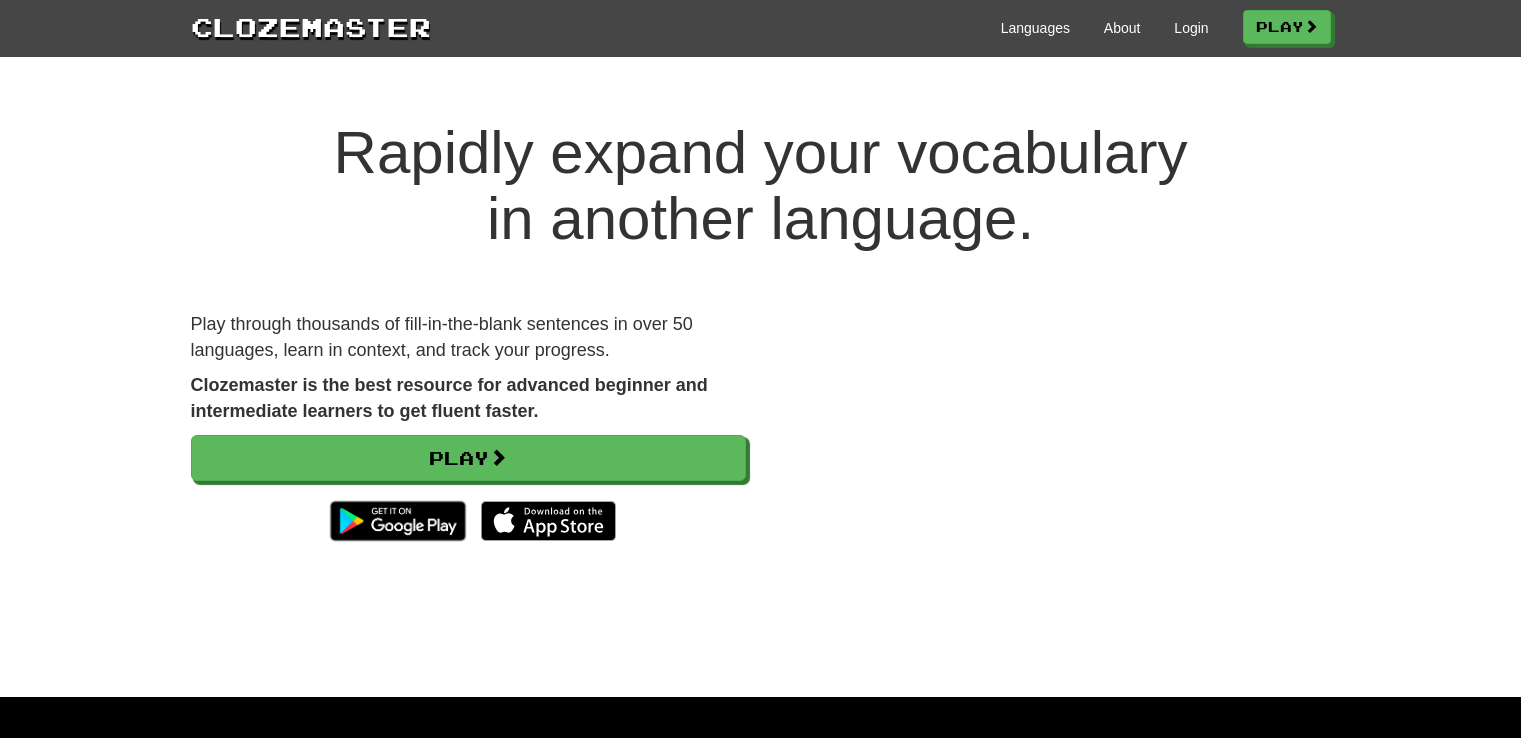 scroll, scrollTop: 0, scrollLeft: 0, axis: both 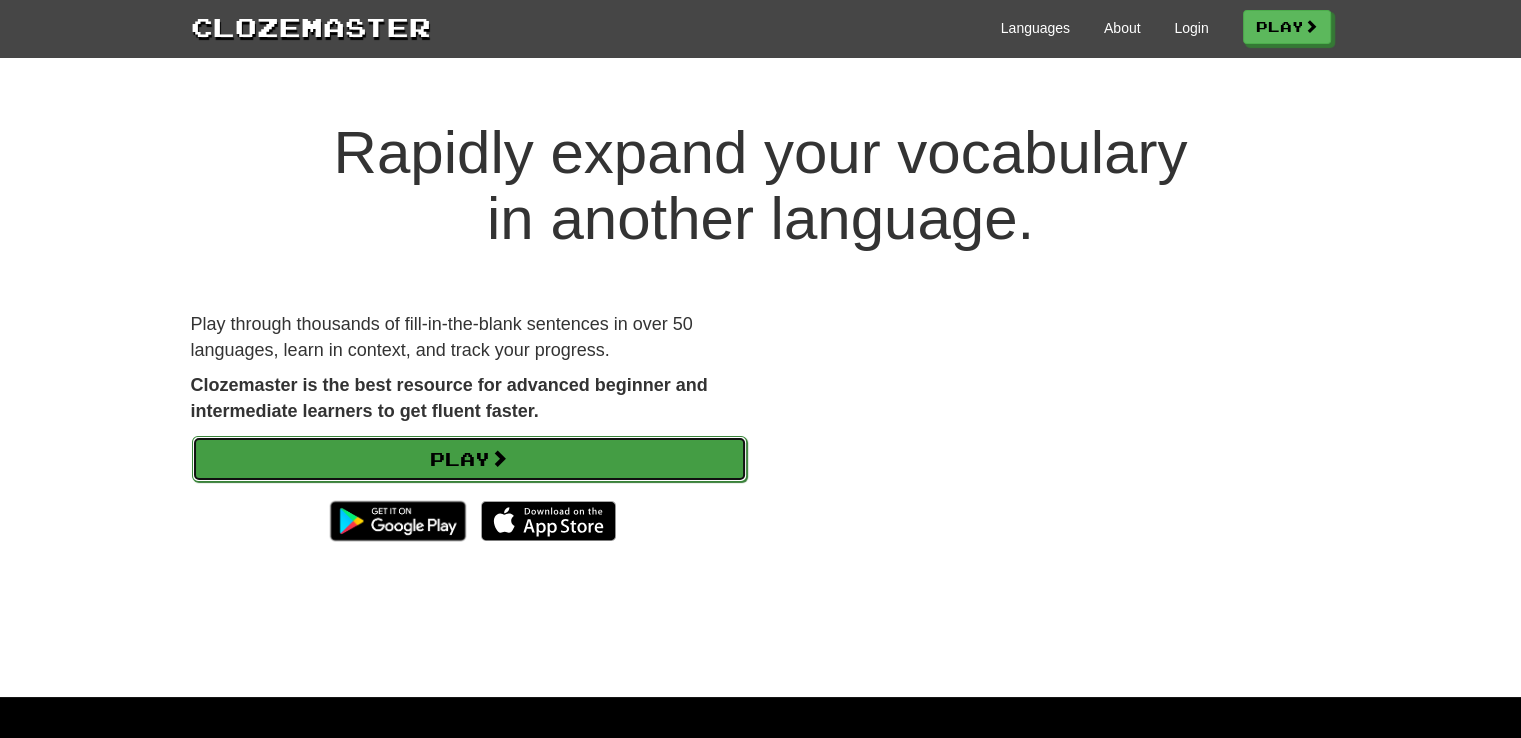 click at bounding box center (499, 458) 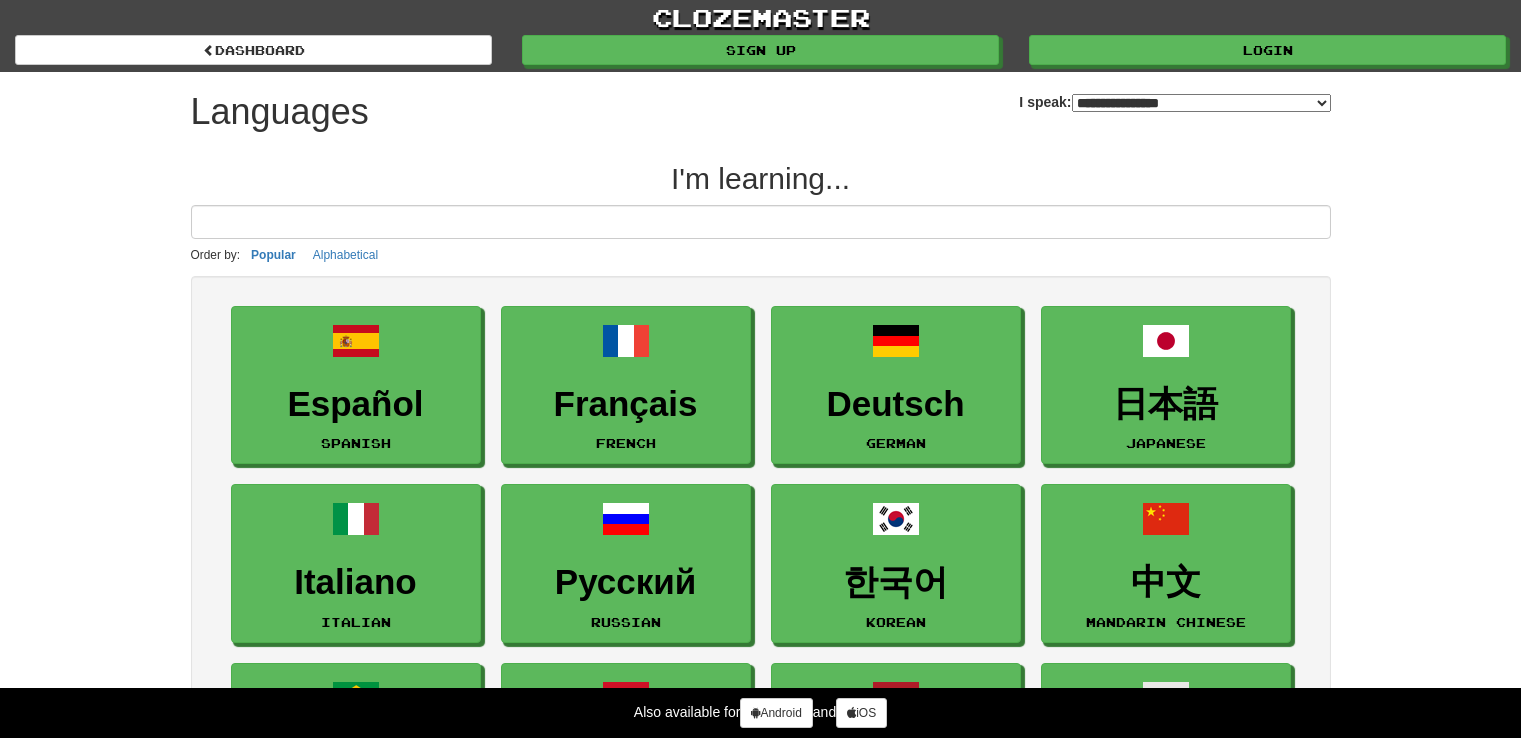 select on "*******" 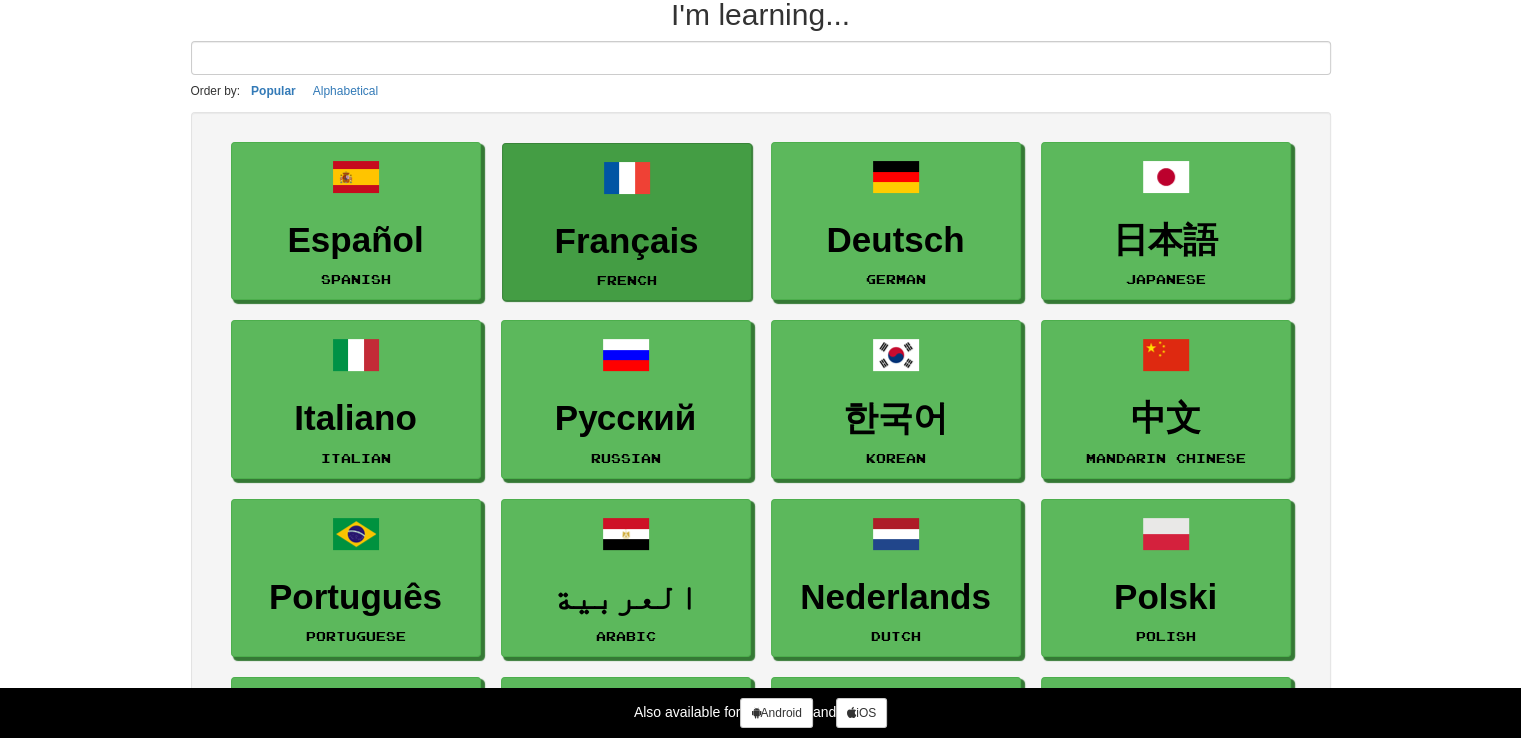 scroll, scrollTop: 300, scrollLeft: 0, axis: vertical 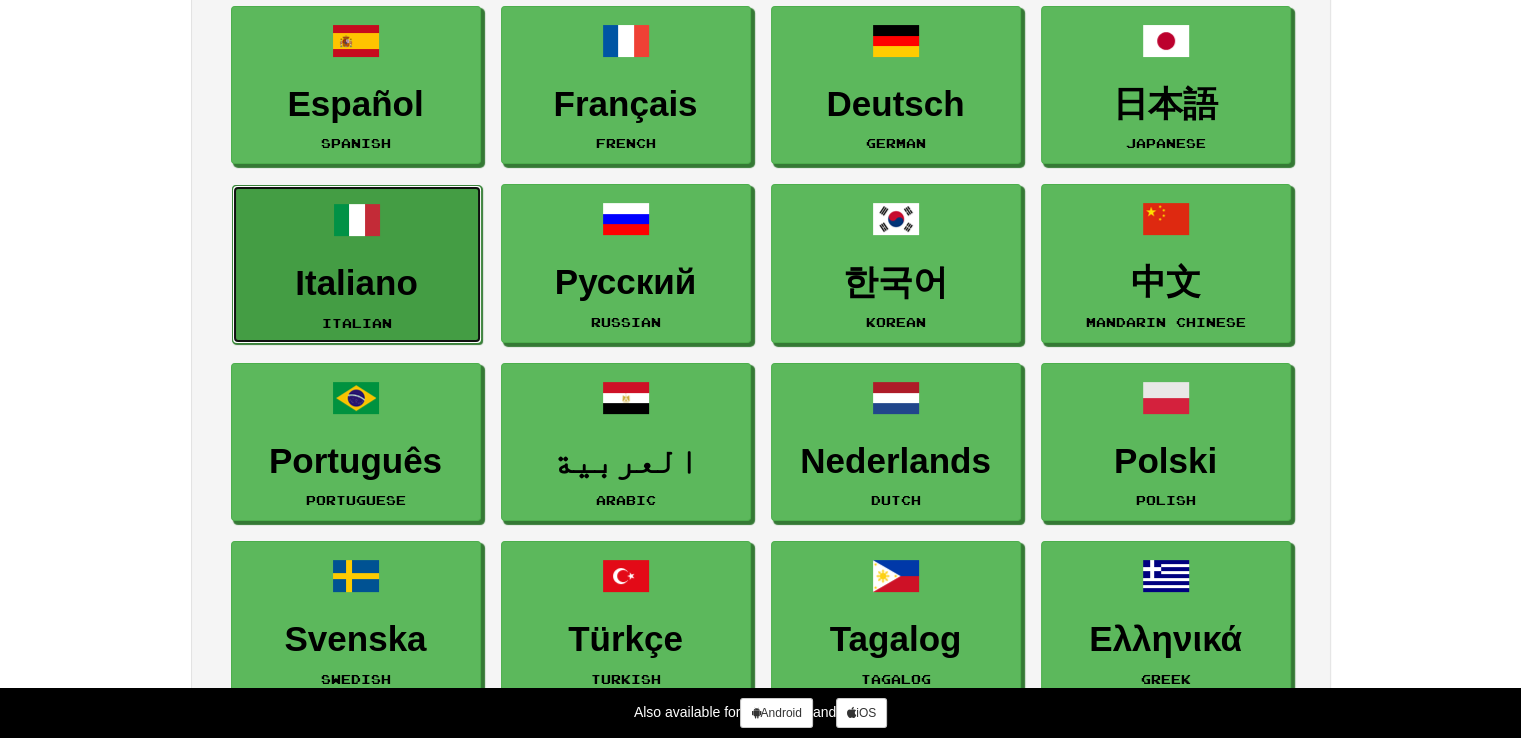 click on "[FIRST] [LAST]" at bounding box center [357, 264] 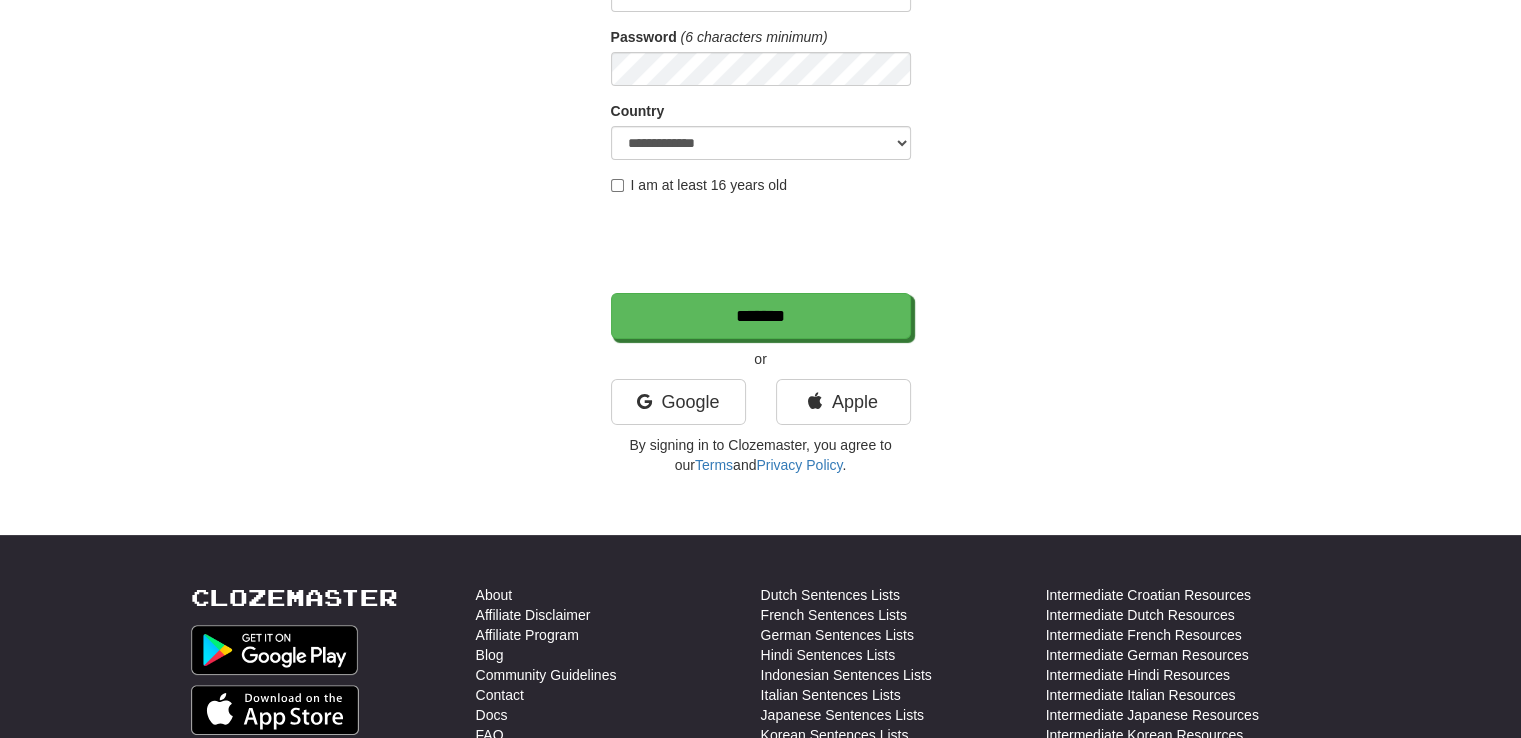 scroll, scrollTop: 300, scrollLeft: 0, axis: vertical 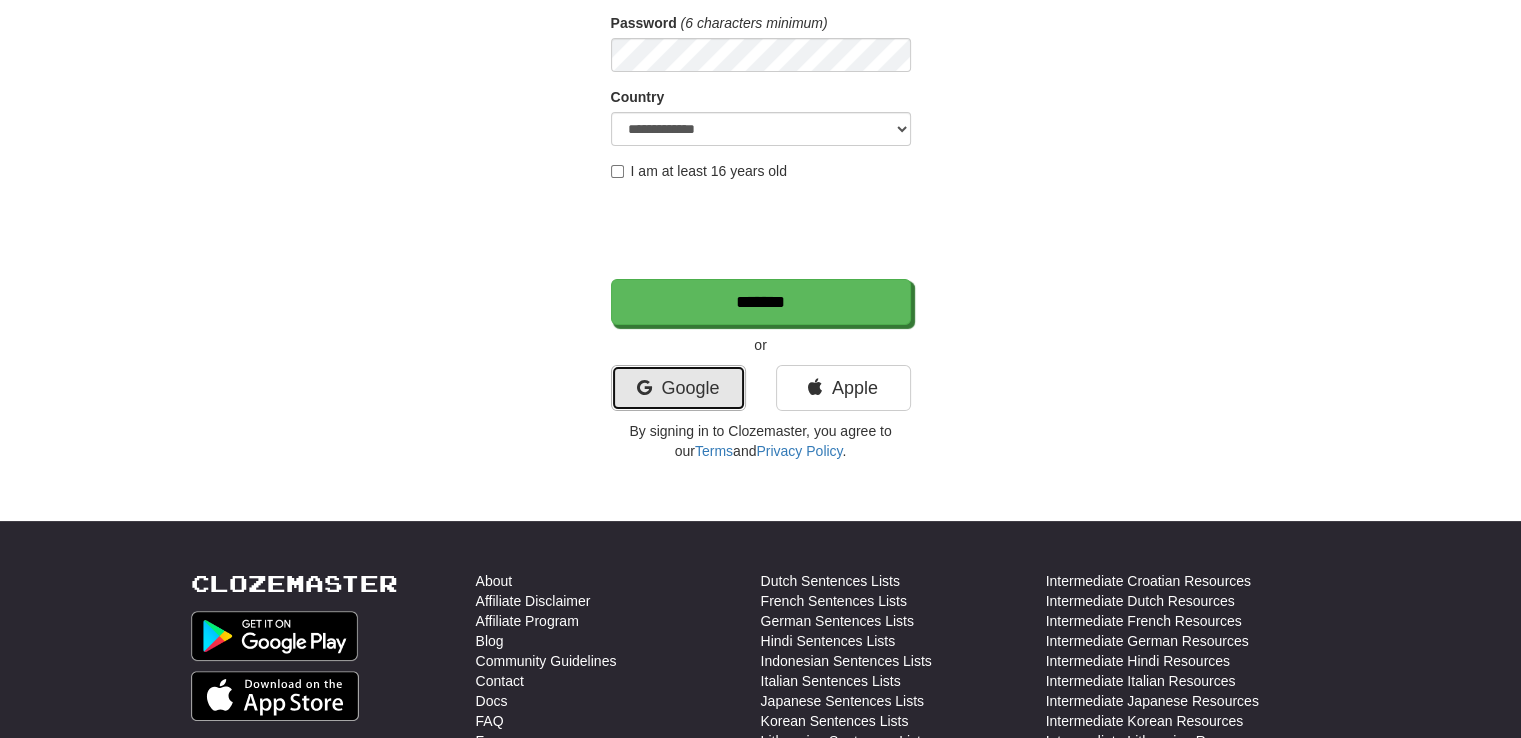 click on "Google" at bounding box center [678, 388] 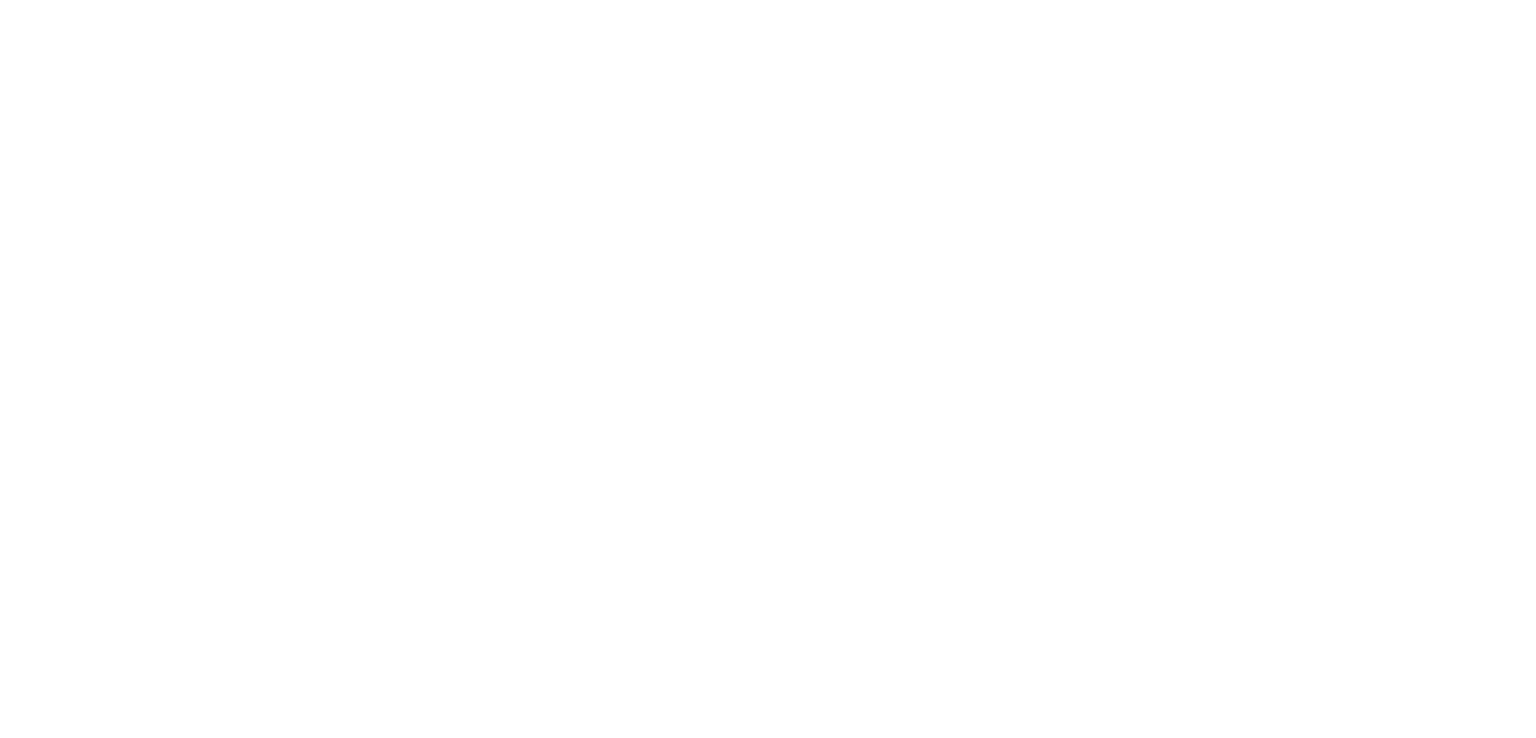 scroll, scrollTop: 0, scrollLeft: 0, axis: both 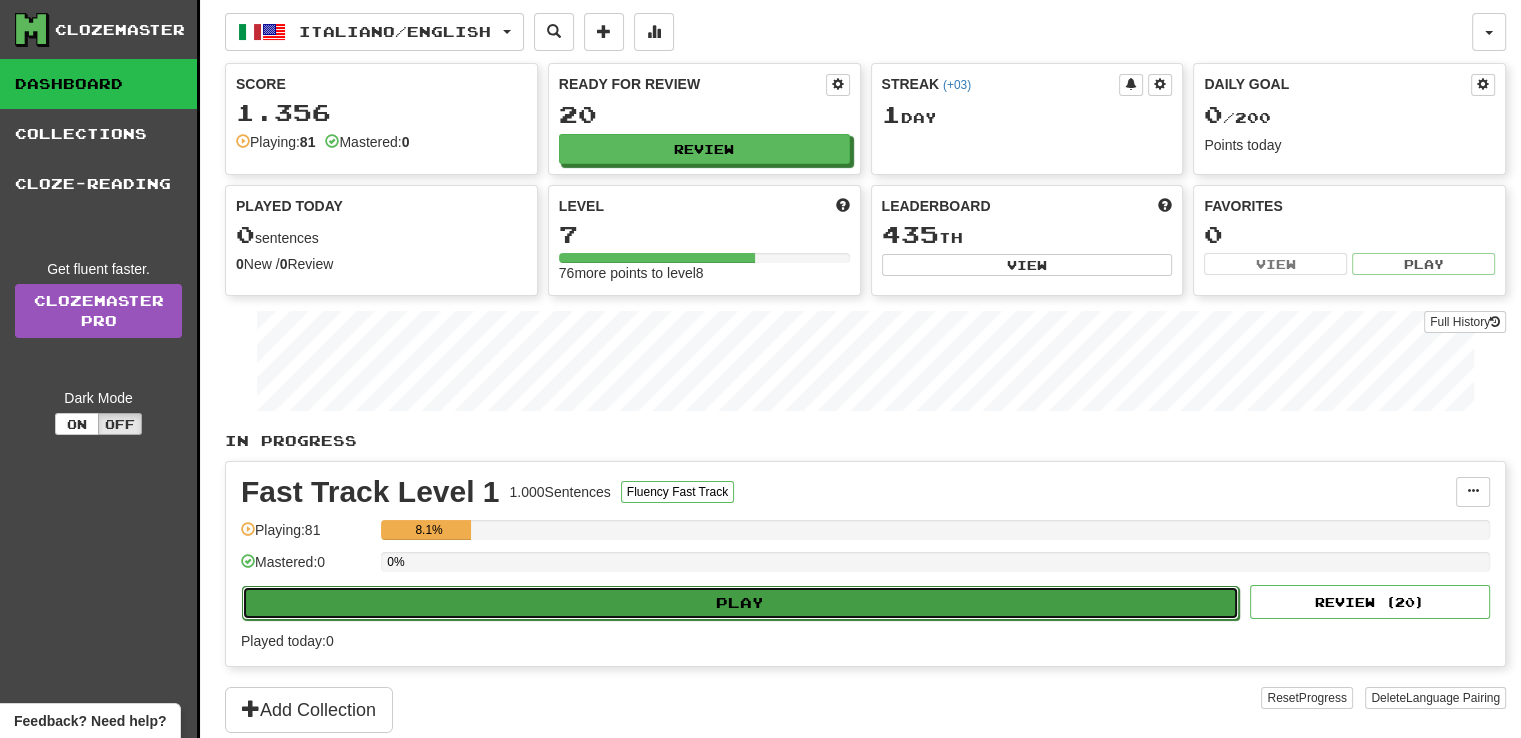 click on "Play" at bounding box center [740, 603] 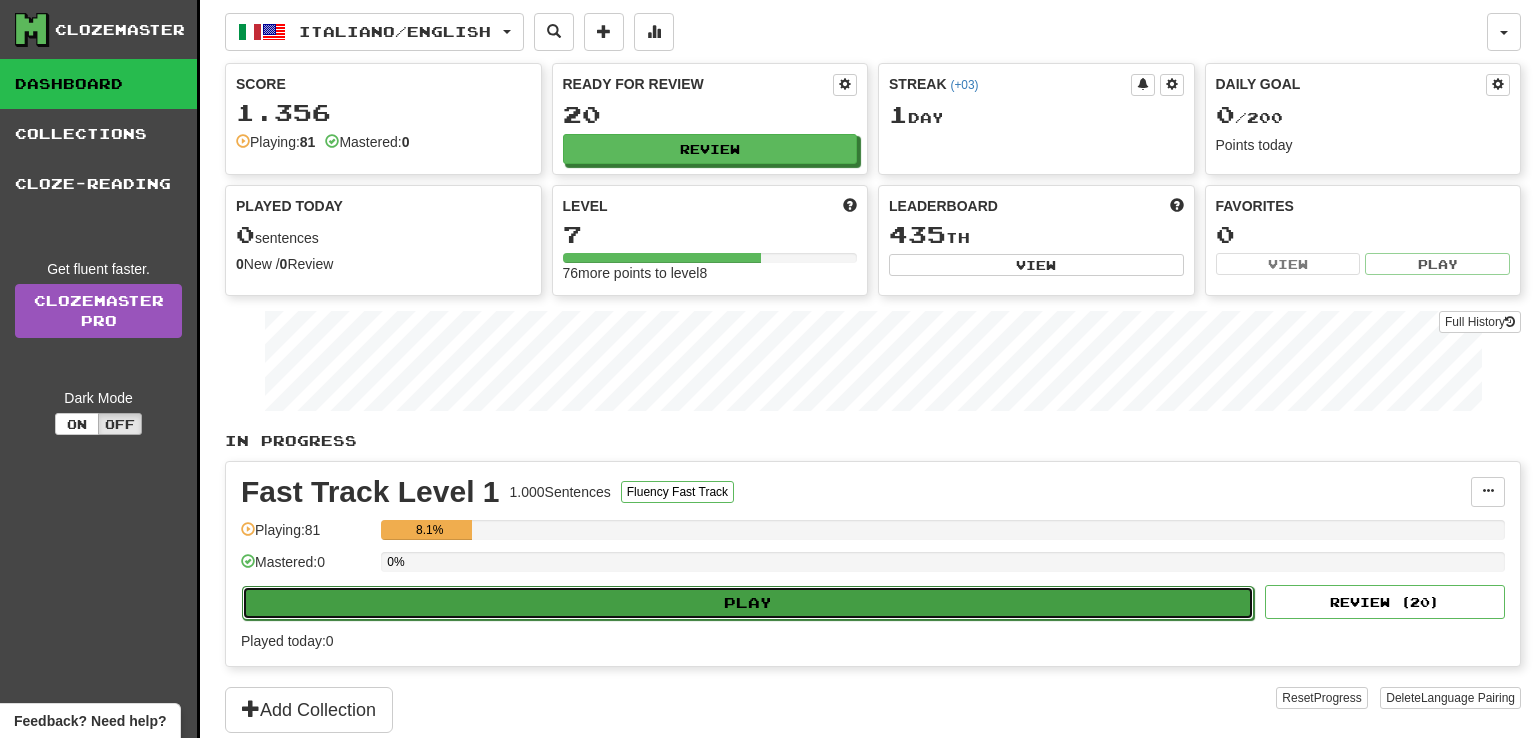 select on "**" 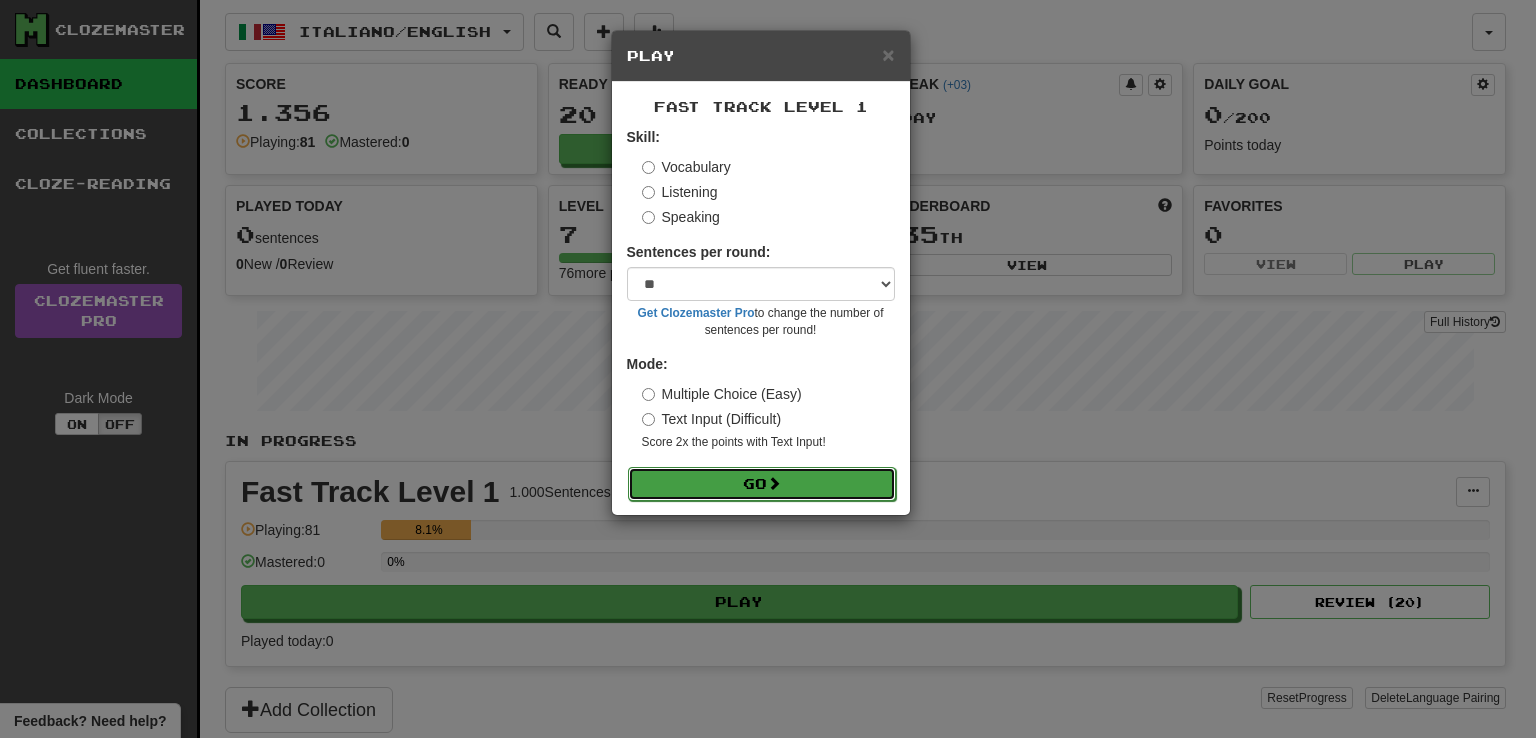 click on "Go" at bounding box center [762, 484] 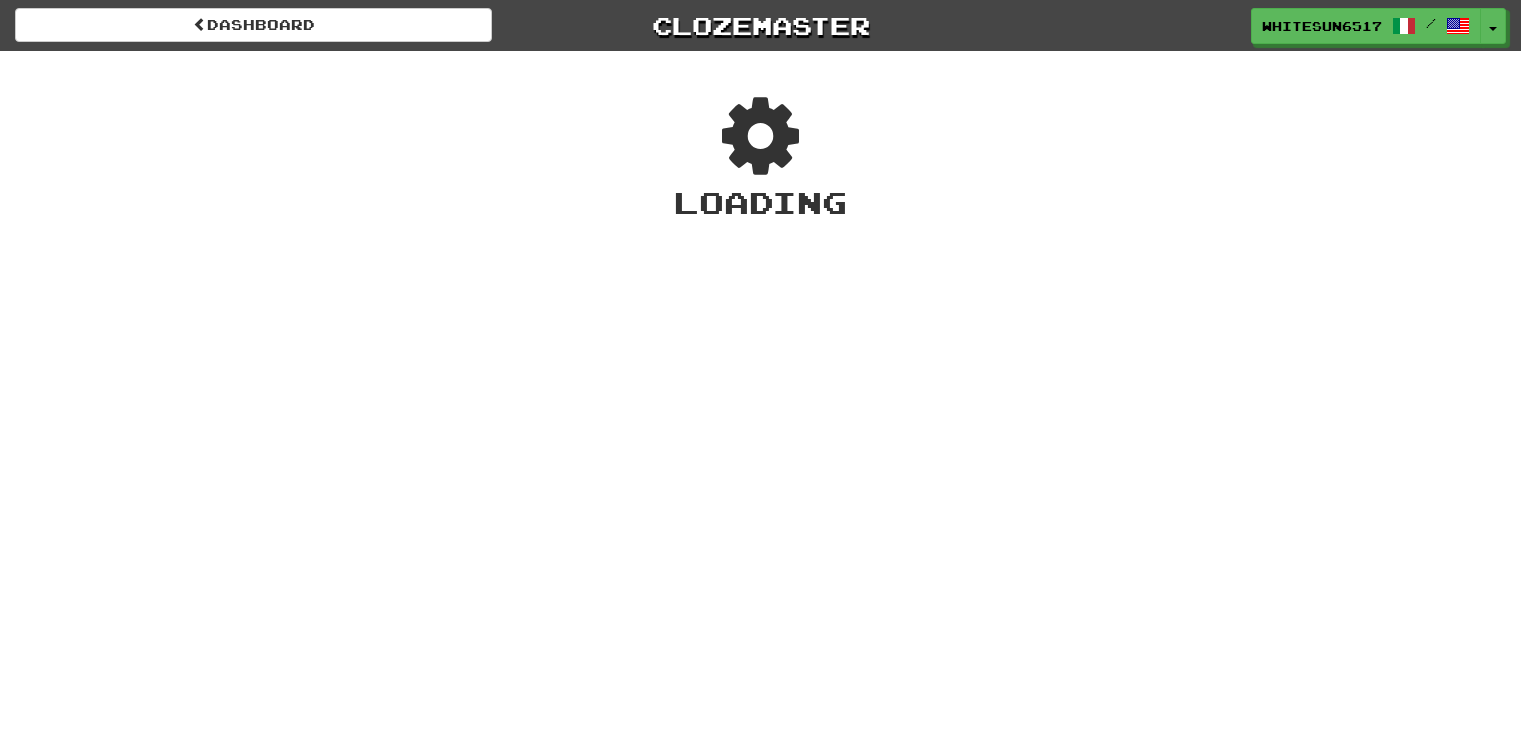 scroll, scrollTop: 0, scrollLeft: 0, axis: both 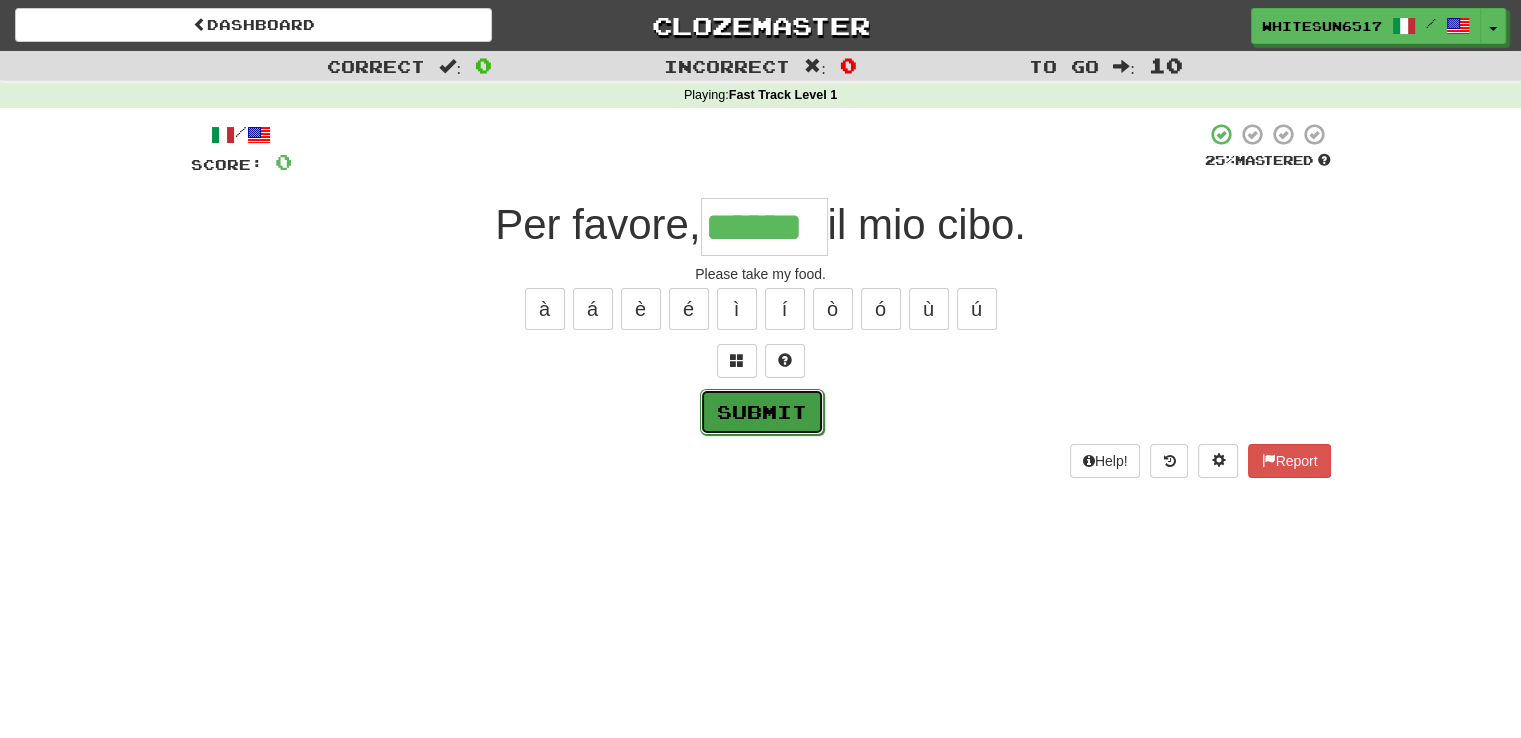click on "Submit" at bounding box center [762, 412] 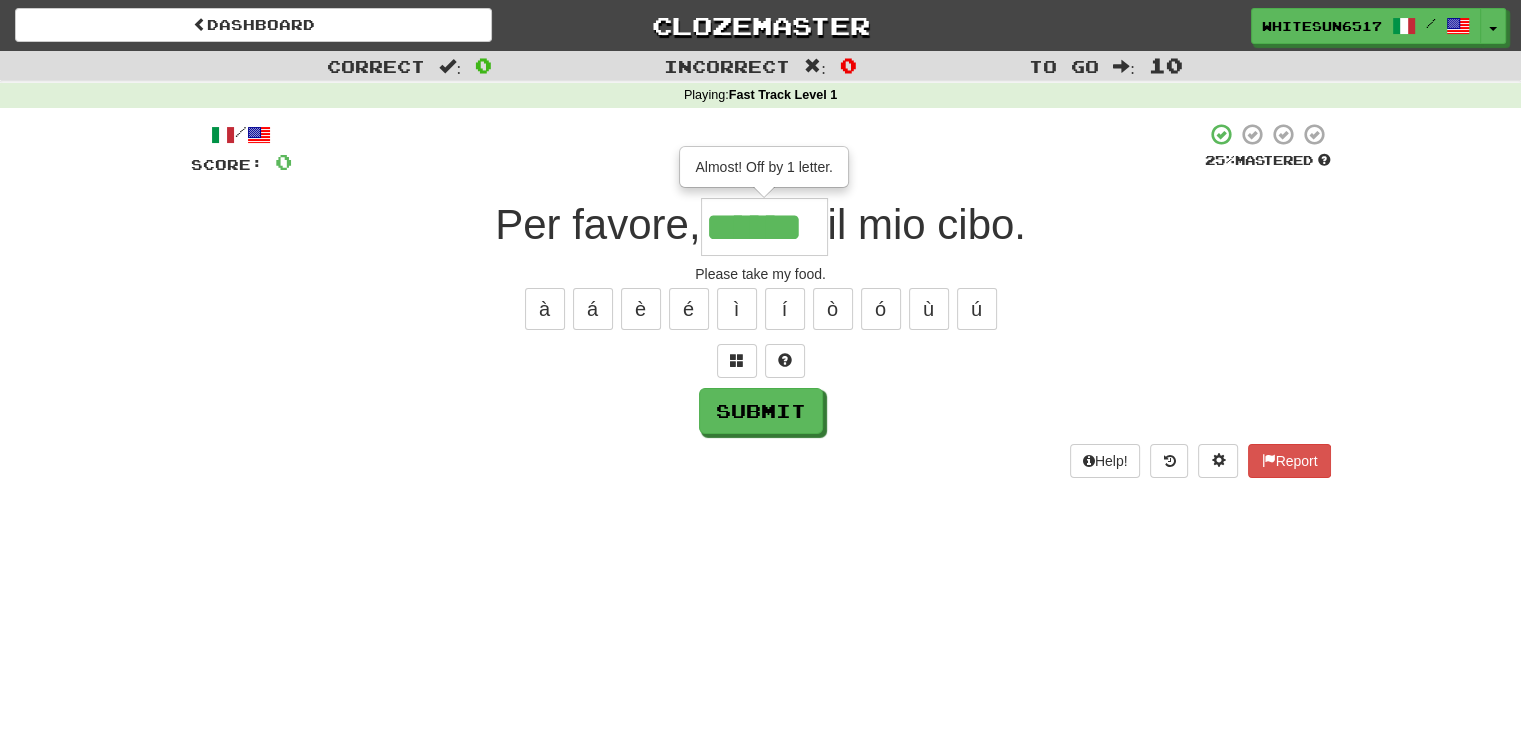 click on "******" at bounding box center (764, 227) 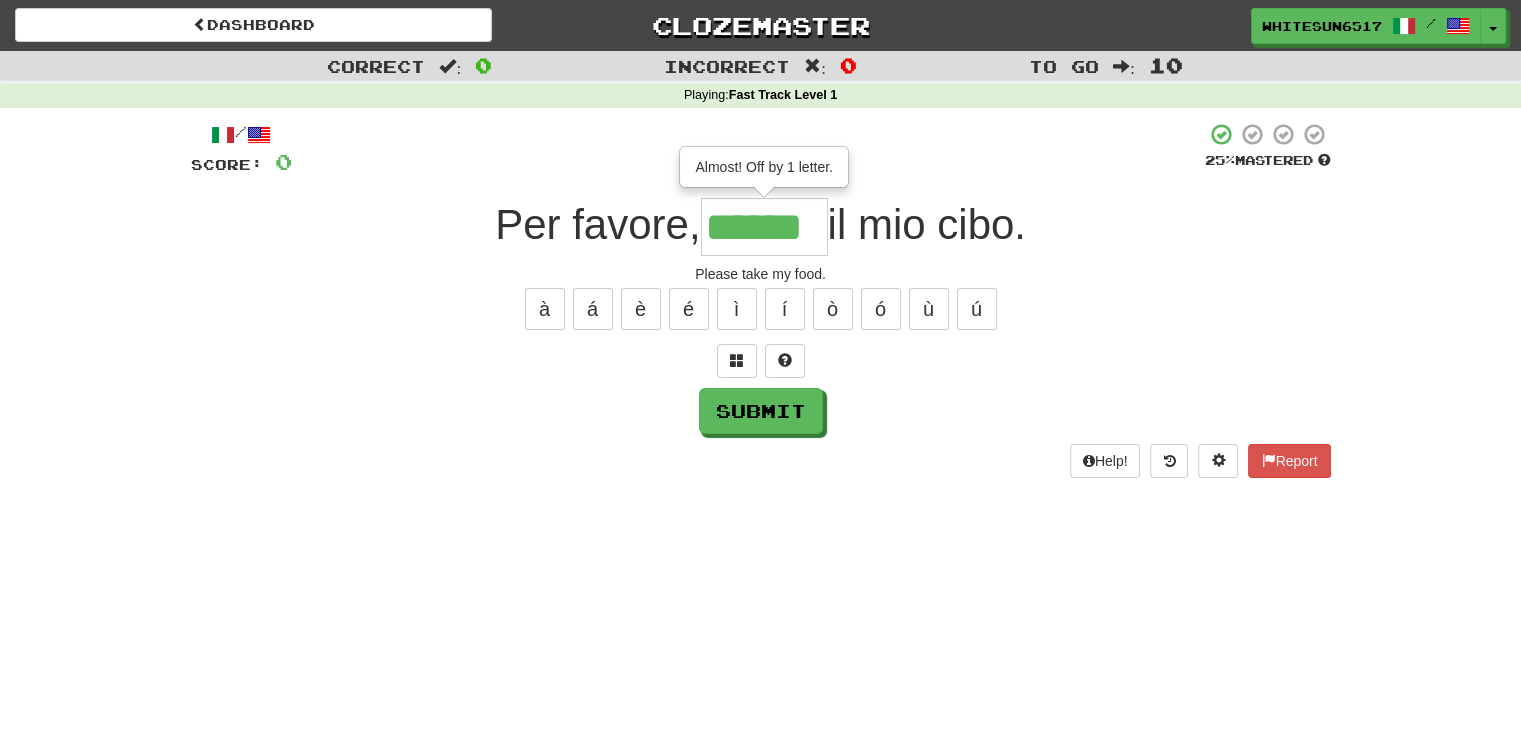 click on "******" at bounding box center [764, 227] 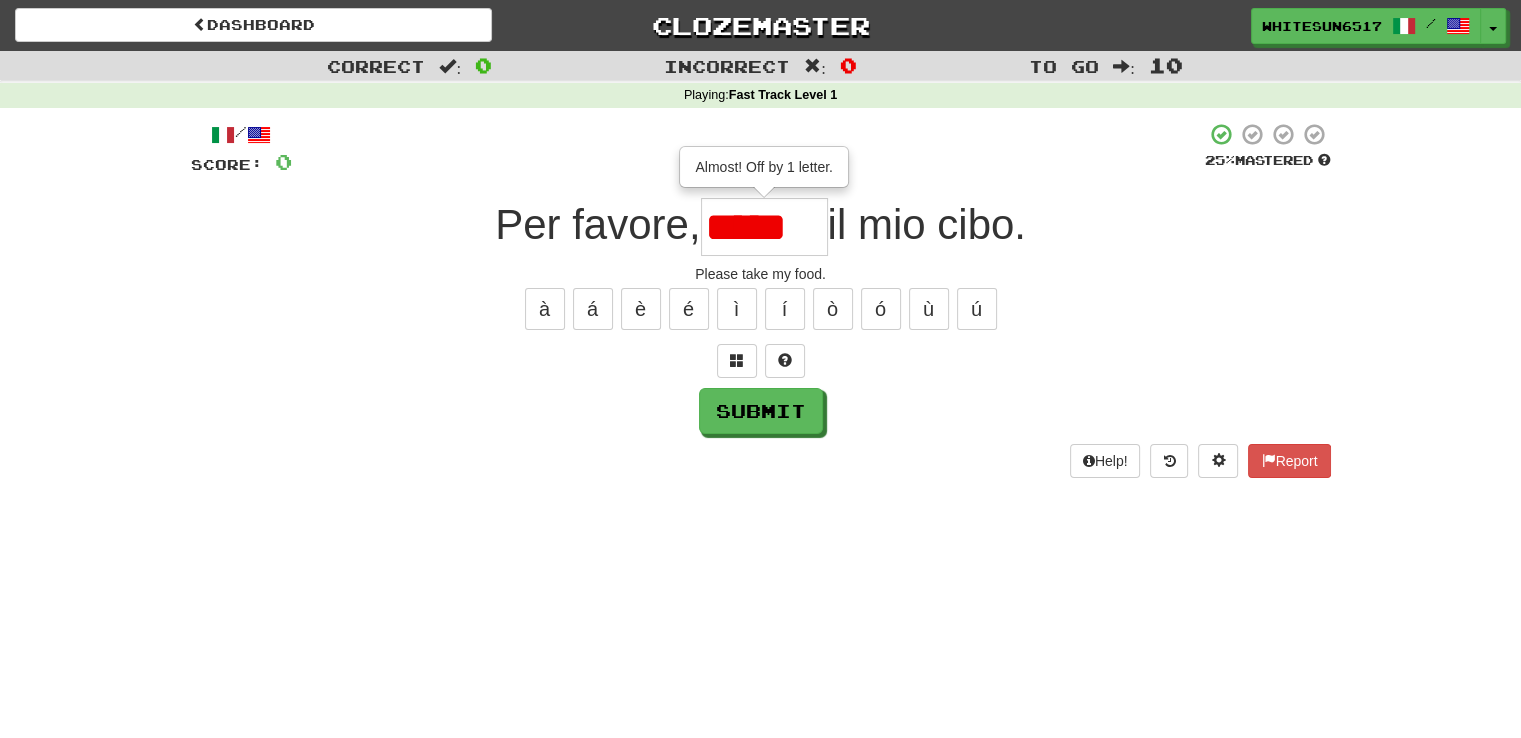 scroll, scrollTop: 0, scrollLeft: 0, axis: both 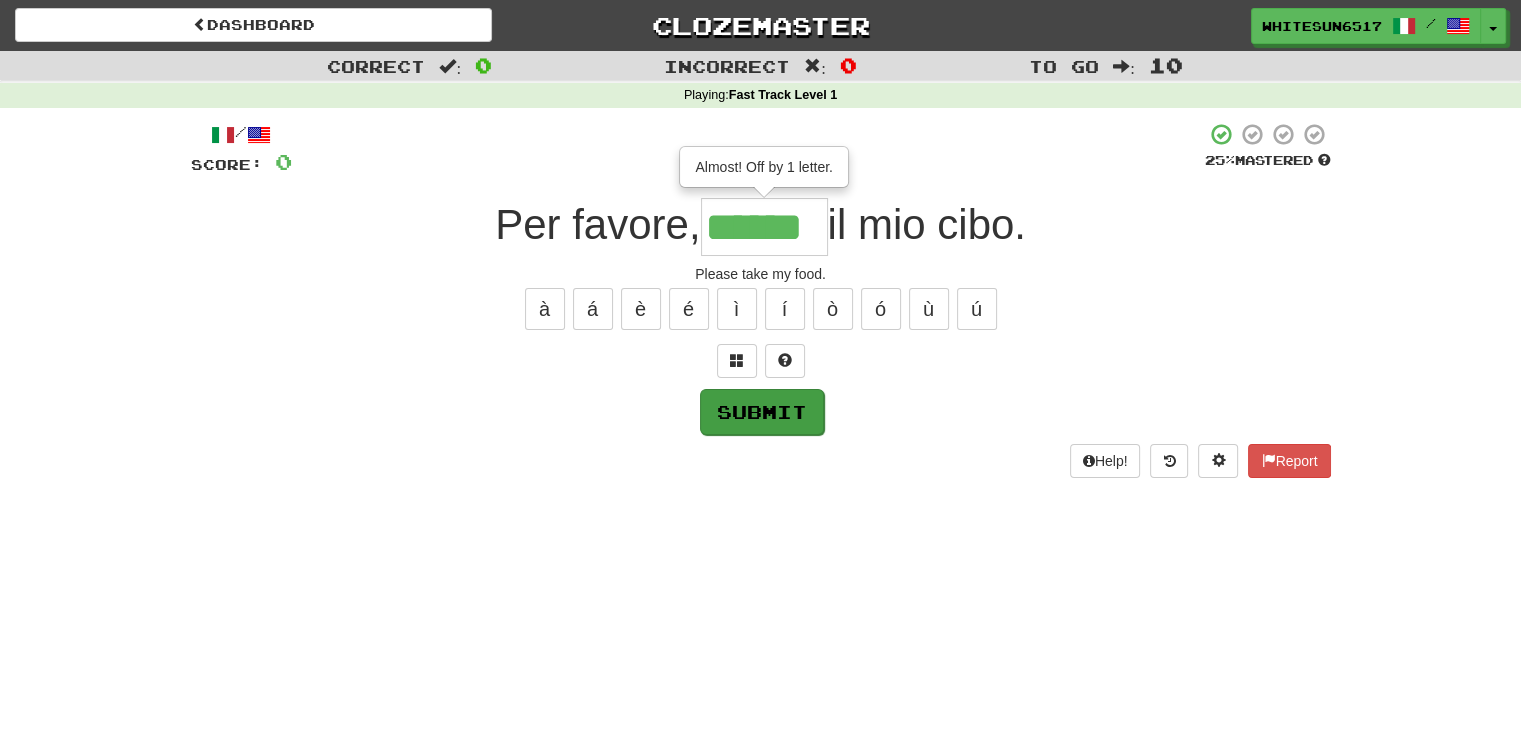 type on "******" 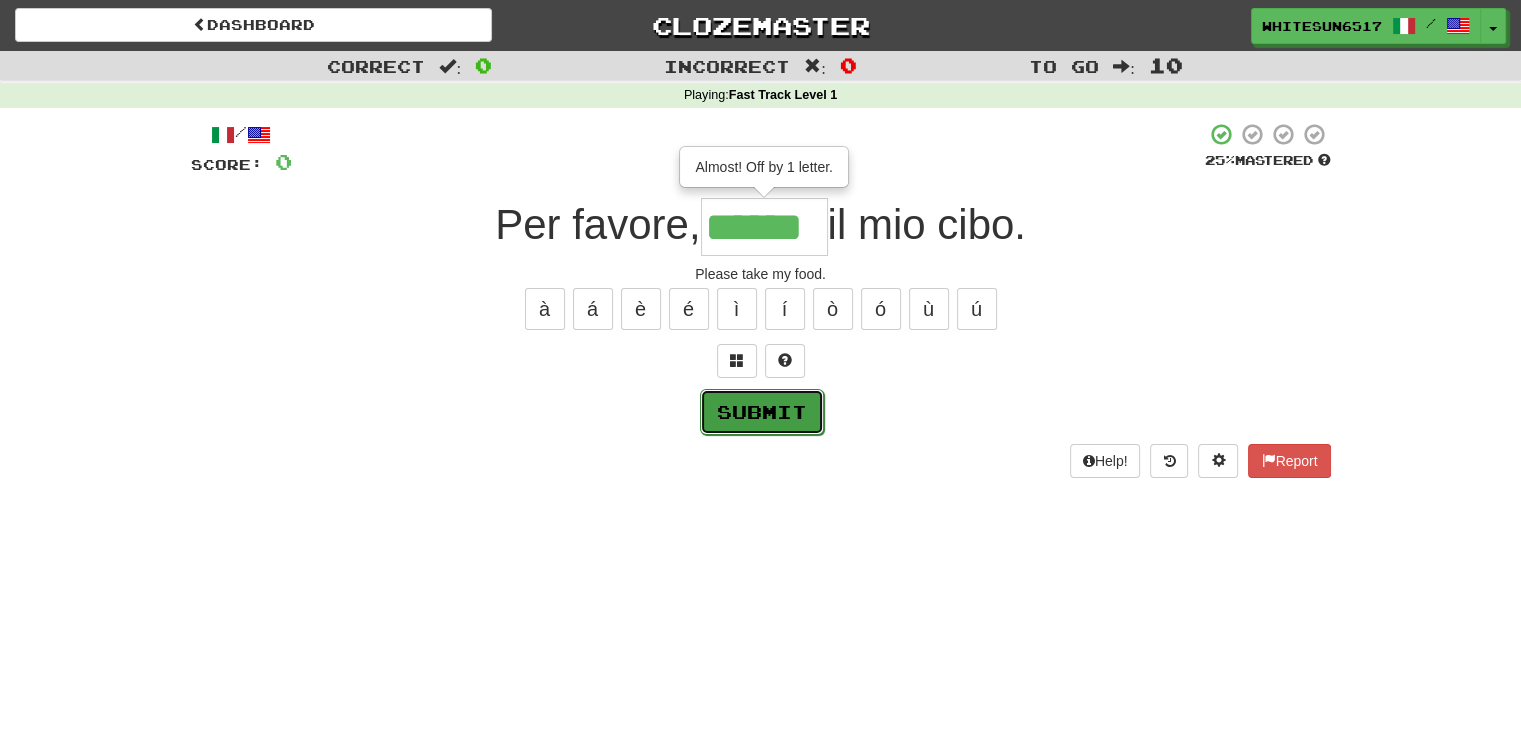 click on "Submit" at bounding box center (762, 412) 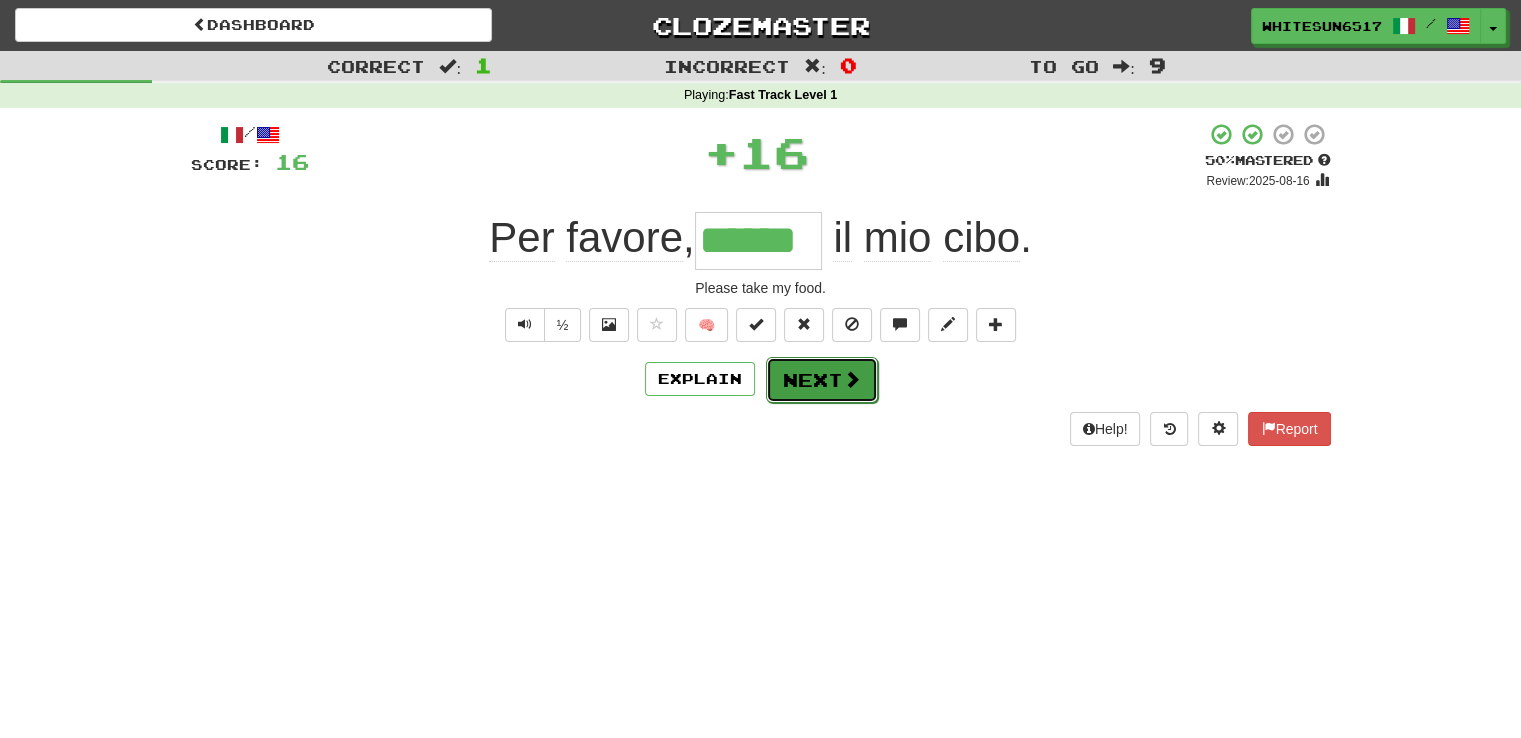 click on "Next" at bounding box center [822, 380] 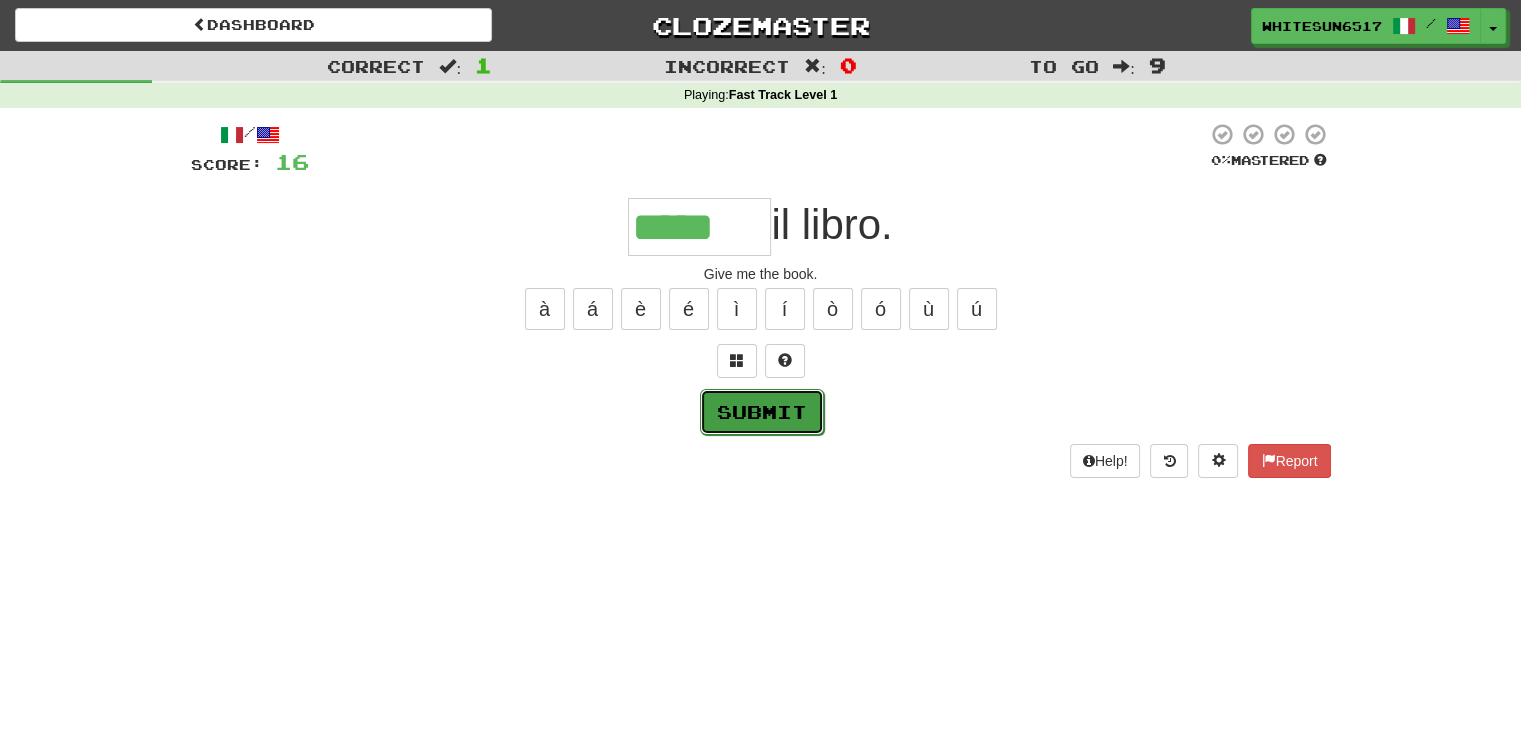 click on "Submit" at bounding box center [762, 412] 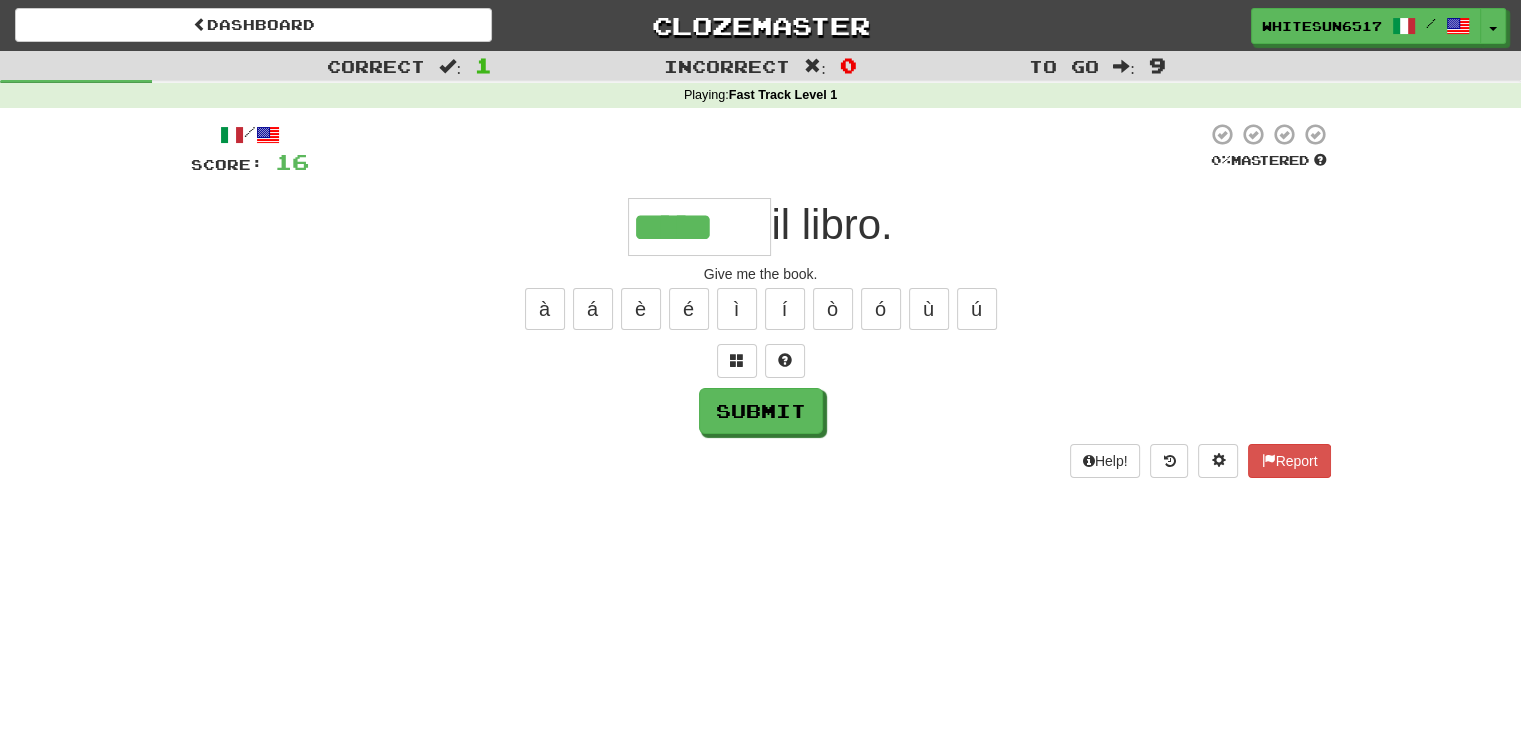 type on "*****" 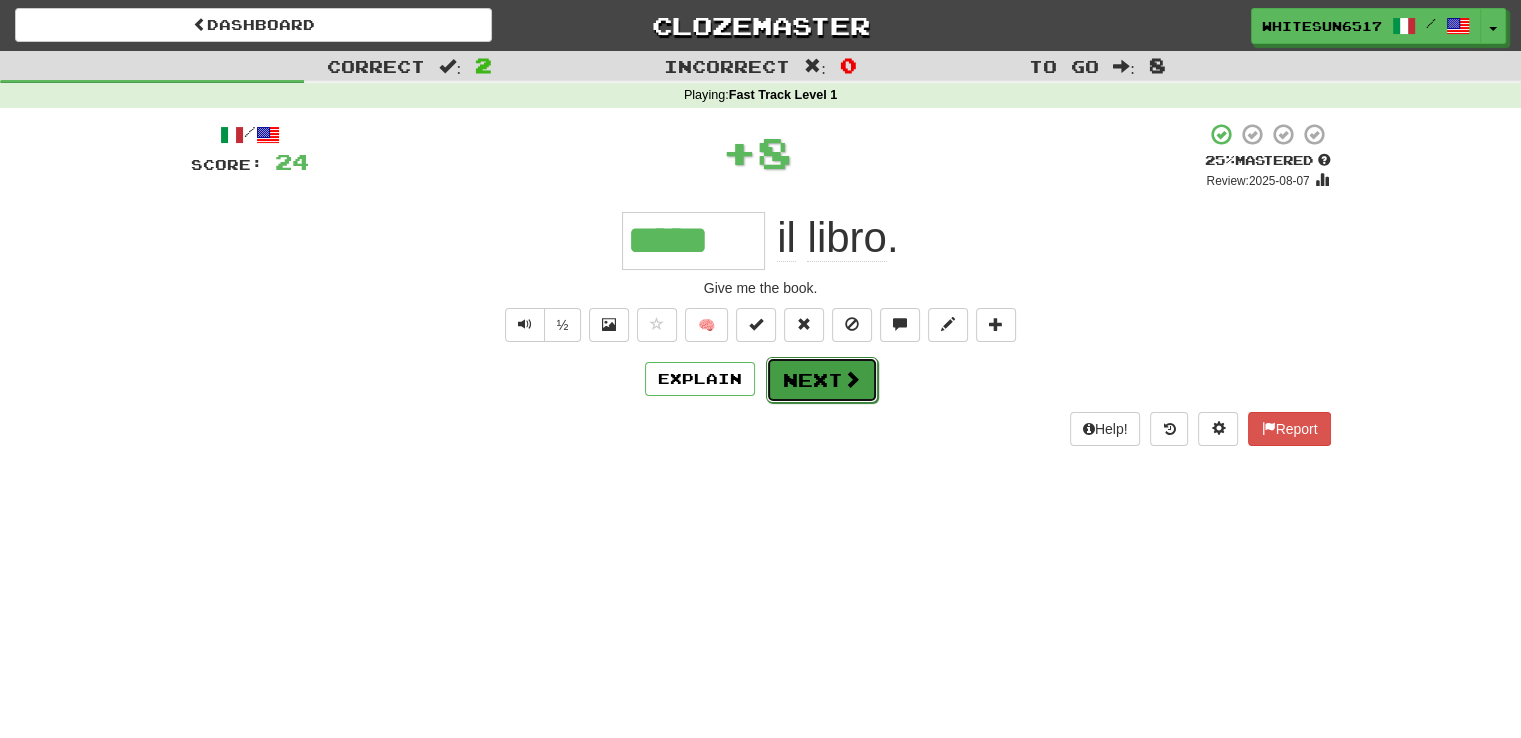 click on "Next" at bounding box center (822, 380) 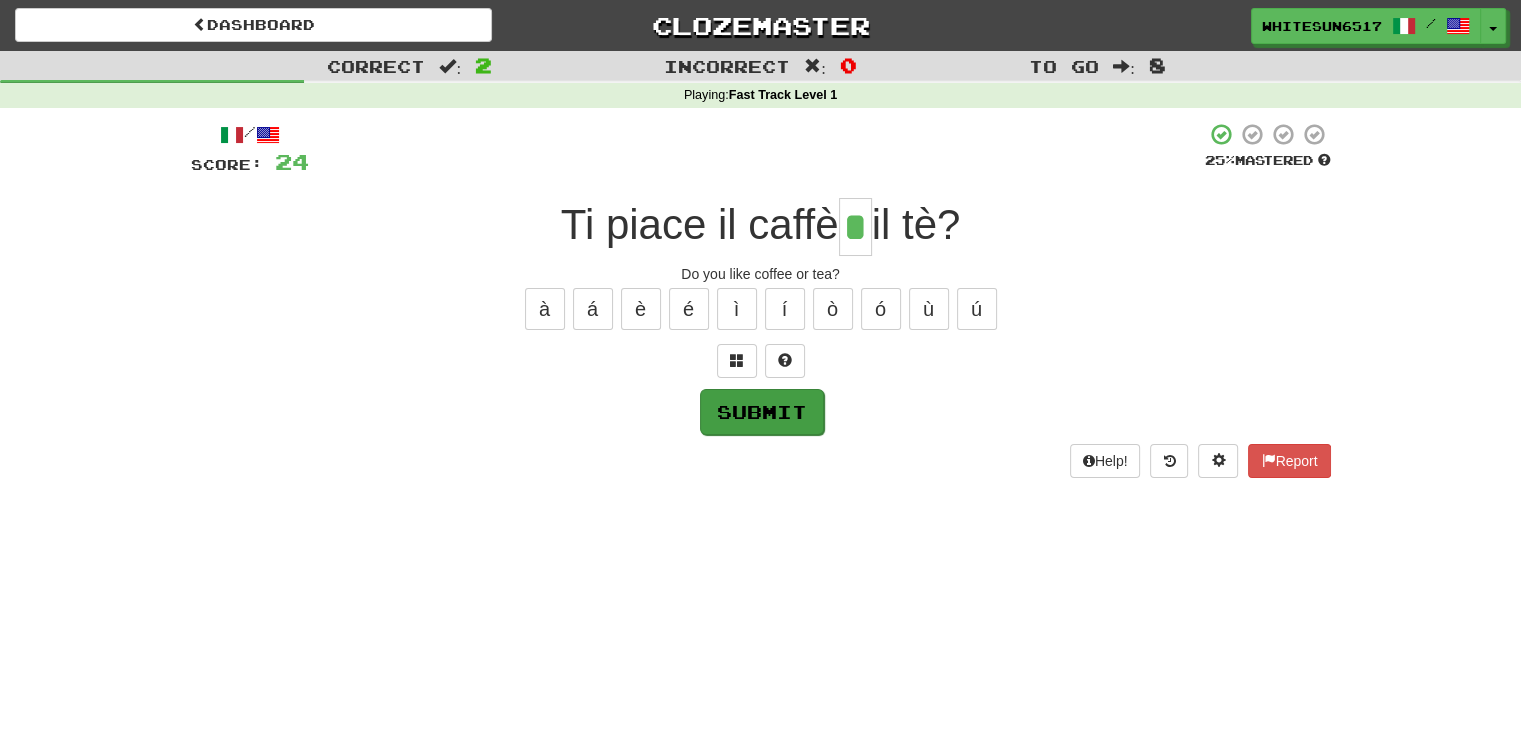 type on "*" 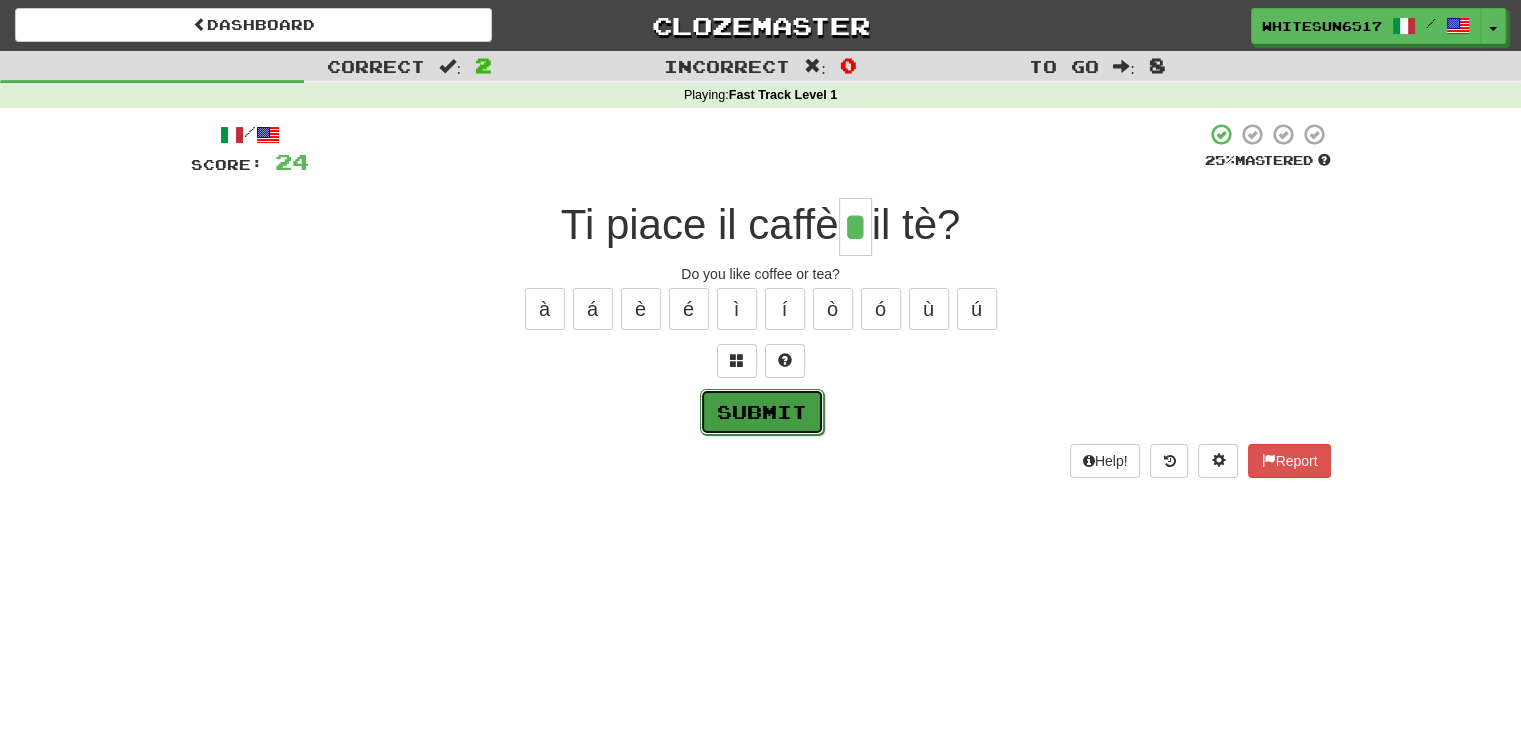 click on "Submit" at bounding box center [762, 412] 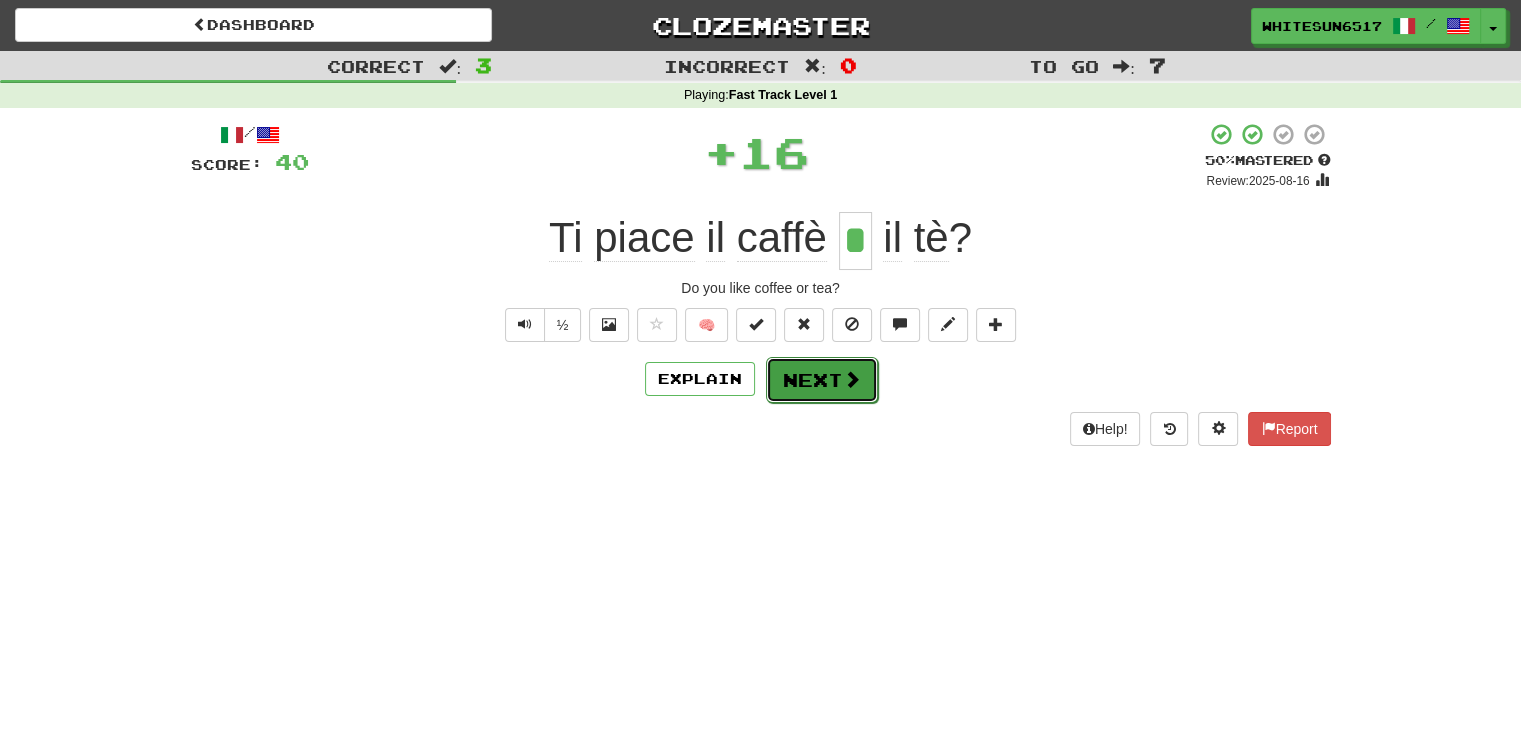 click on "Next" at bounding box center [822, 380] 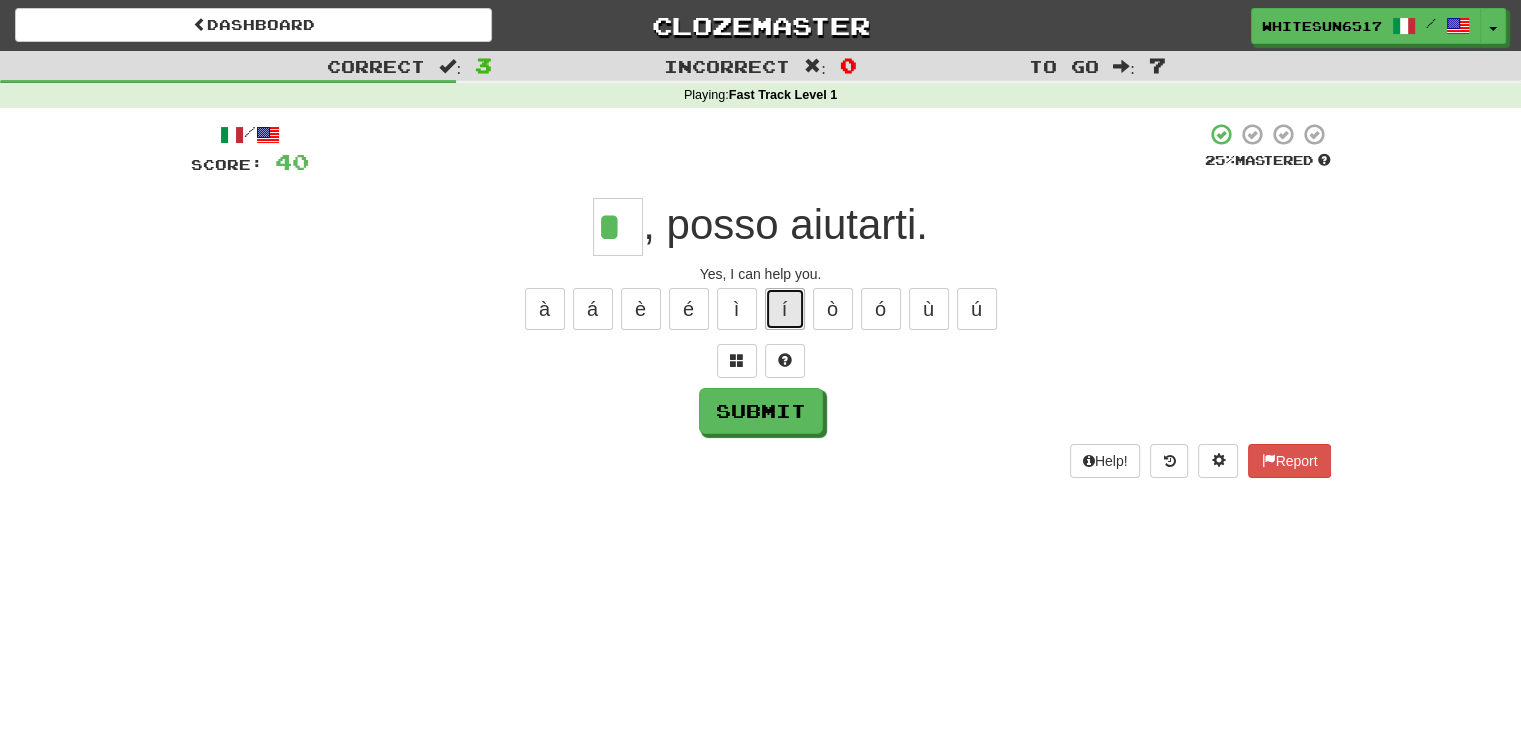 click on "í" at bounding box center [785, 309] 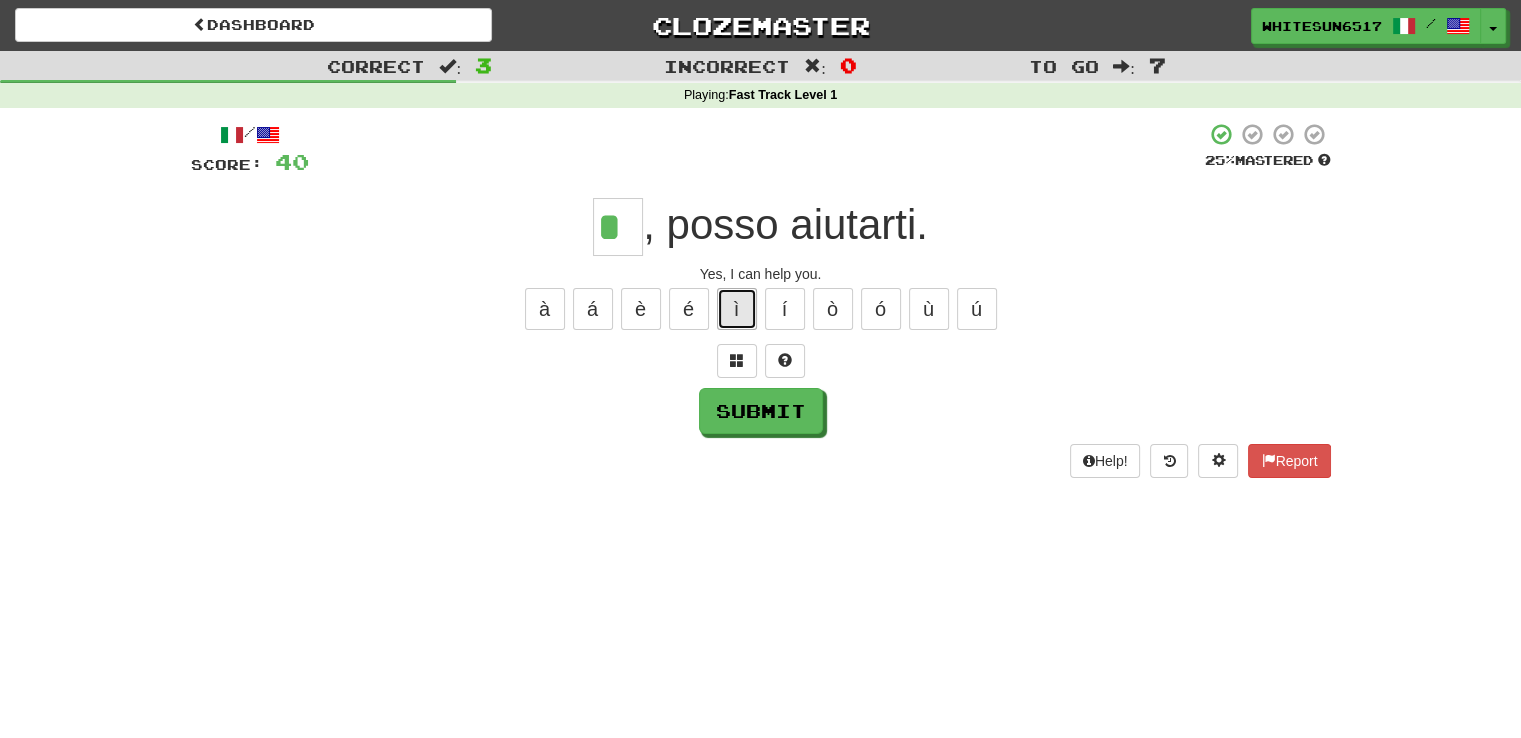 click on "ì" at bounding box center [737, 309] 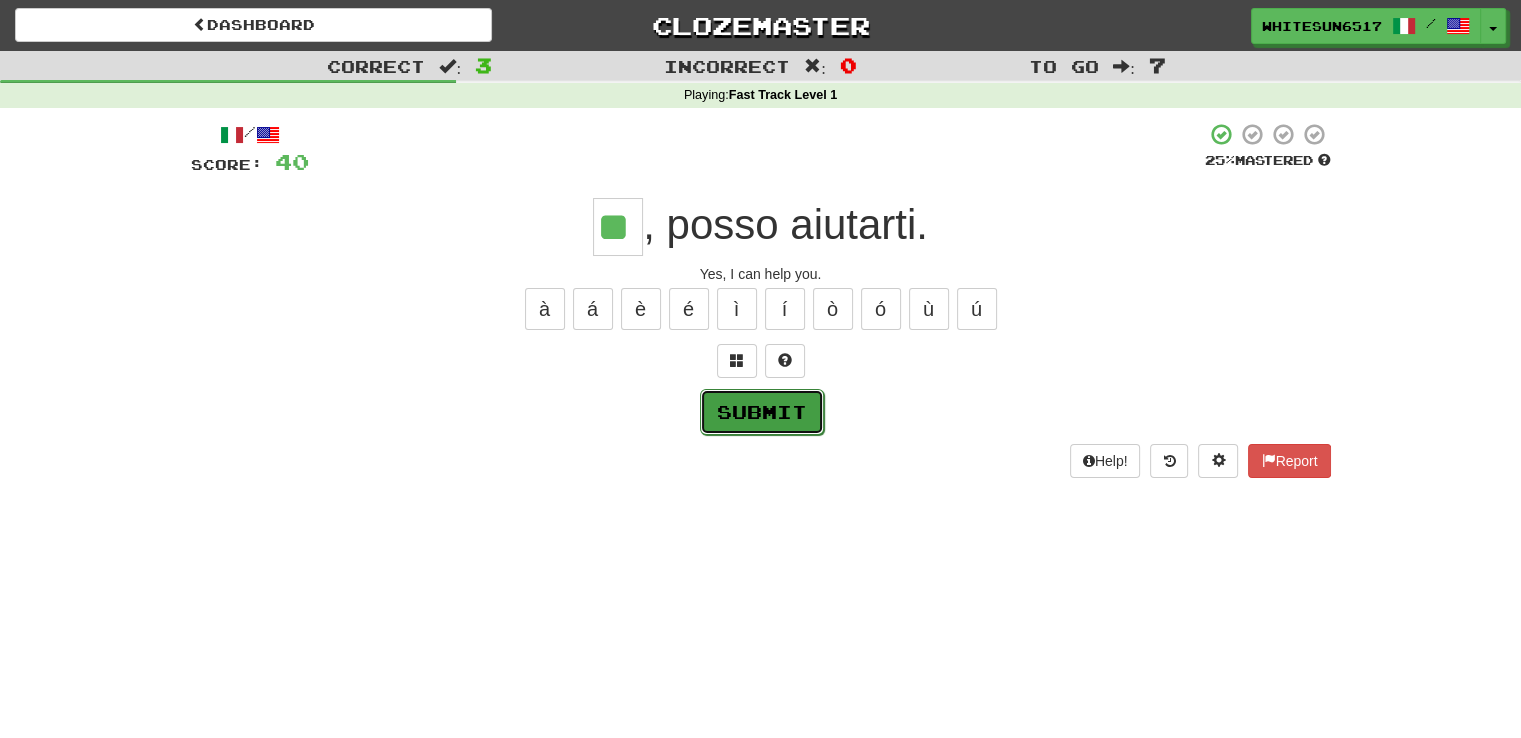 click on "Submit" at bounding box center [762, 412] 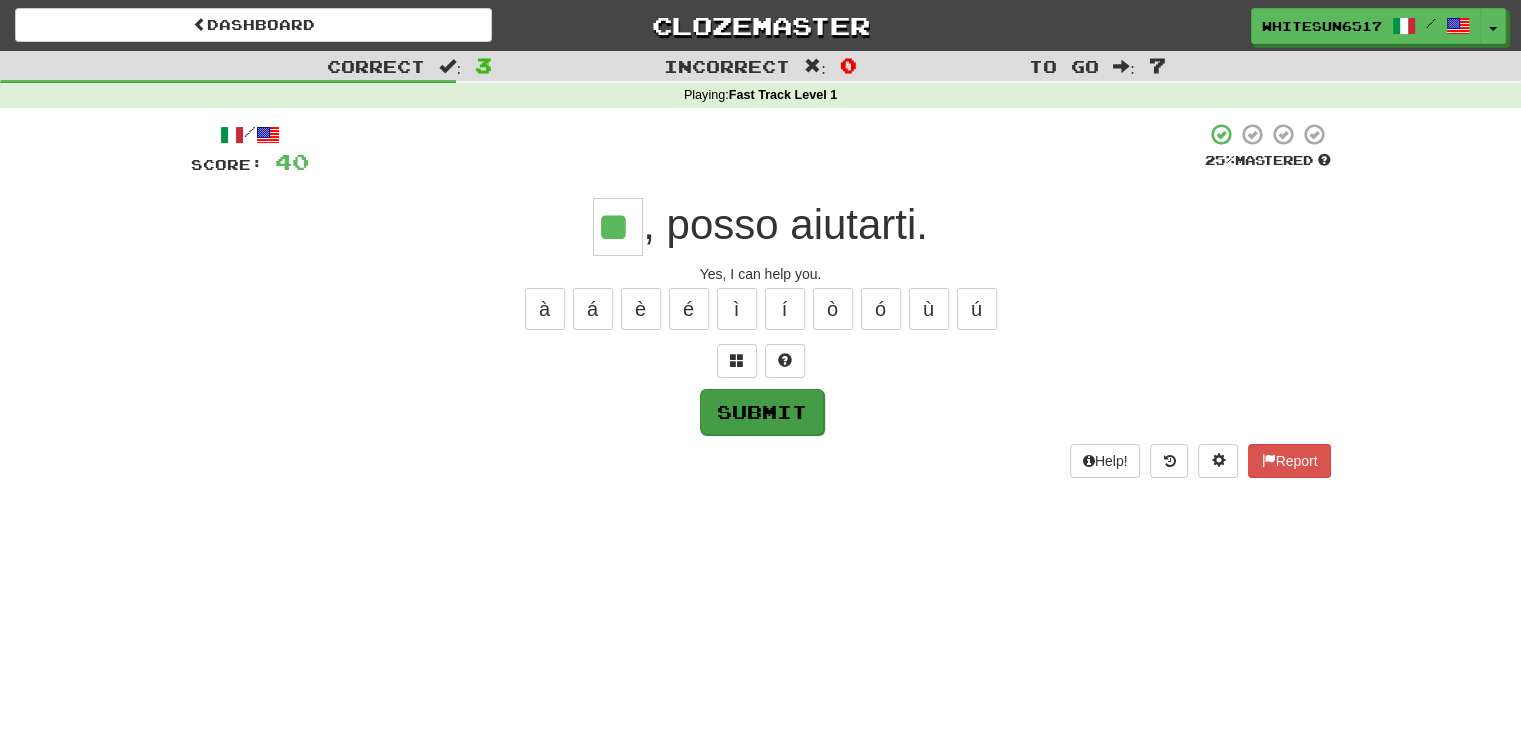 type on "**" 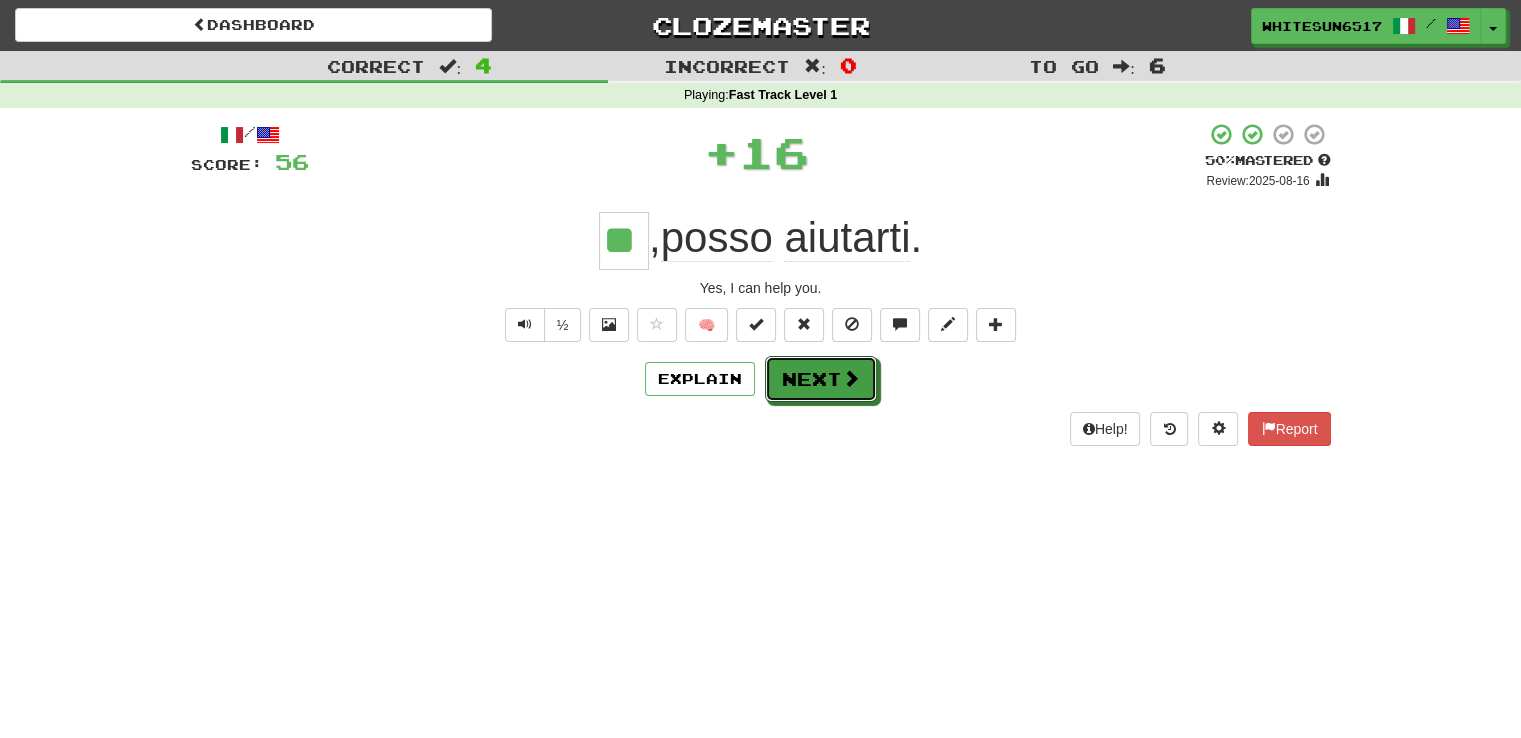 click on "Next" at bounding box center [821, 379] 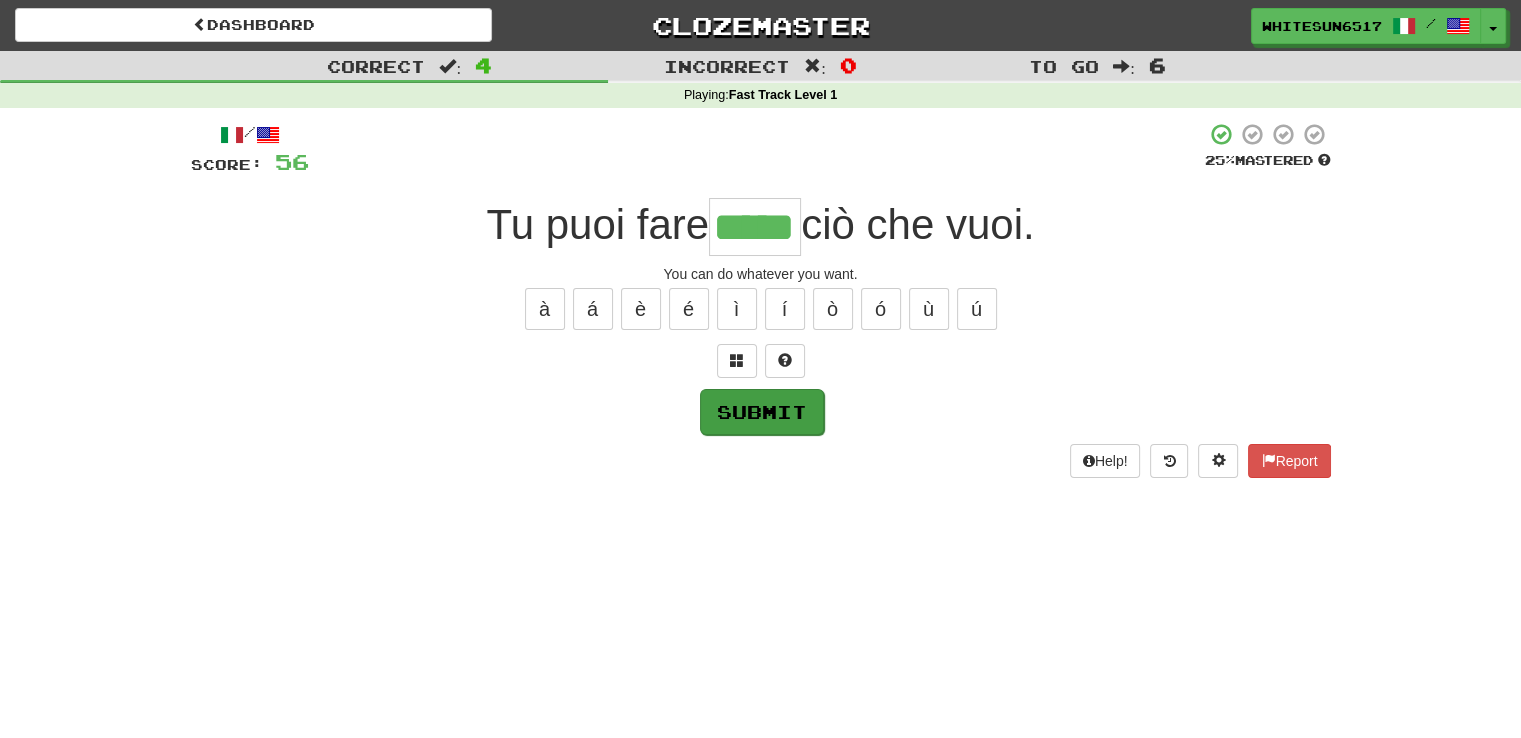 type on "*****" 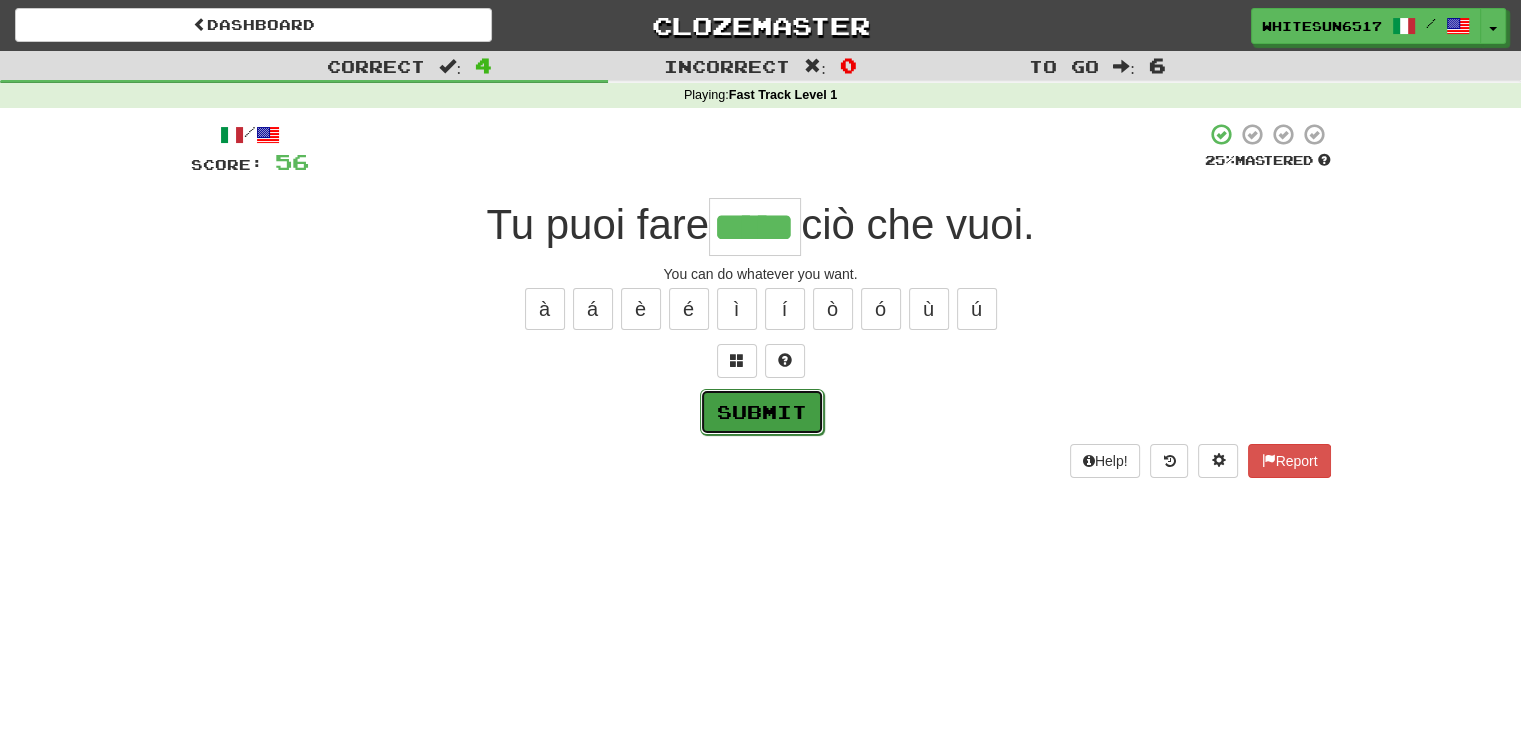 click on "Submit" at bounding box center (762, 412) 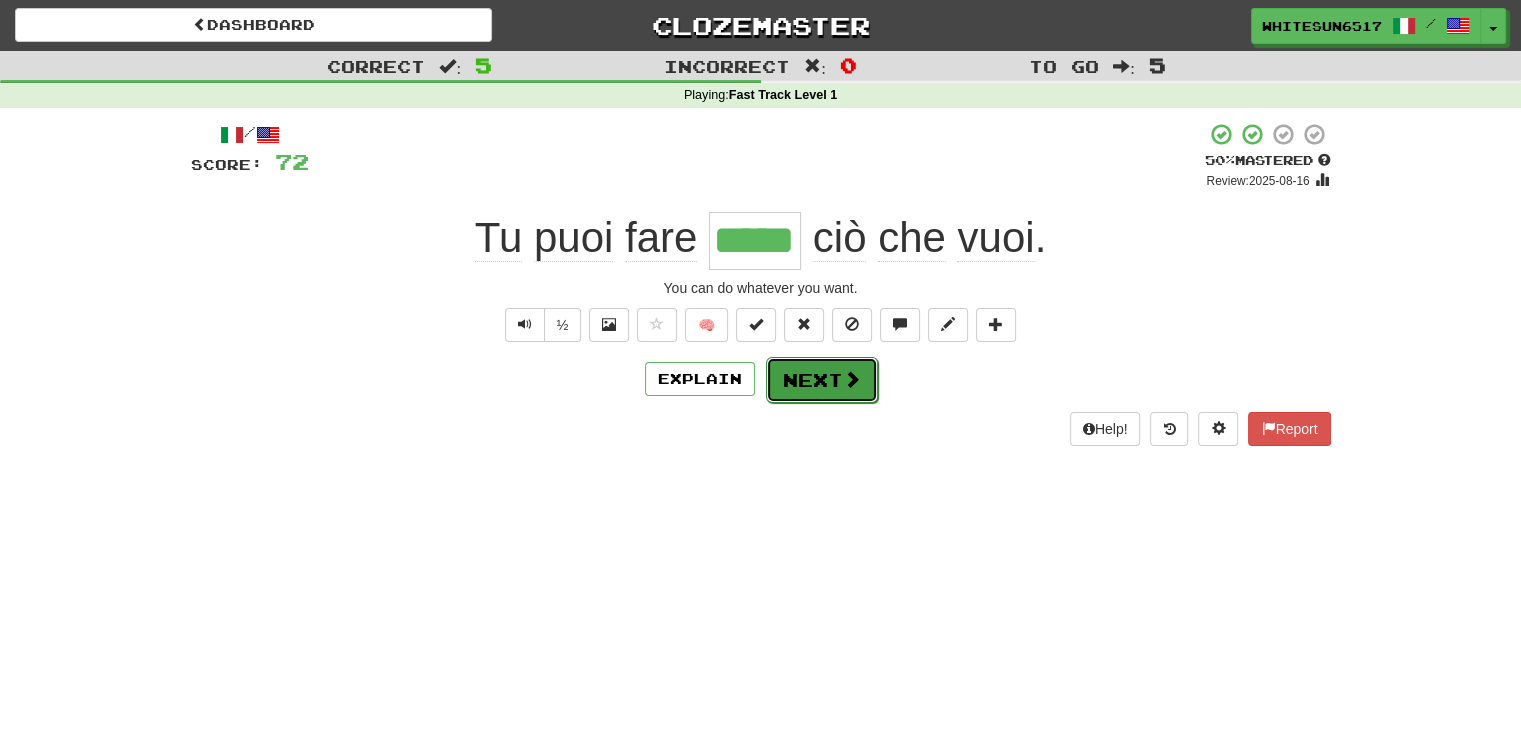 click on "Next" at bounding box center [822, 380] 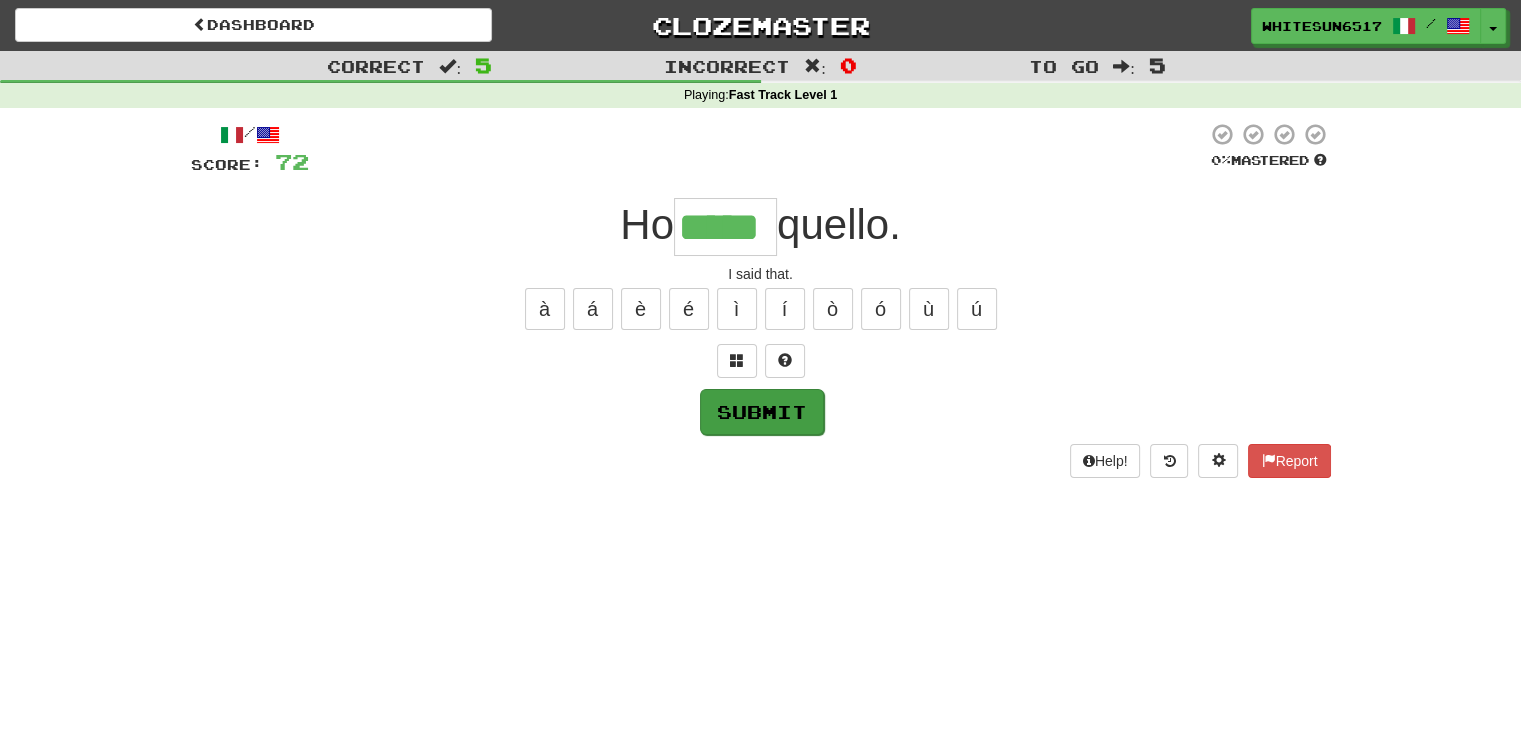 type on "*****" 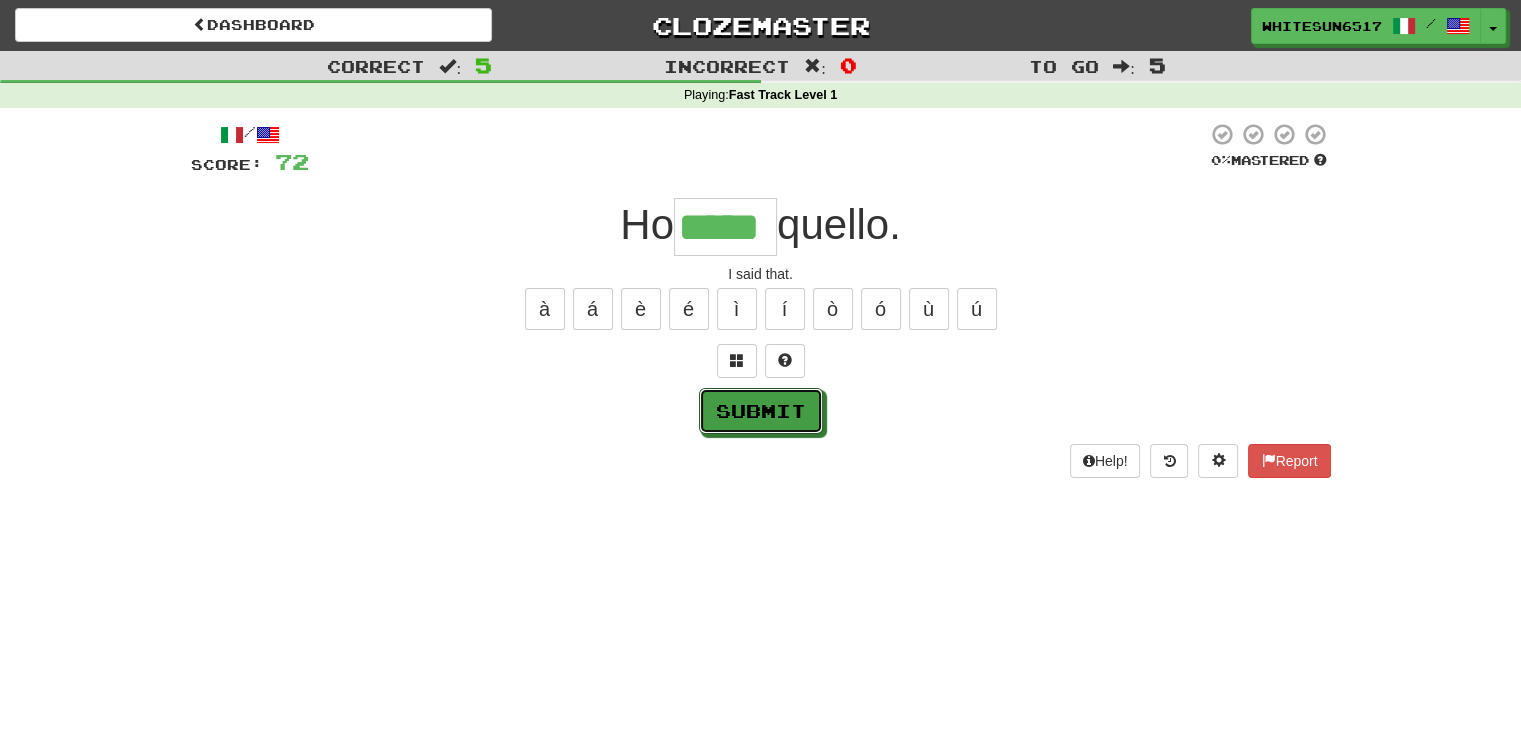 click on "Submit" at bounding box center [761, 411] 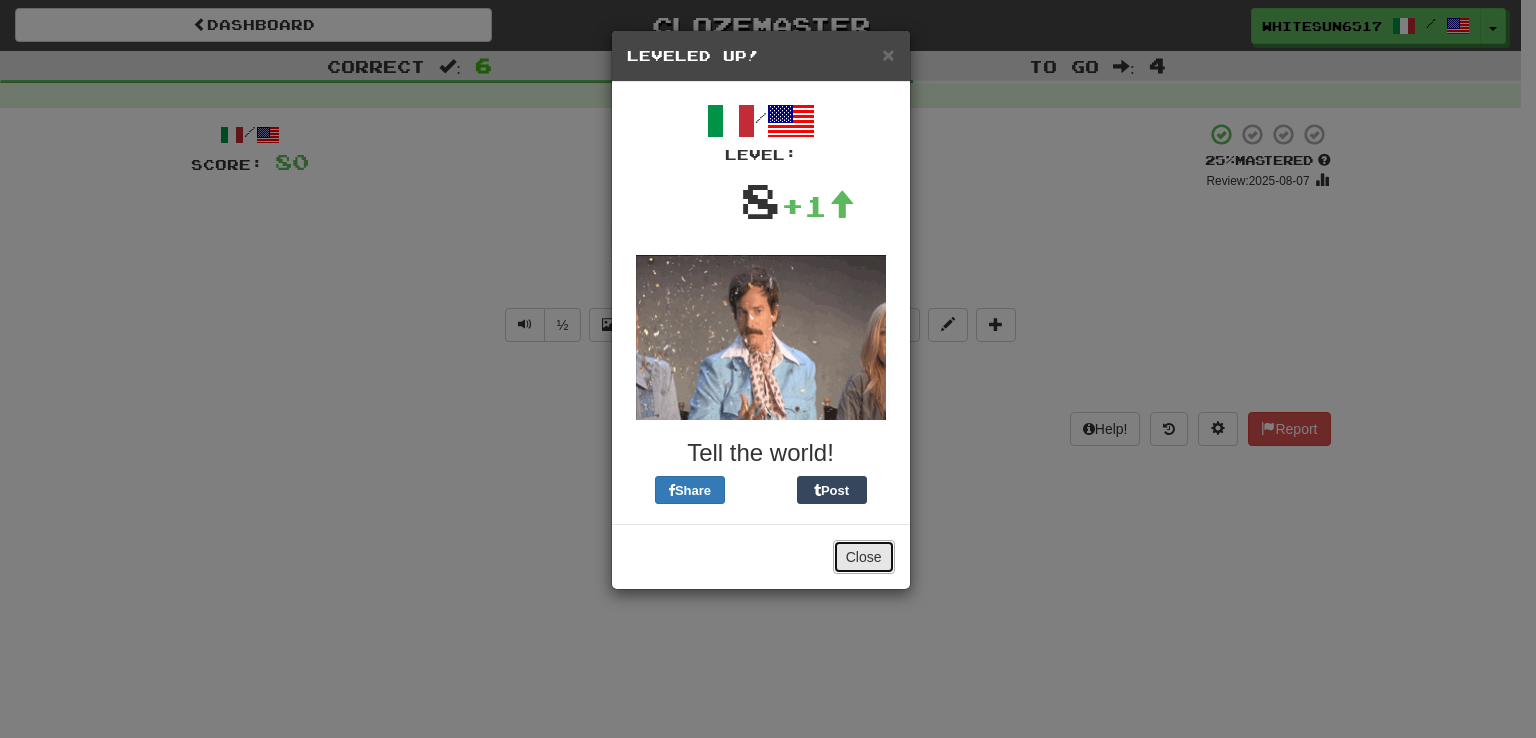 click on "Close" at bounding box center (864, 557) 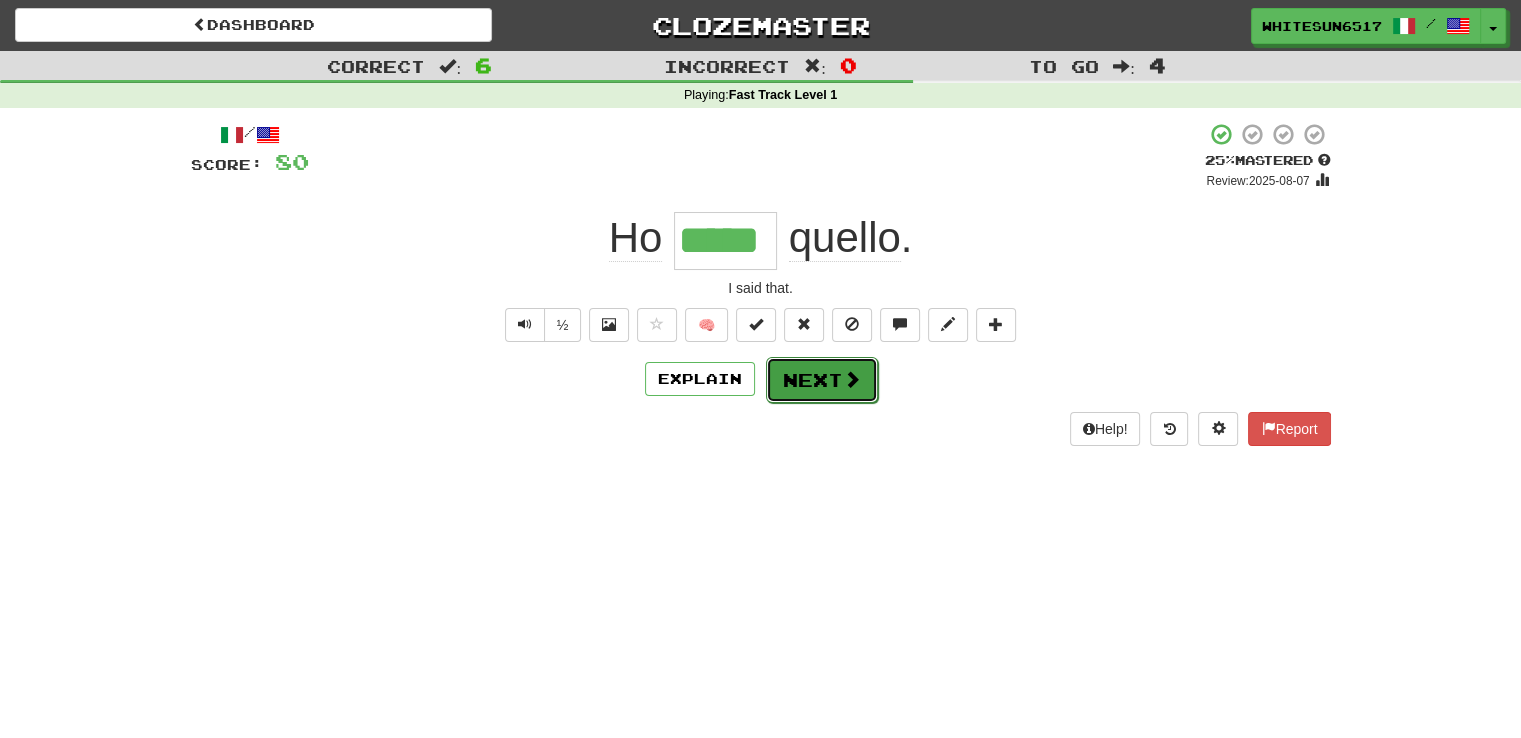 click on "Next" at bounding box center (822, 380) 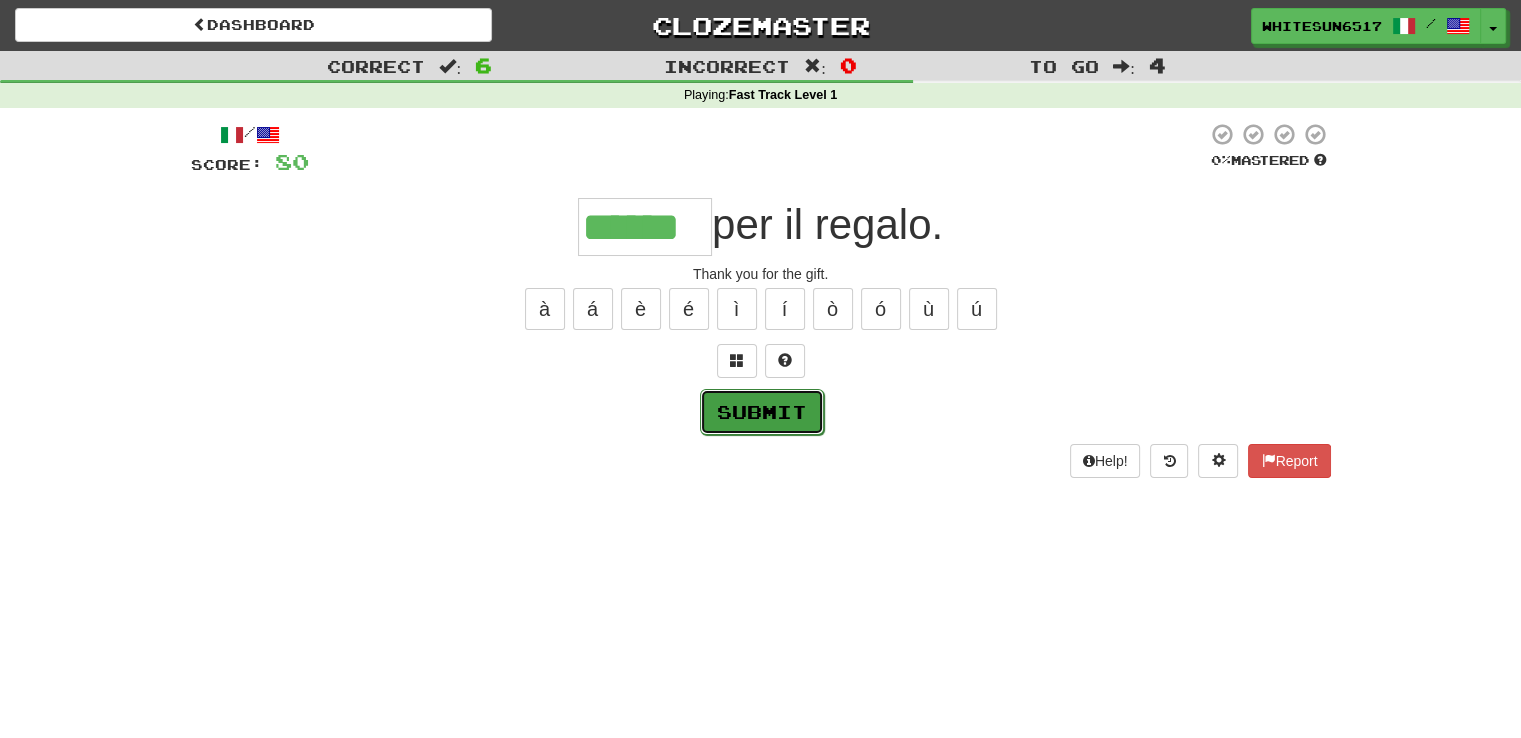 click on "Submit" at bounding box center (762, 412) 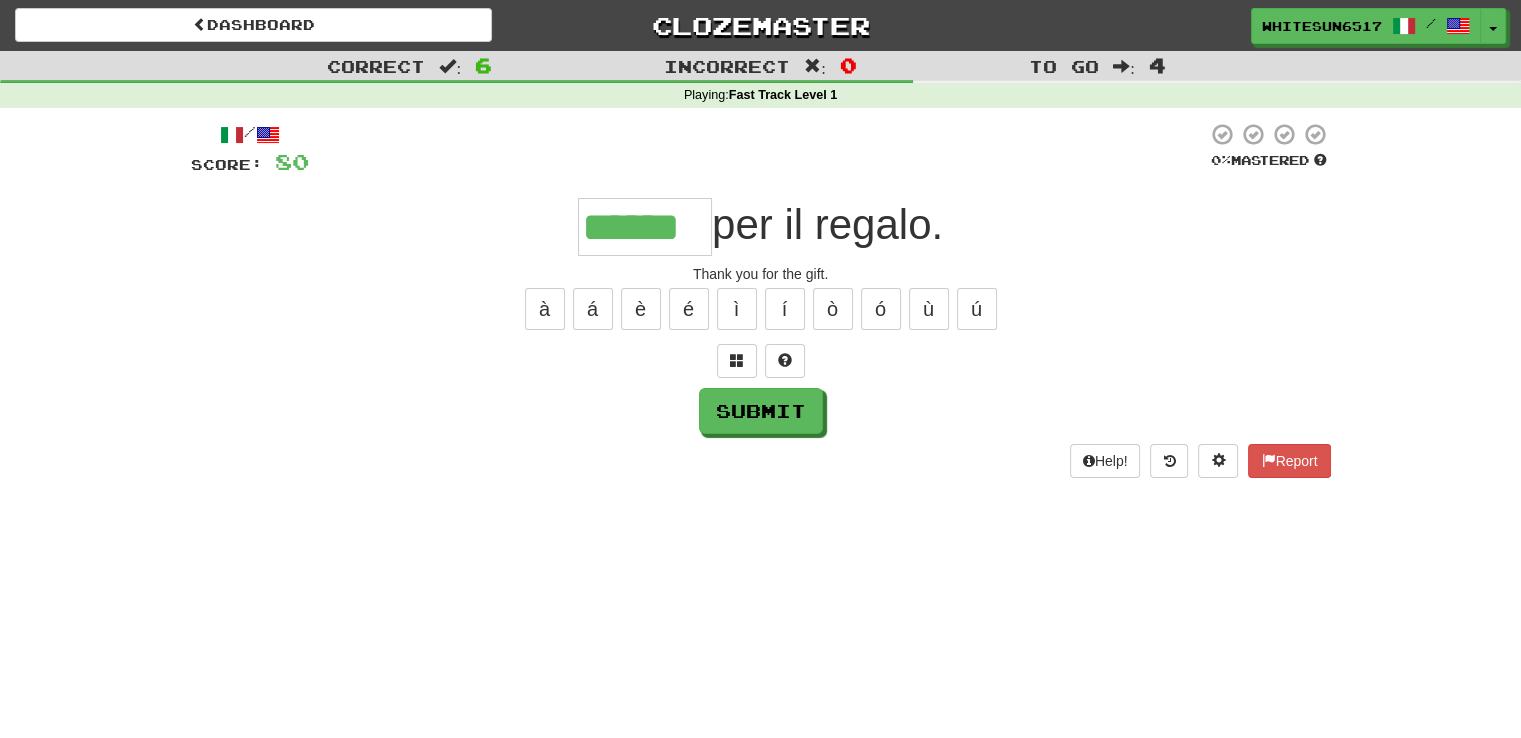 type on "******" 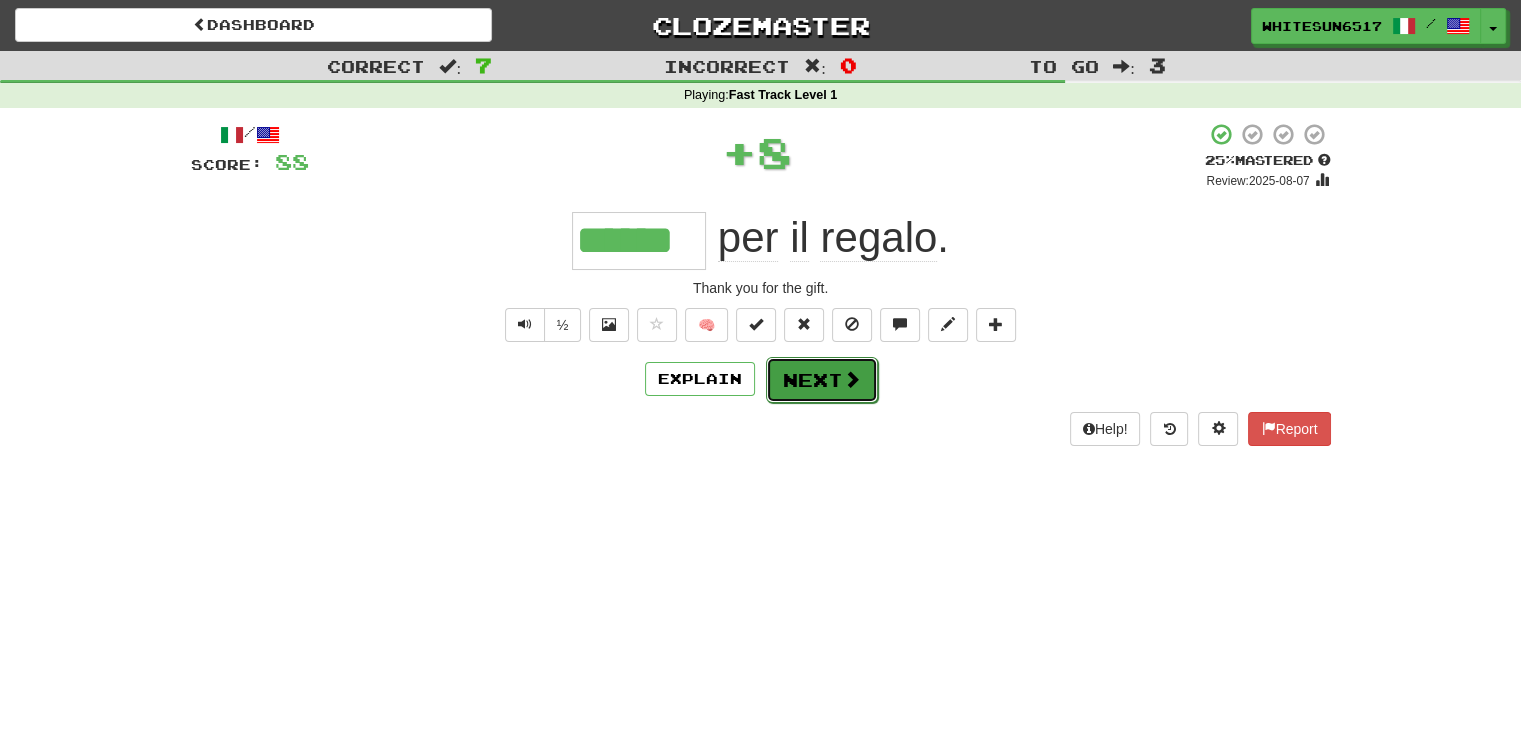 click on "Next" at bounding box center [822, 380] 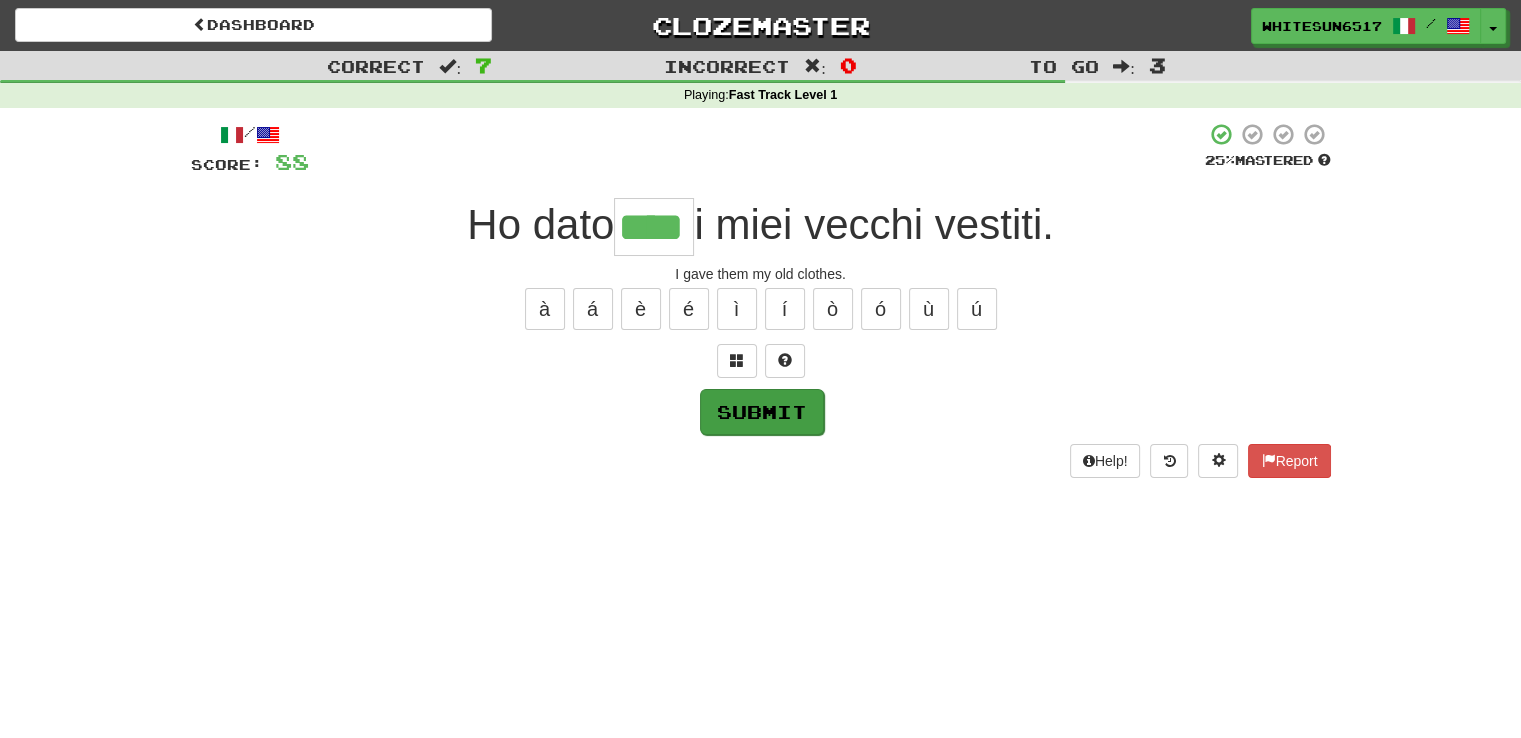 type on "****" 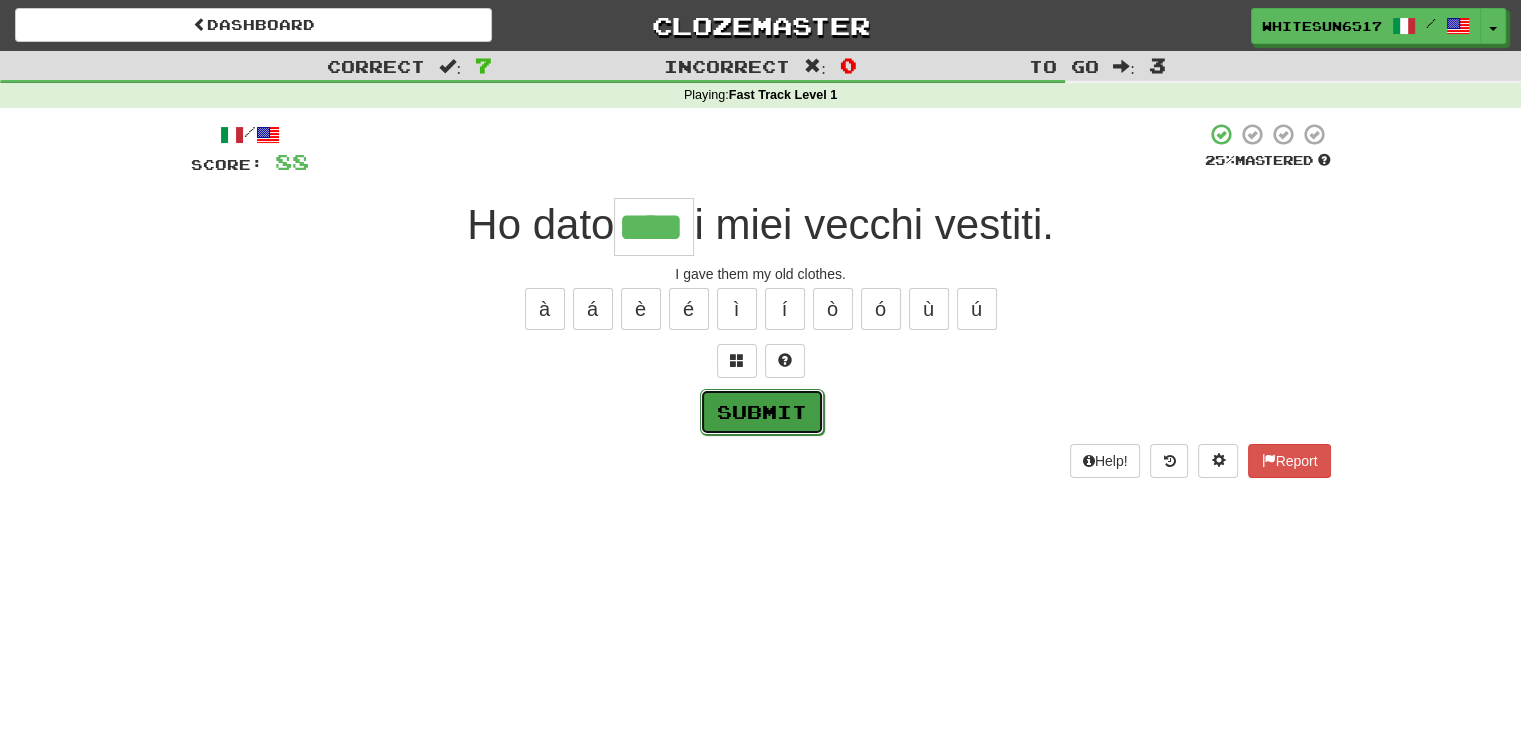 click on "Submit" at bounding box center [762, 412] 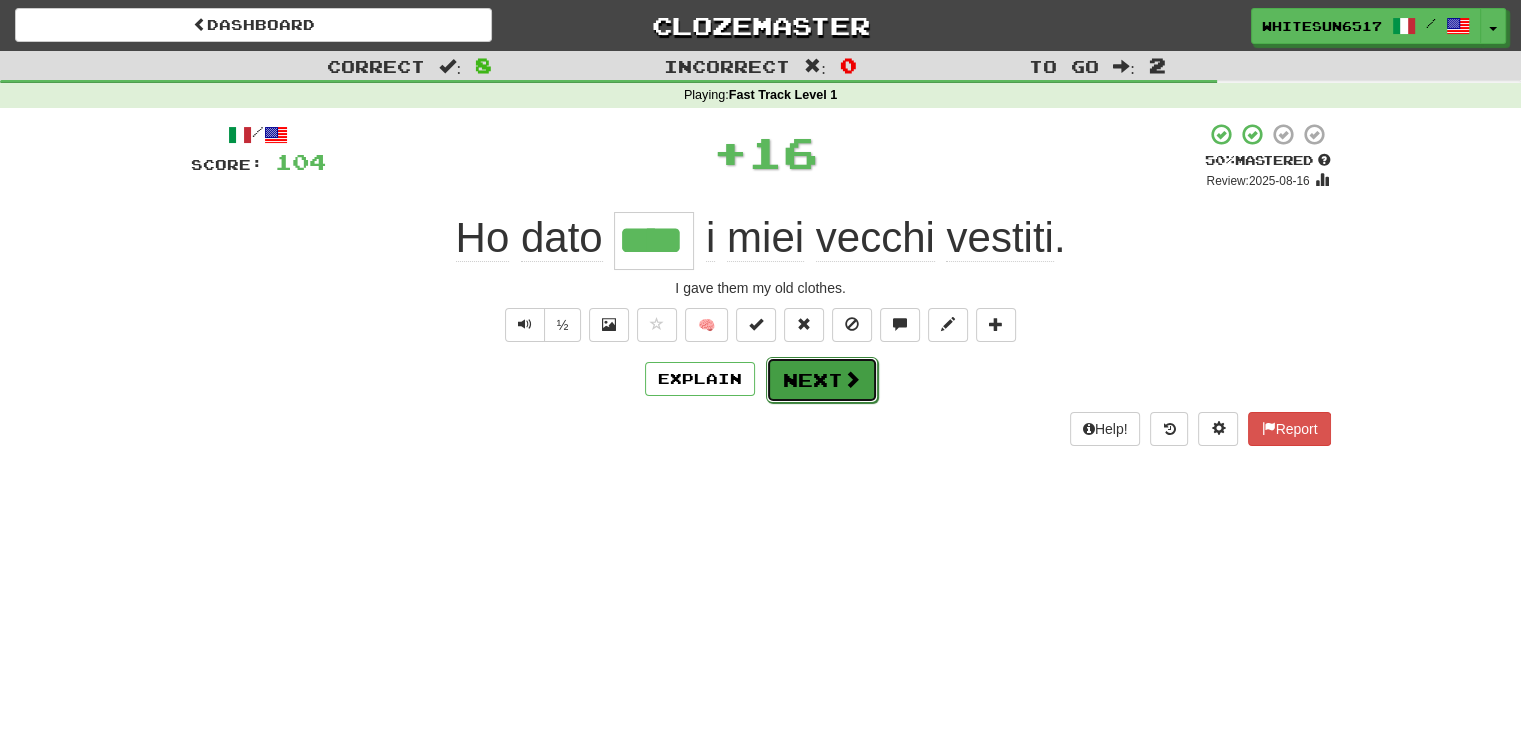 click on "Next" at bounding box center (822, 380) 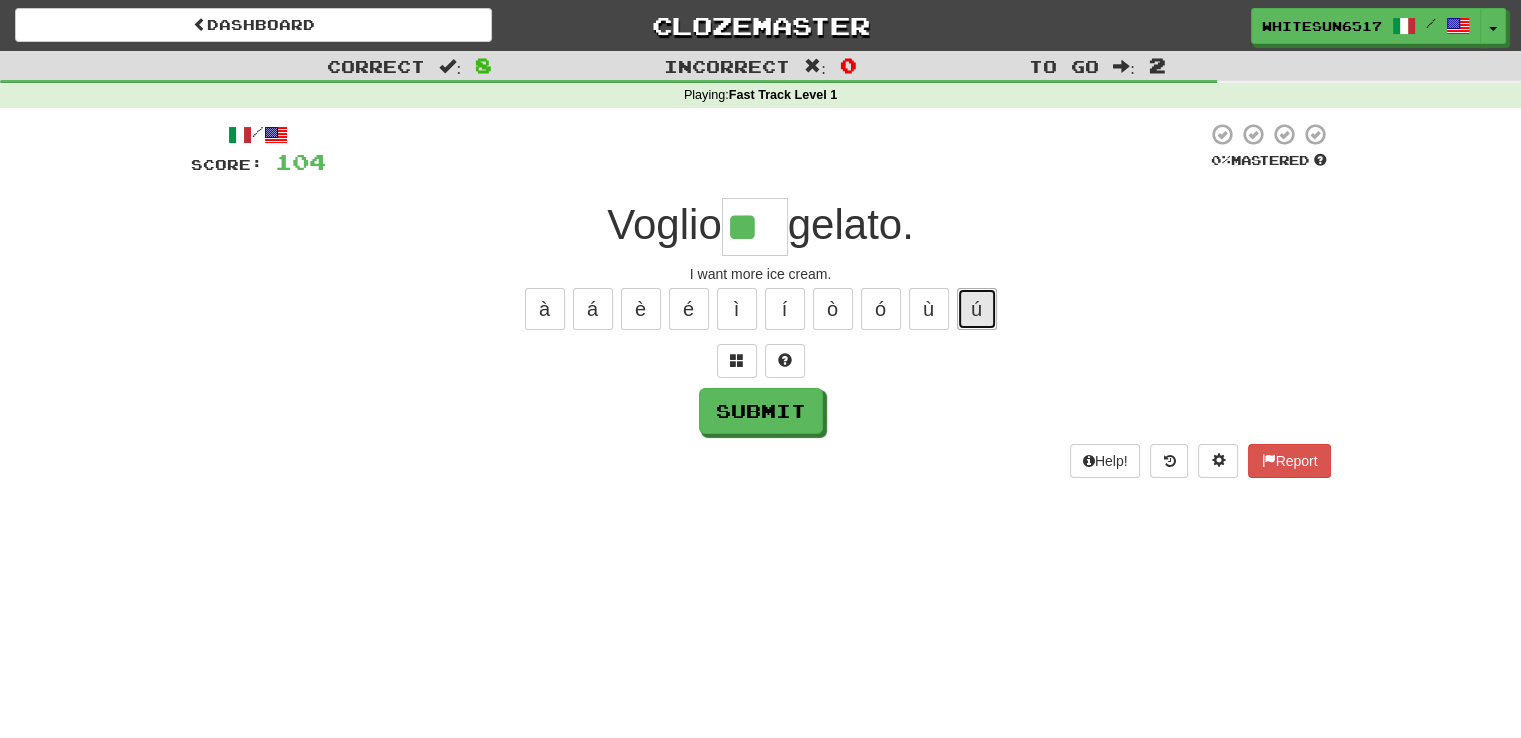 click on "ú" at bounding box center (977, 309) 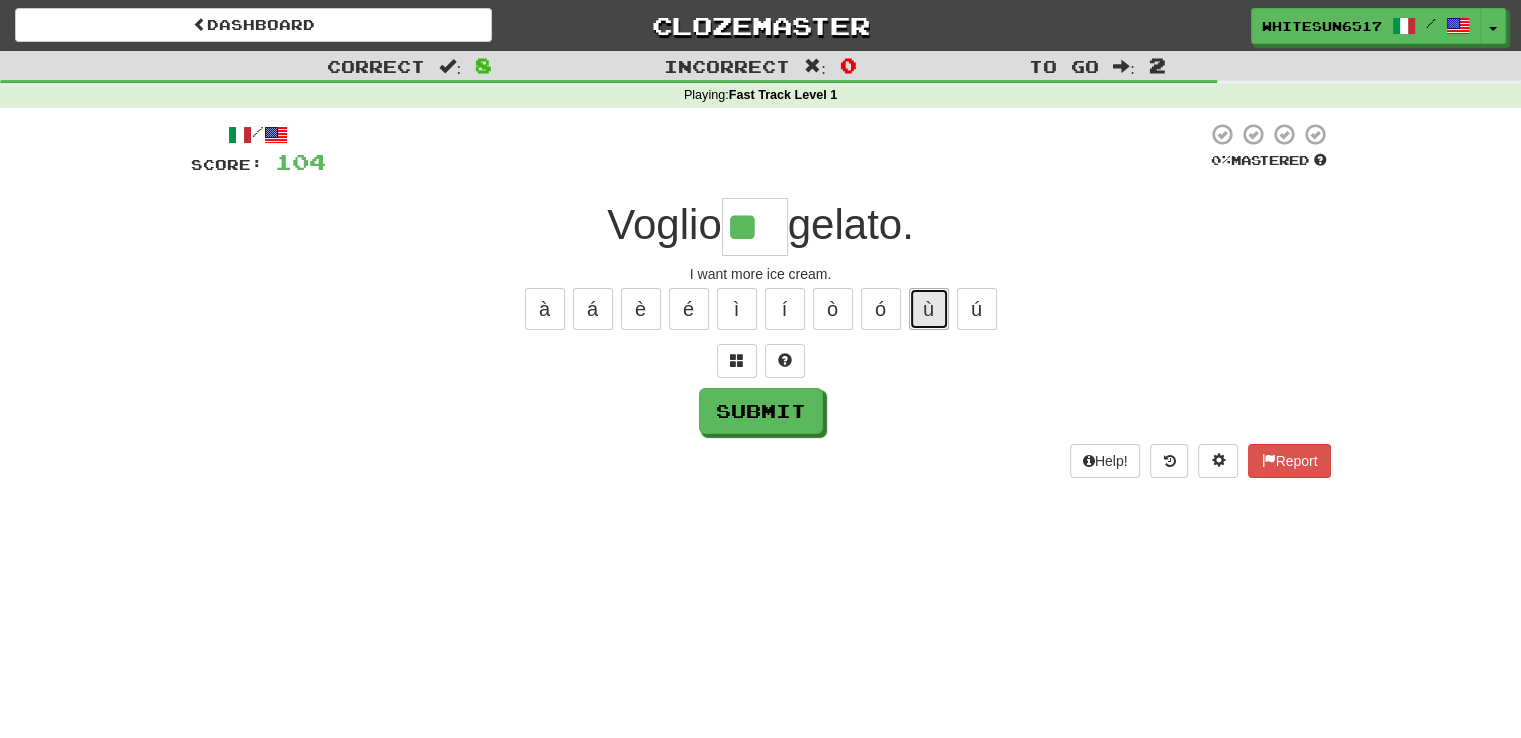 click on "ù" at bounding box center (929, 309) 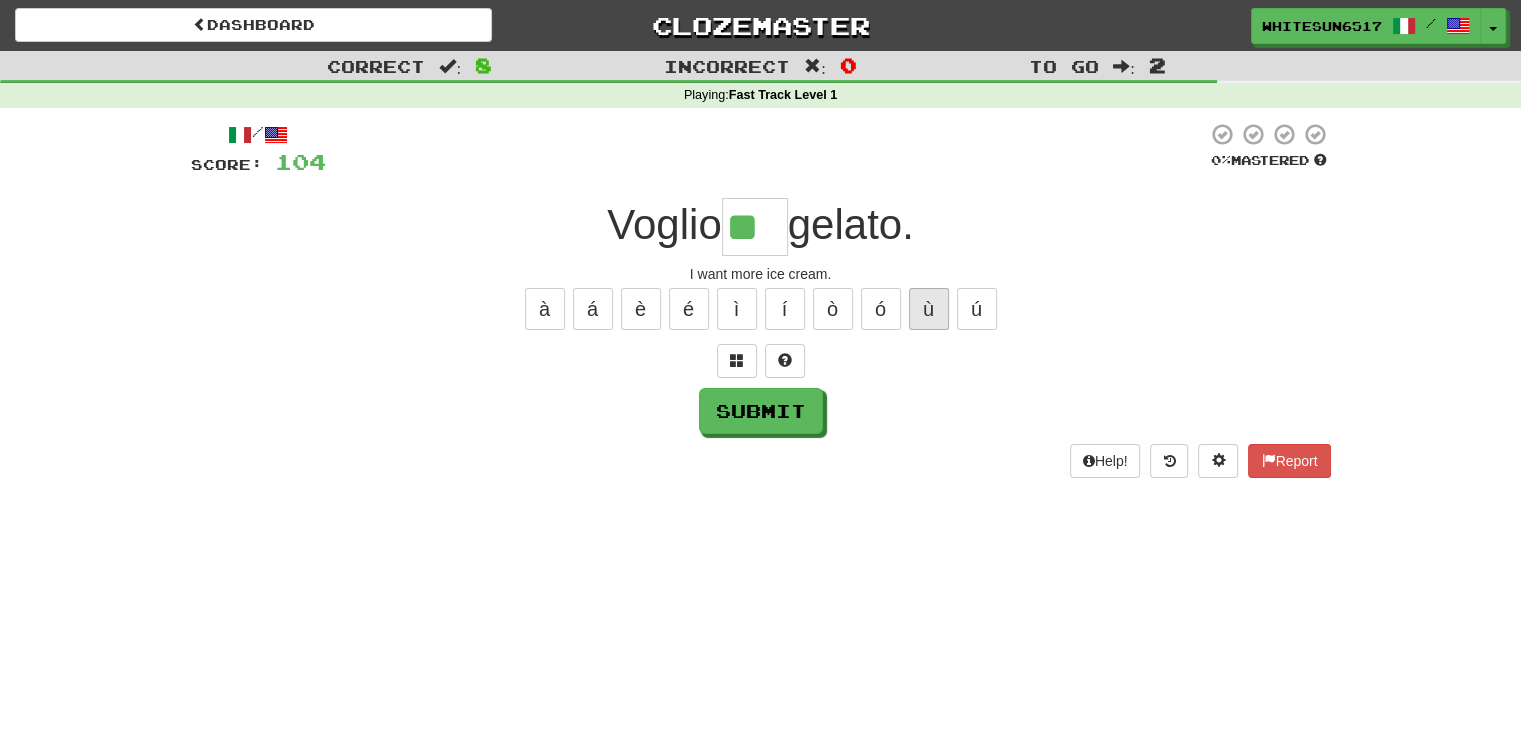 type on "***" 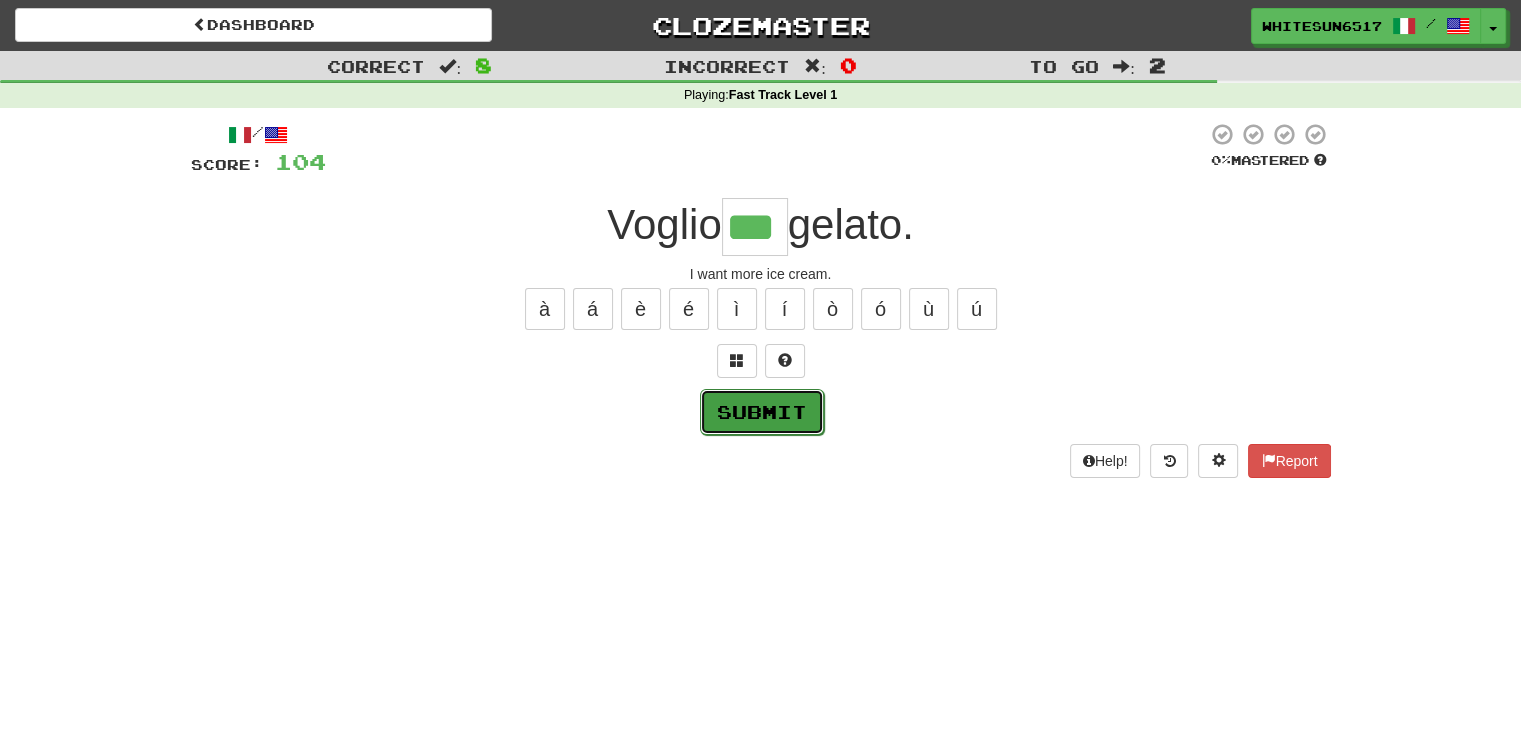 click on "Submit" at bounding box center [762, 412] 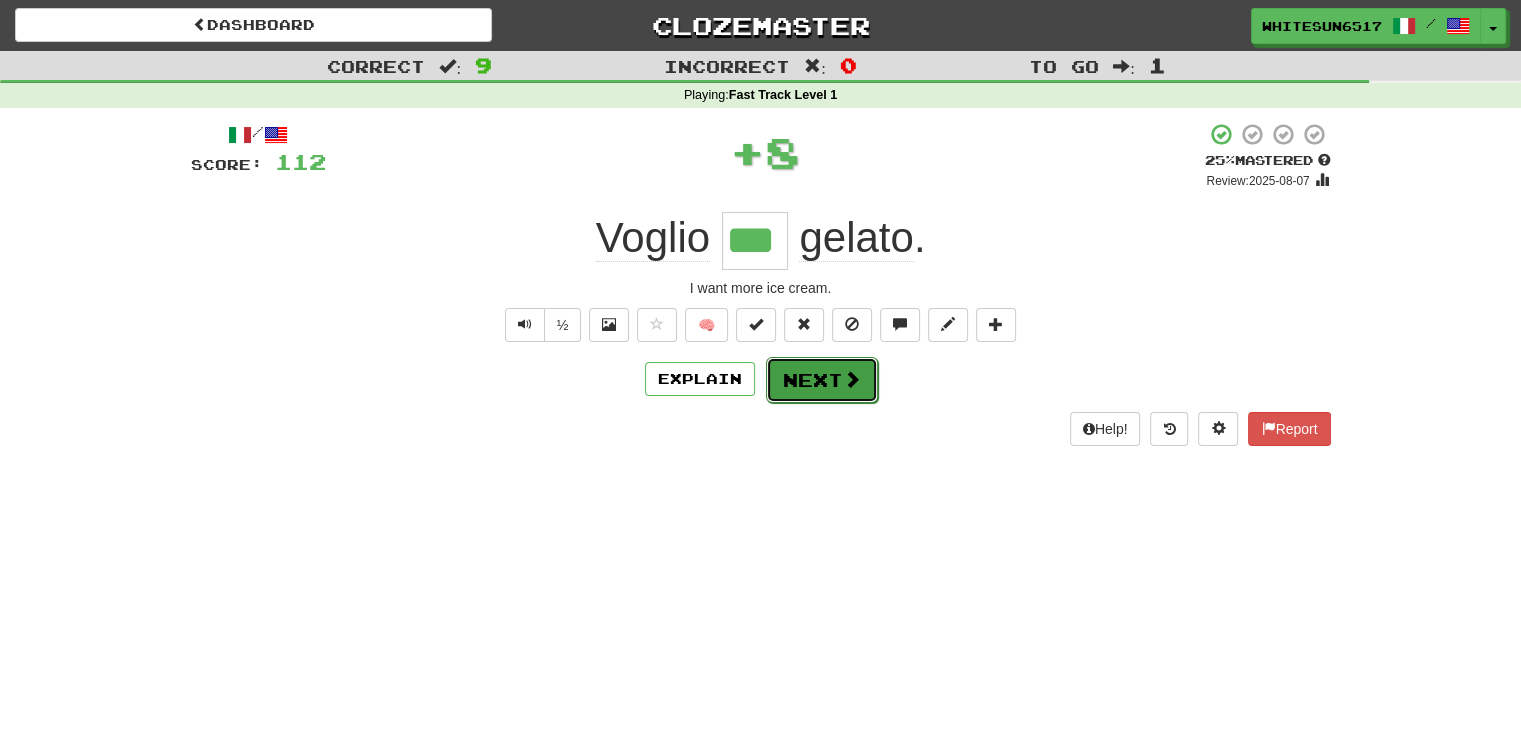 click at bounding box center [852, 379] 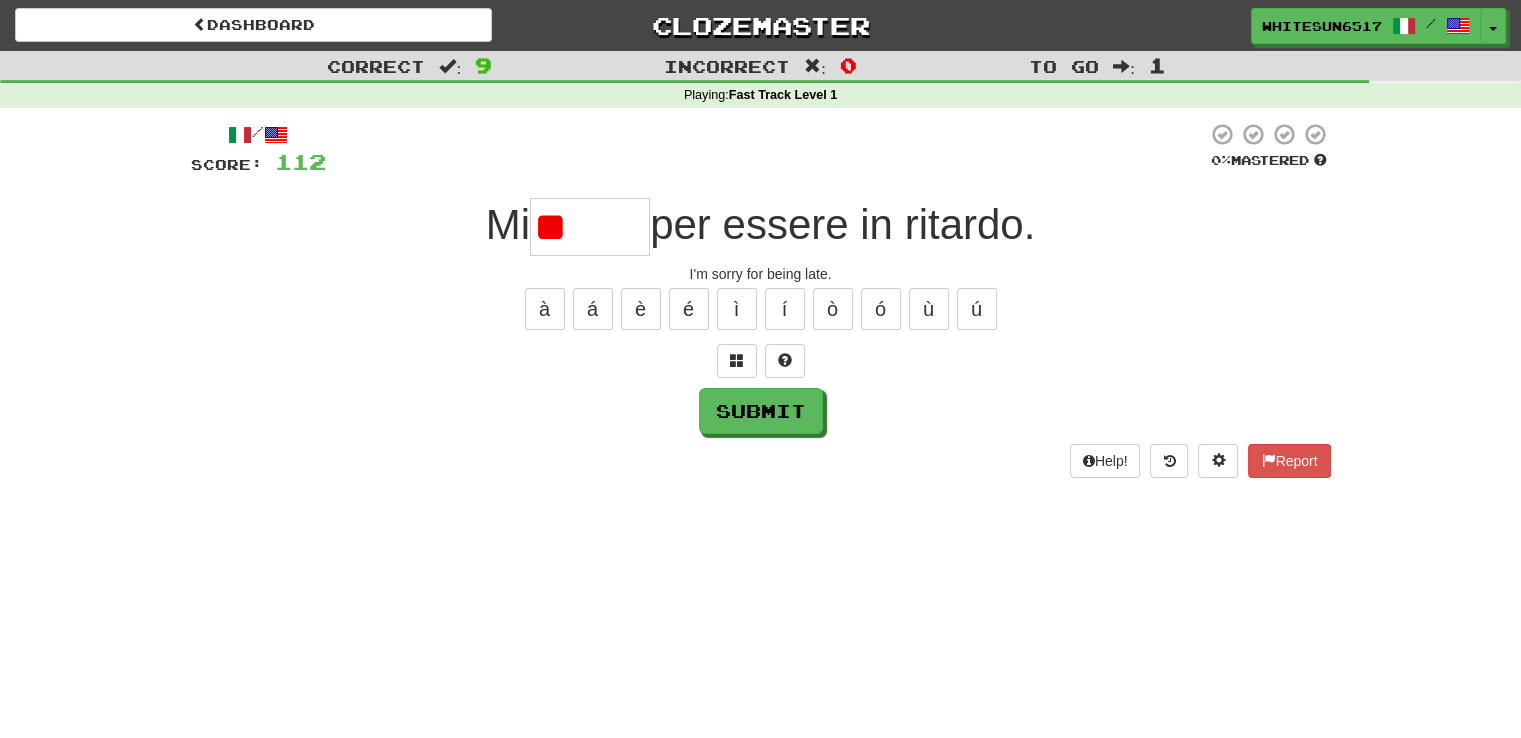 type on "*" 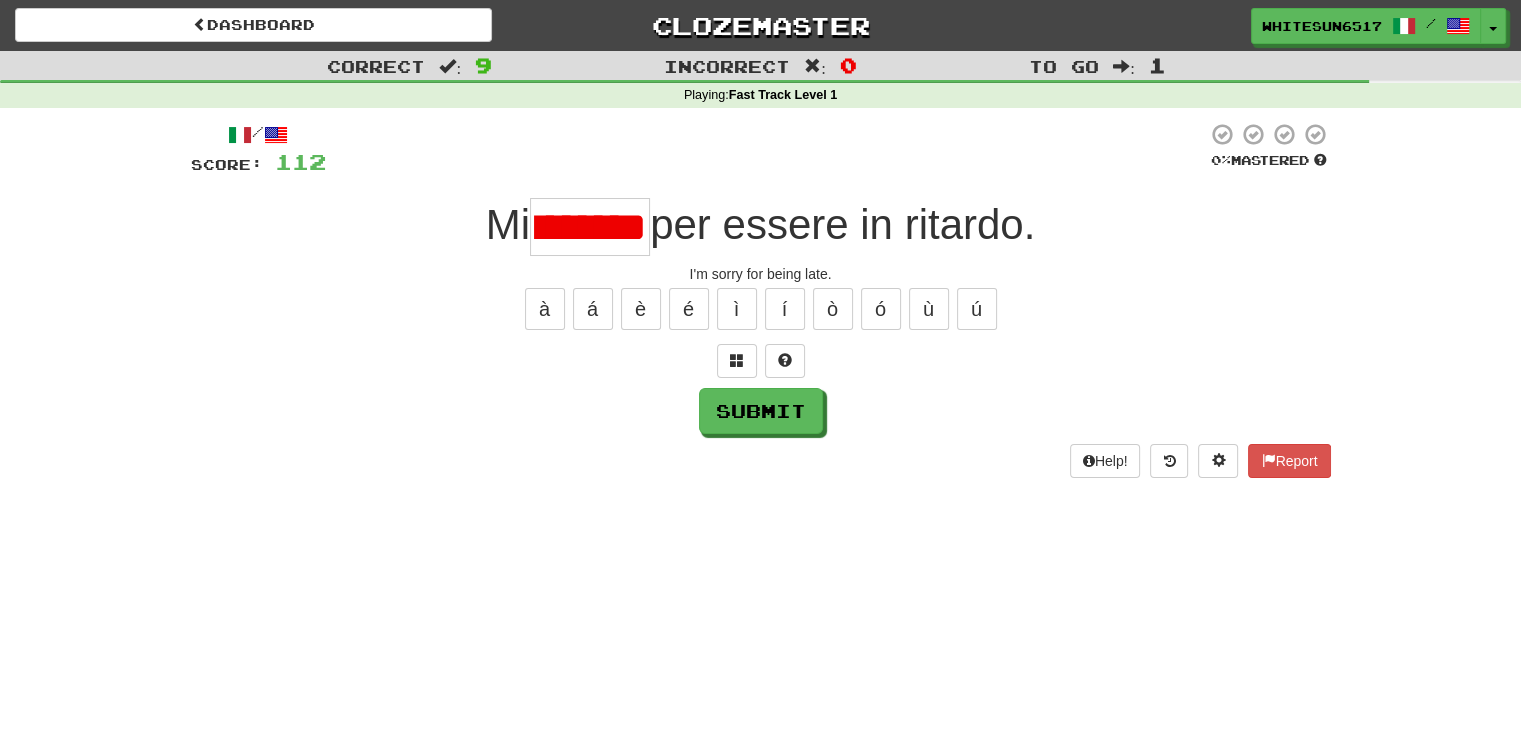 scroll, scrollTop: 0, scrollLeft: 41, axis: horizontal 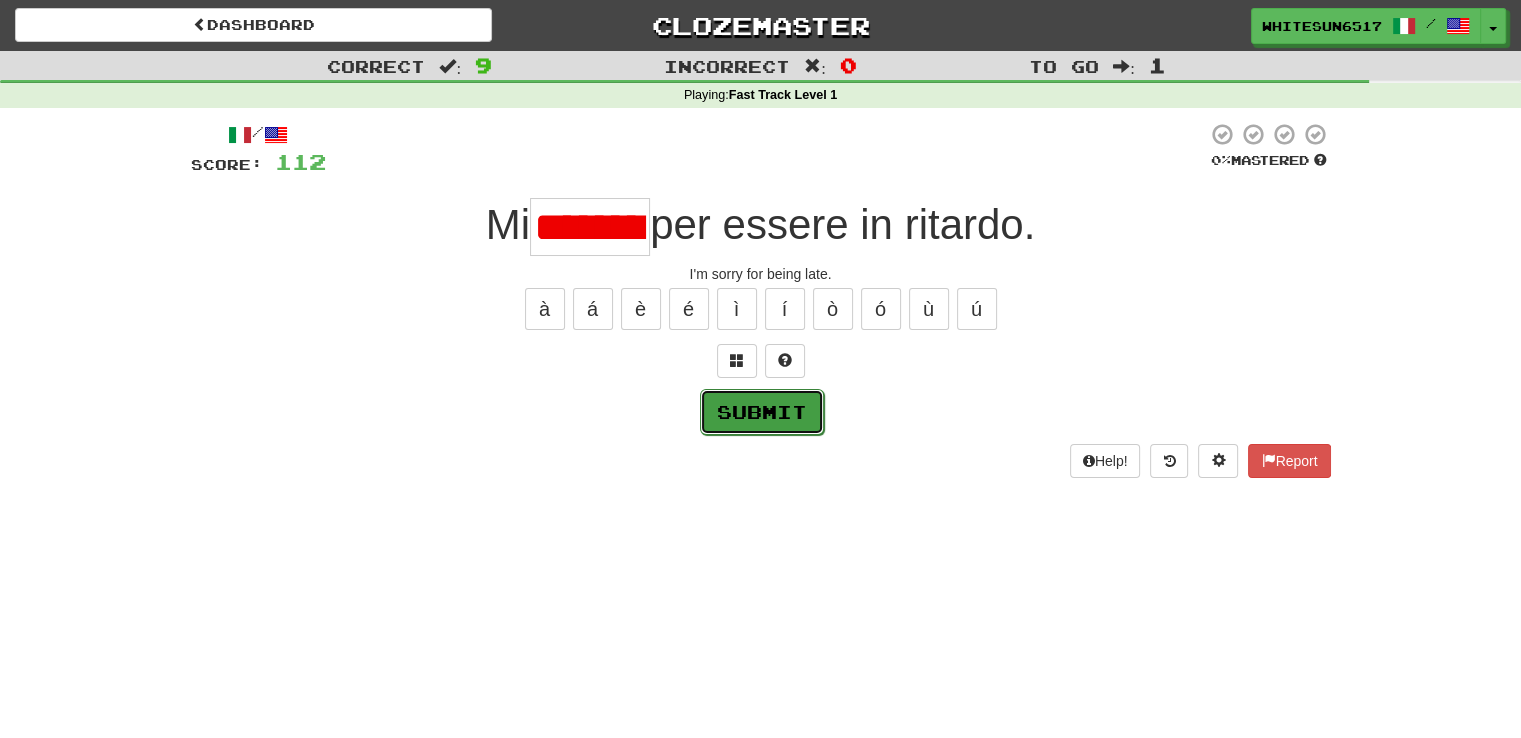 click on "Submit" at bounding box center [762, 412] 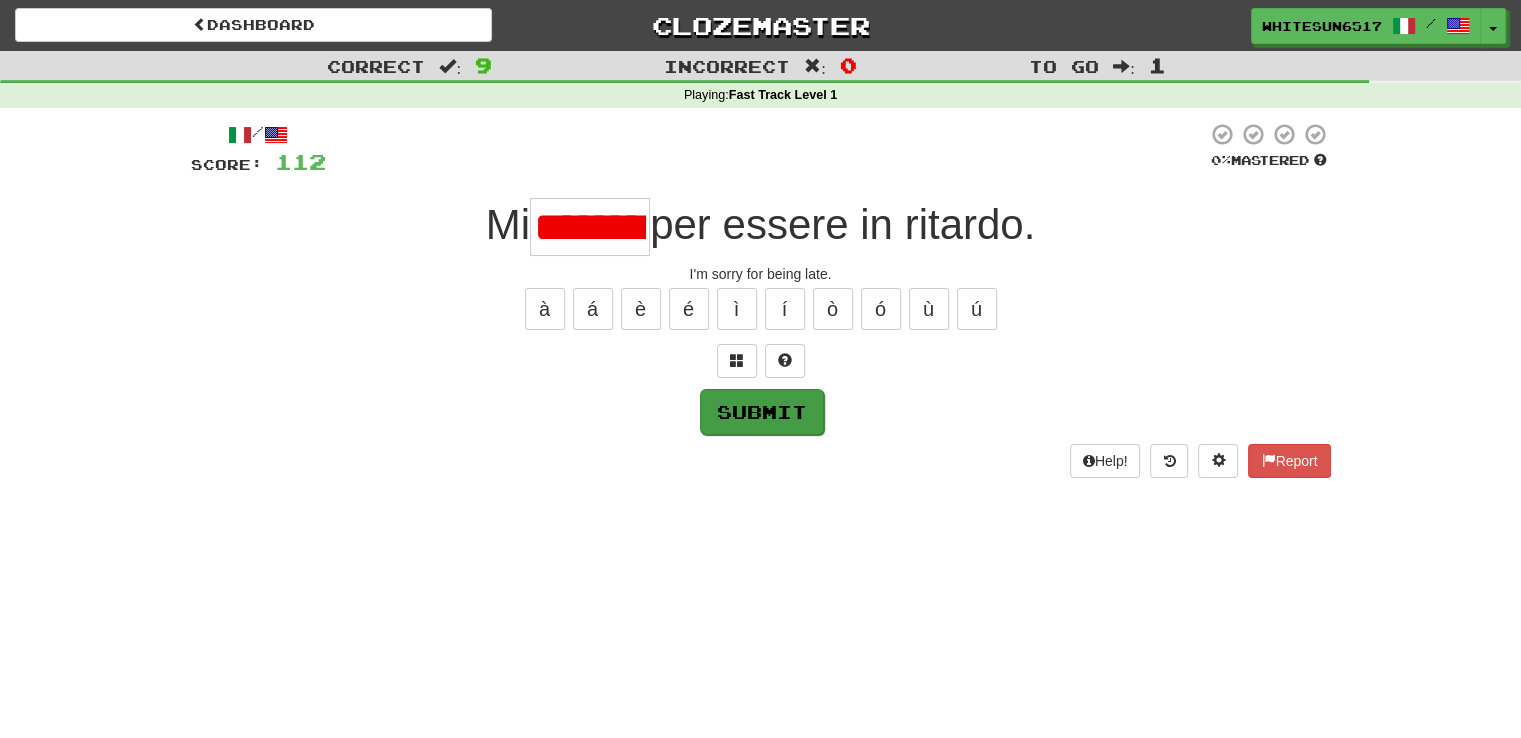 type on "*****" 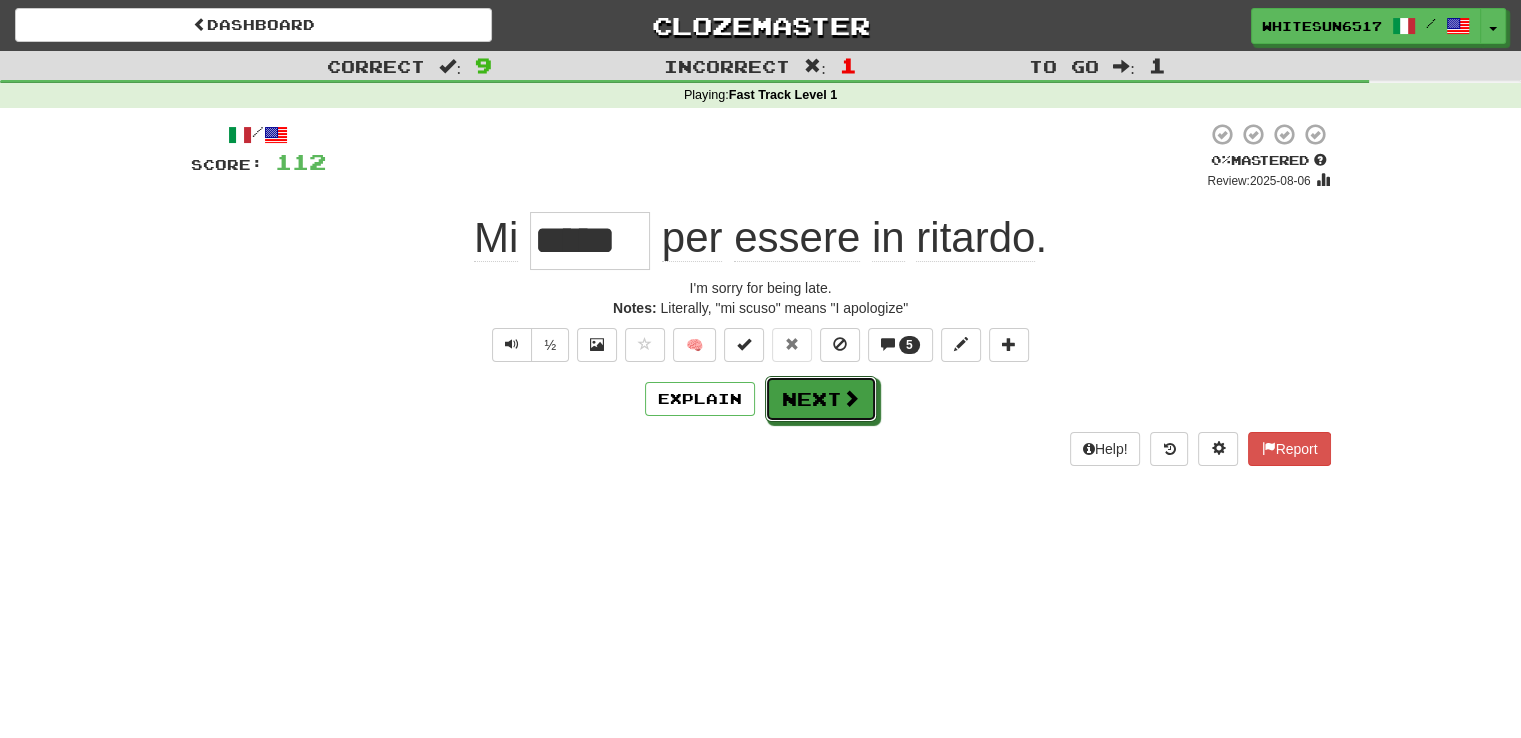 click on "Next" at bounding box center (821, 399) 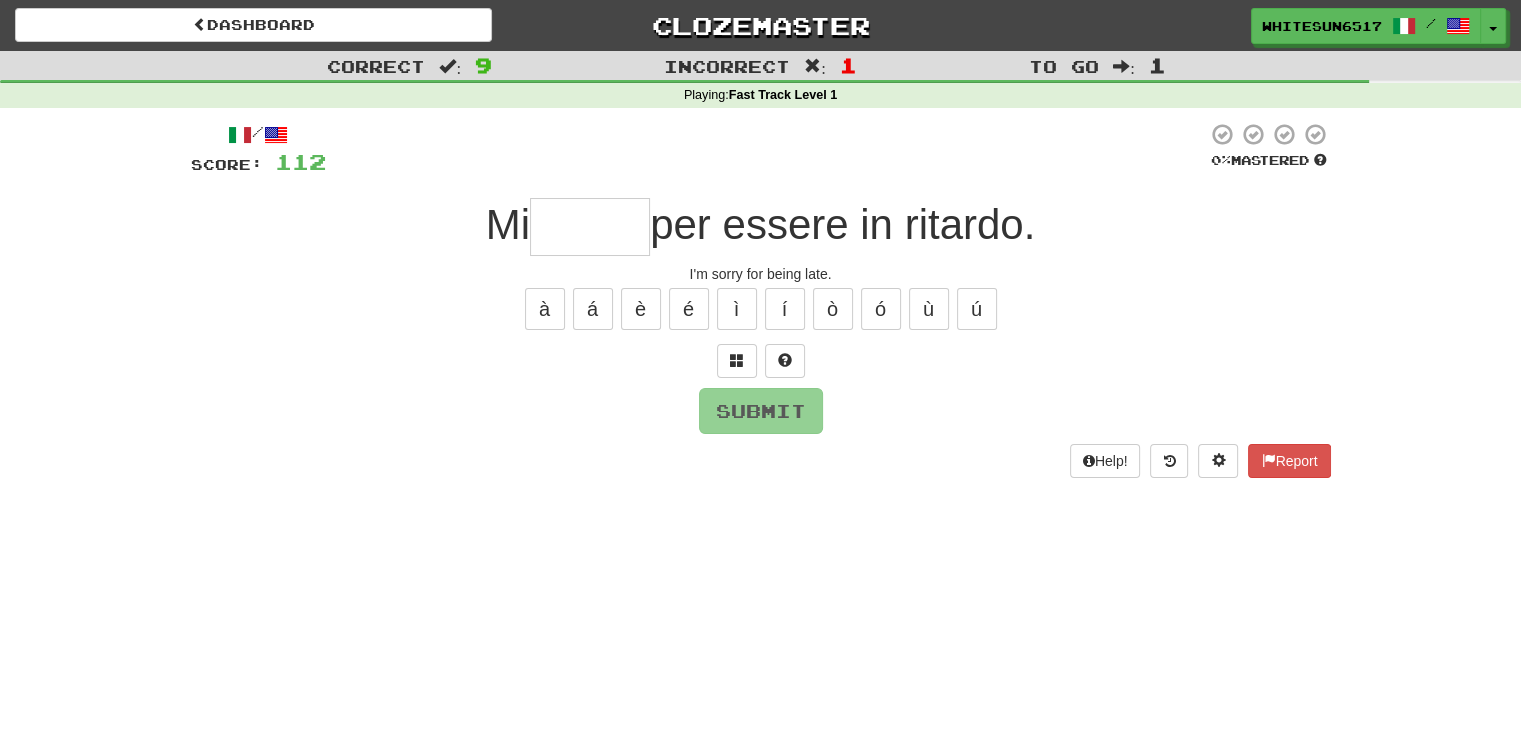 click at bounding box center (590, 227) 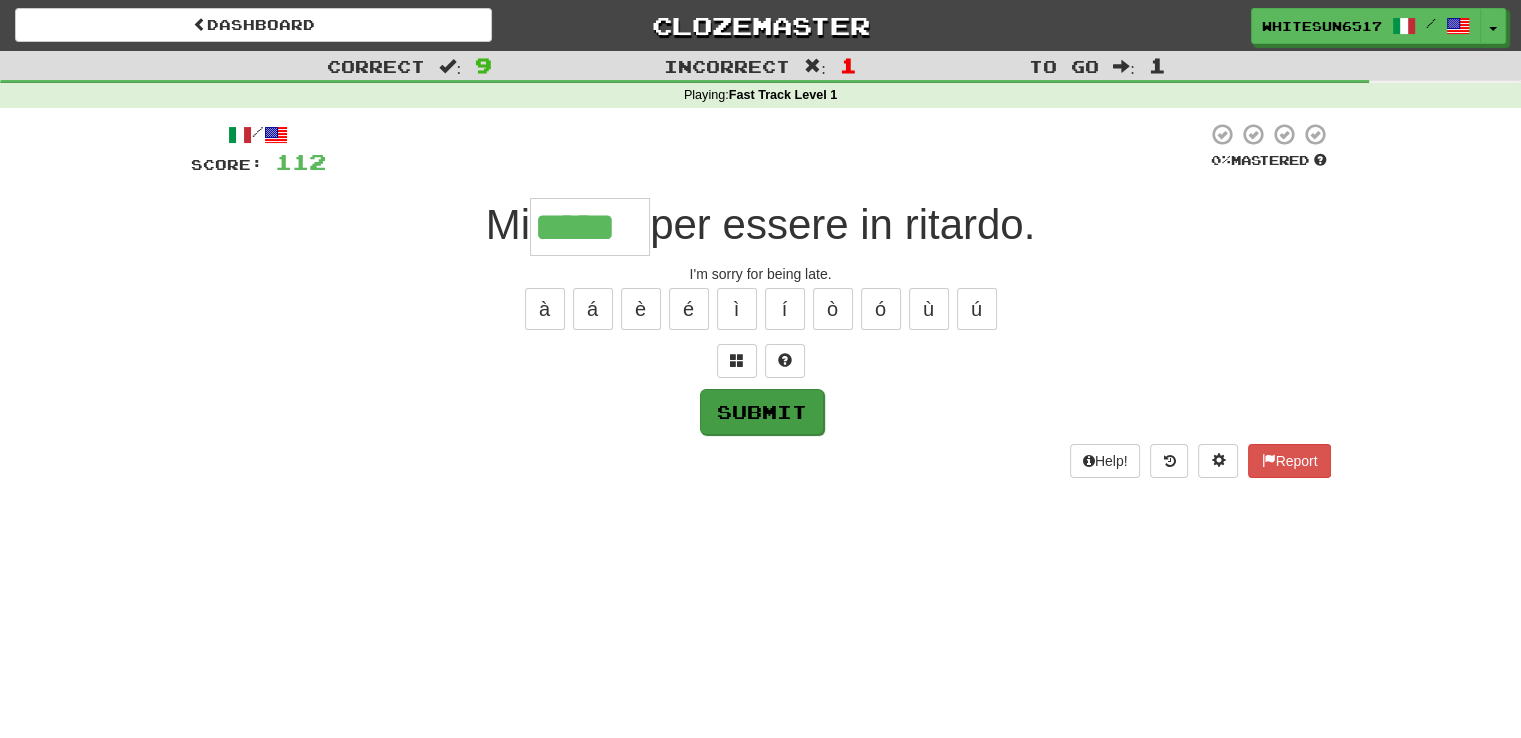 type on "*****" 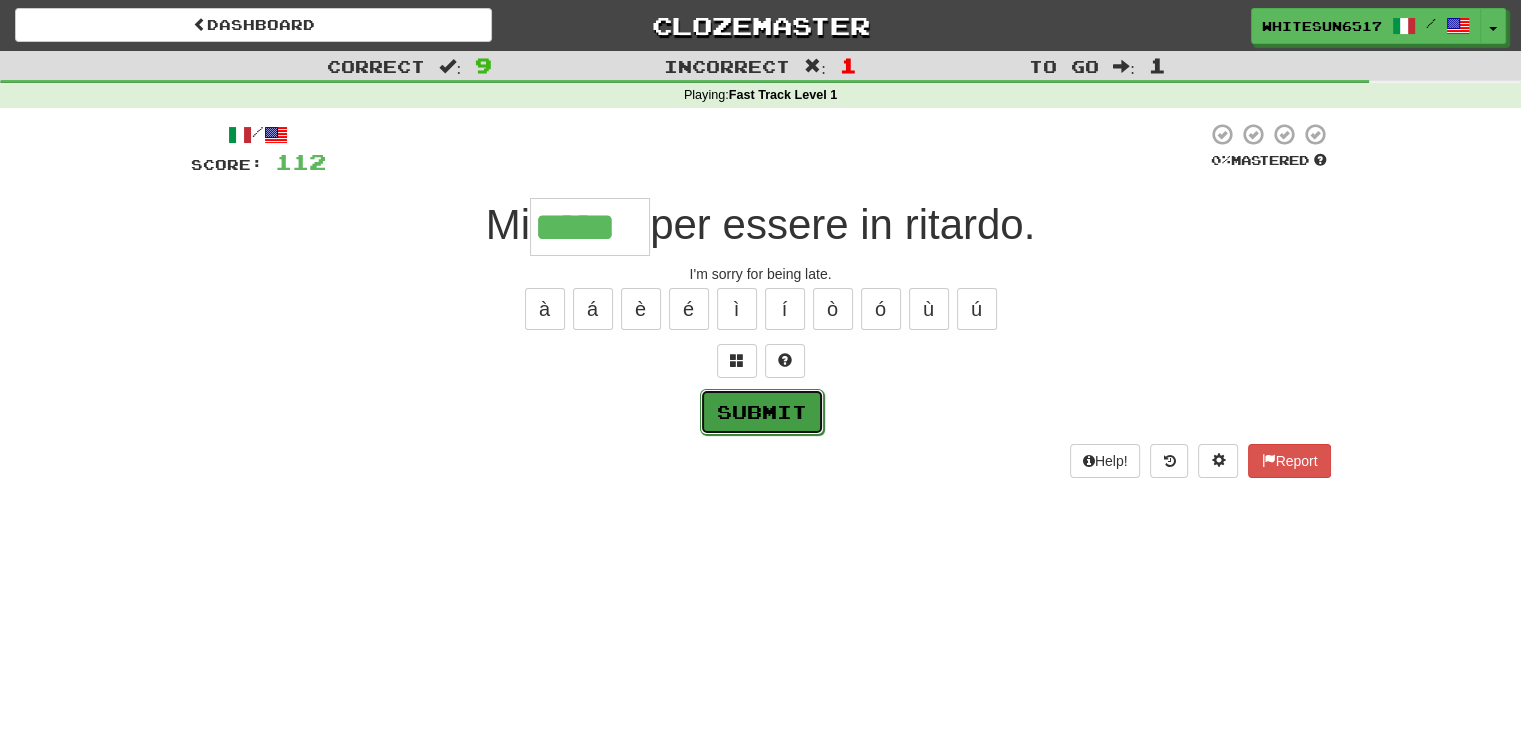 click on "Submit" at bounding box center [762, 412] 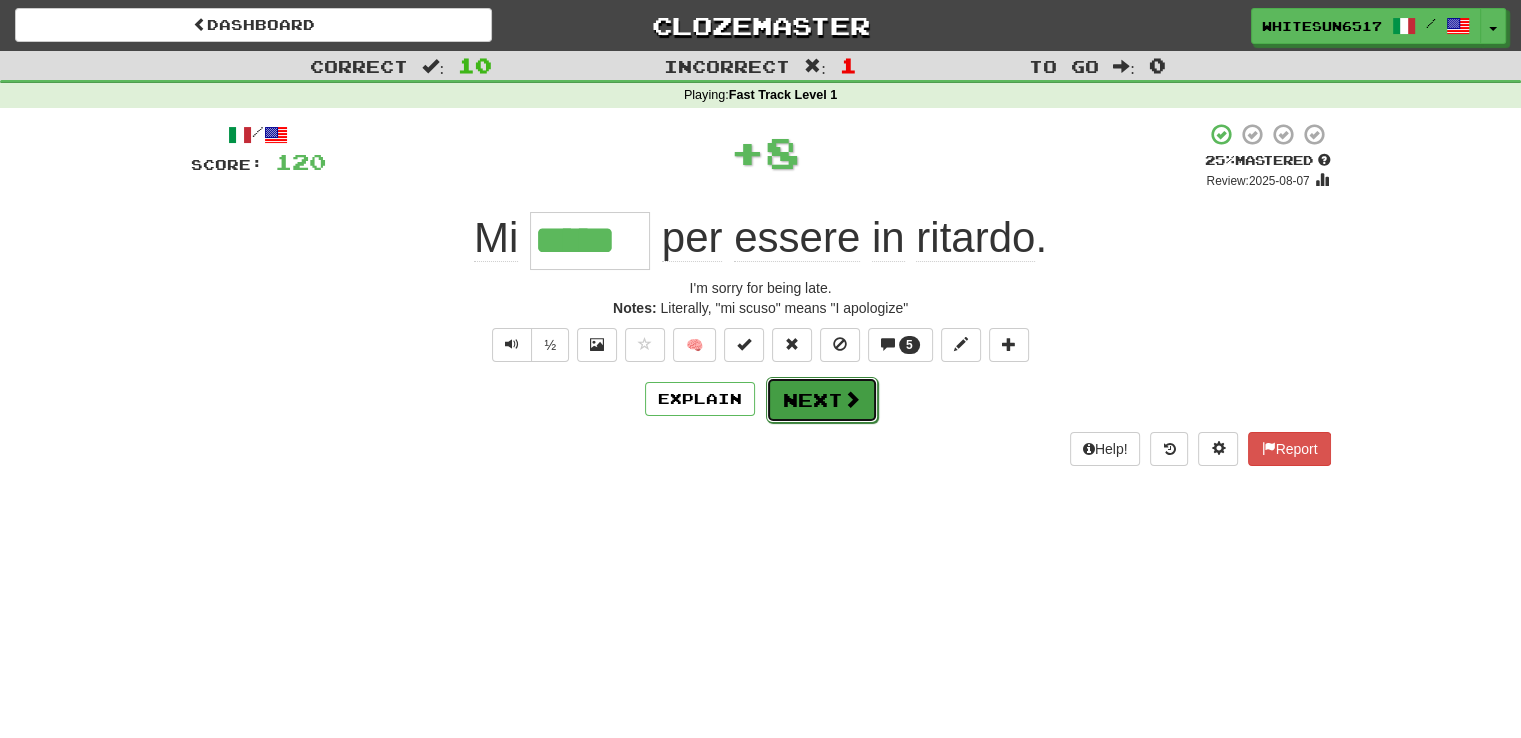click on "Next" at bounding box center [822, 400] 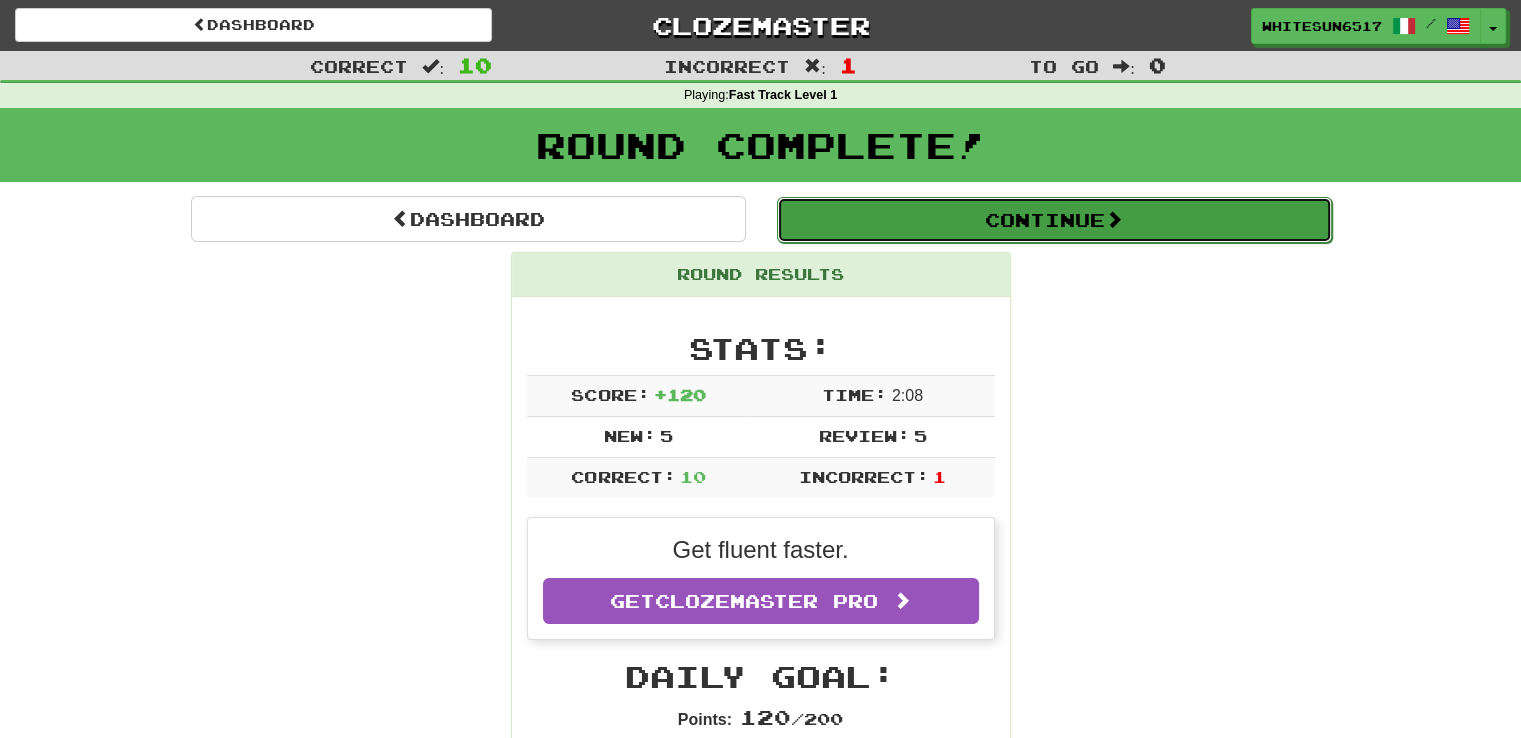 click on "Continue" at bounding box center (1054, 220) 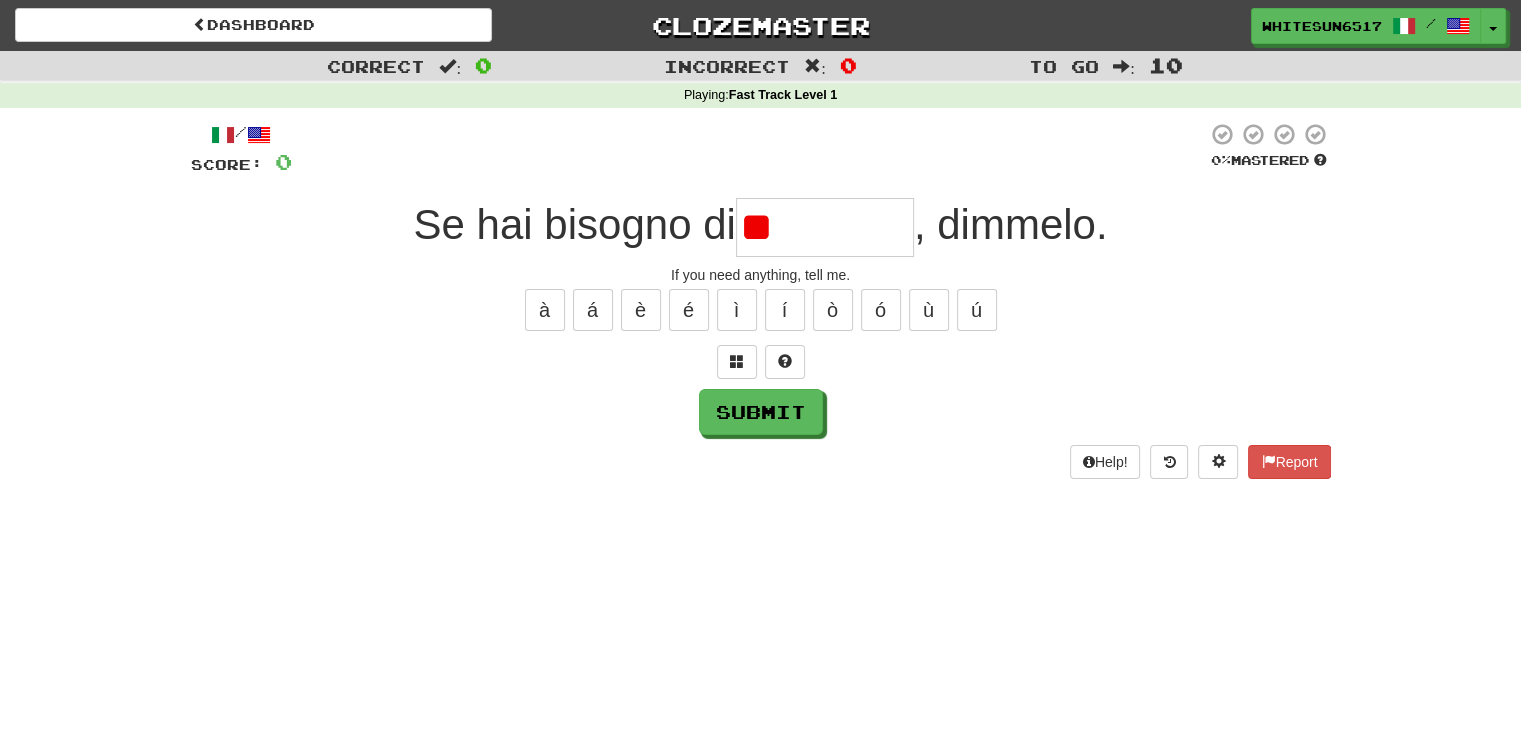 type on "*" 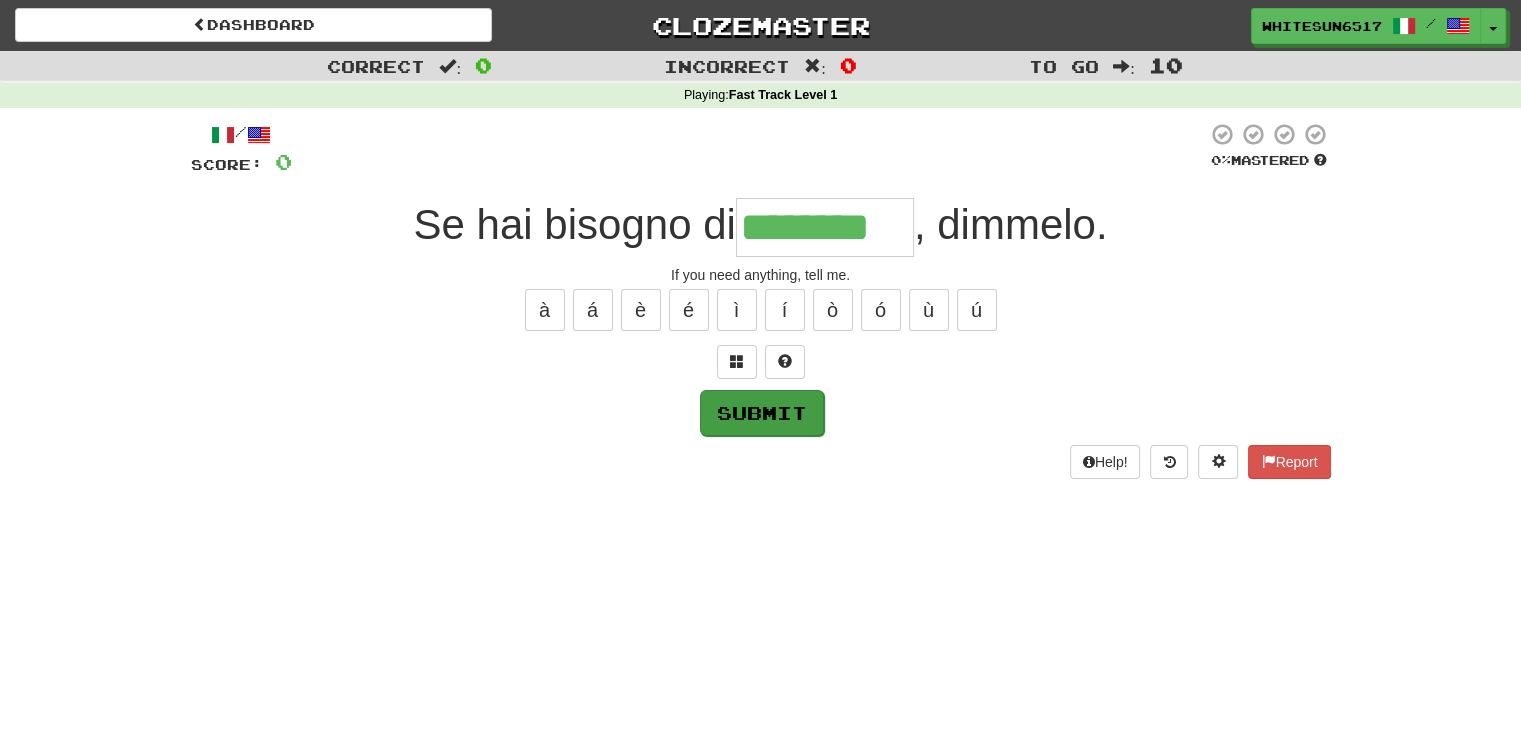 type on "********" 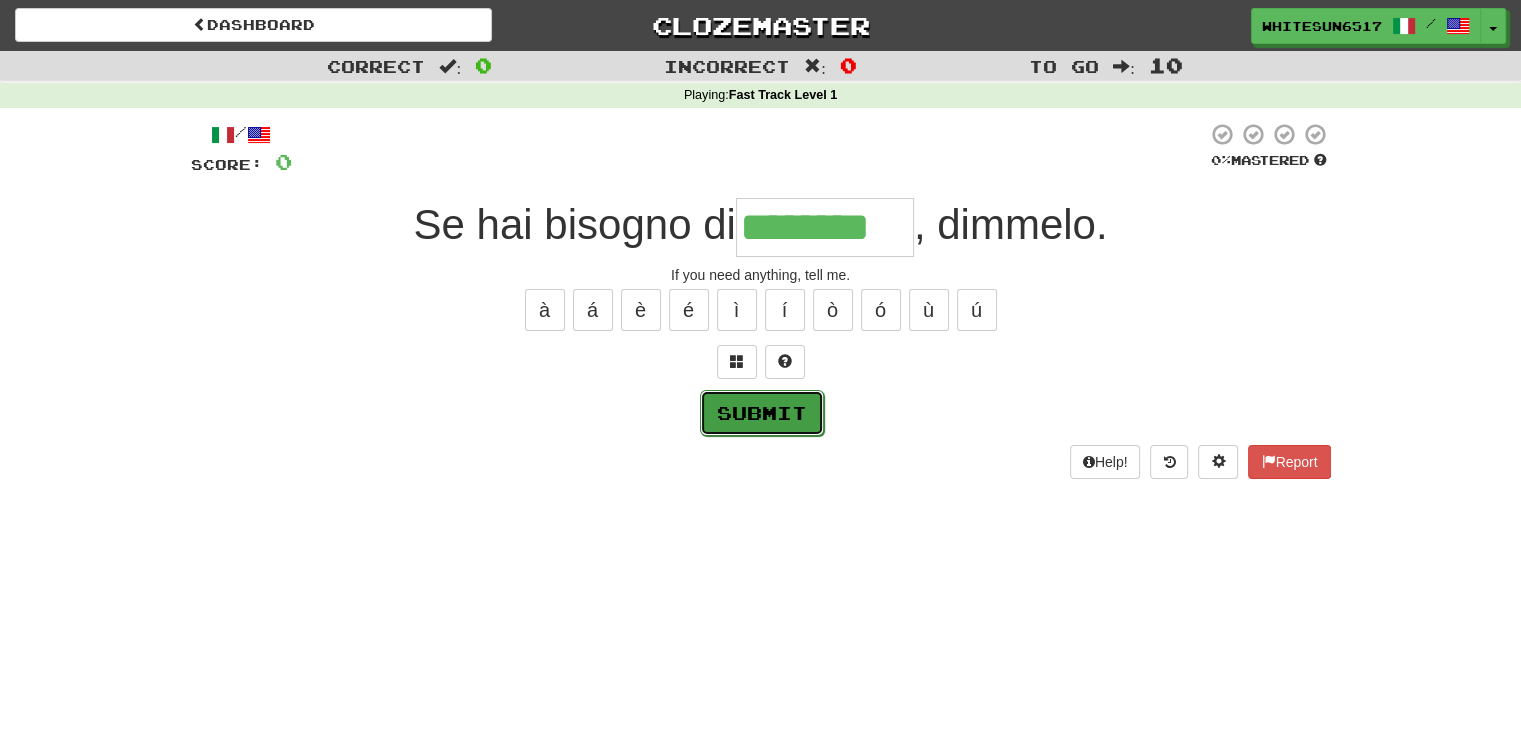 click on "Submit" at bounding box center [762, 413] 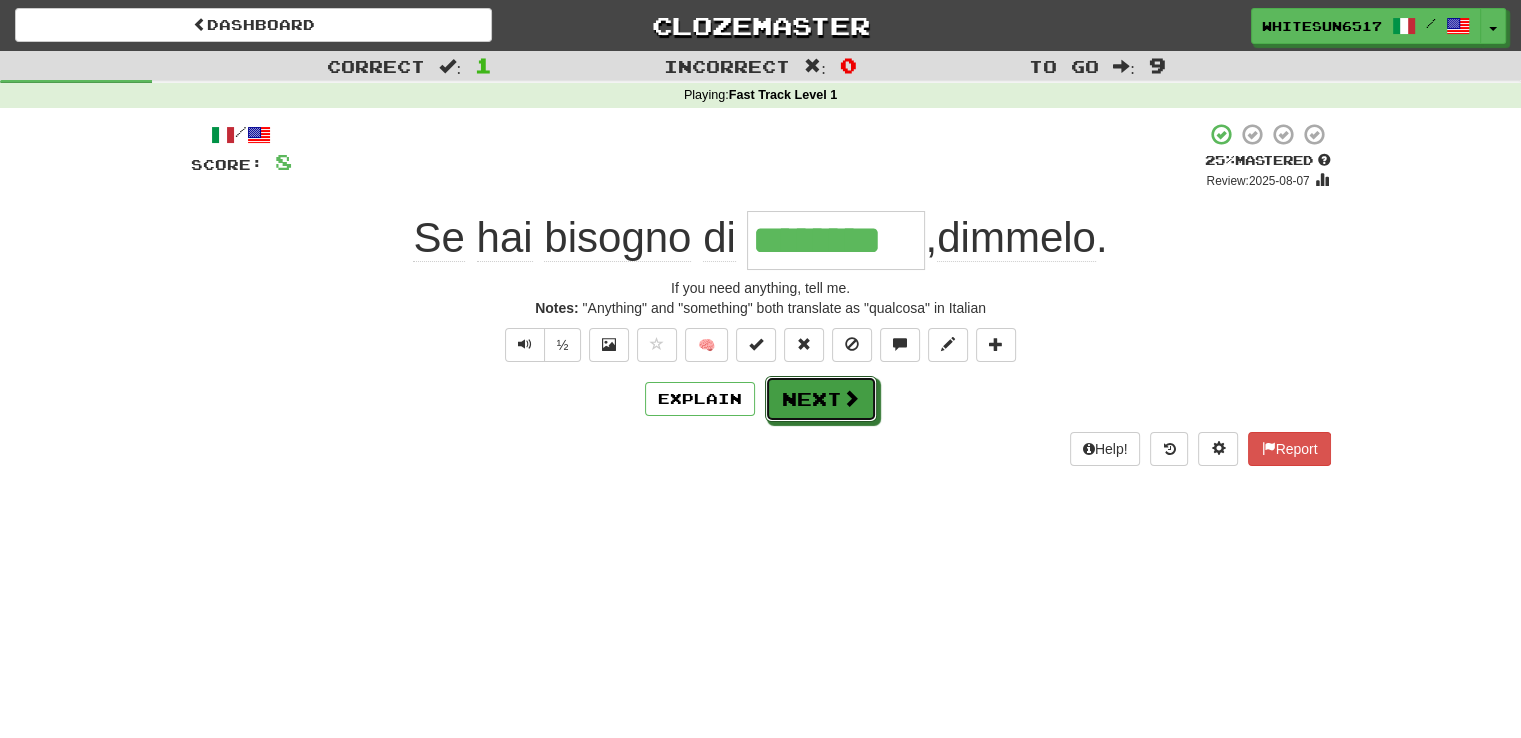 click on "Next" at bounding box center (821, 399) 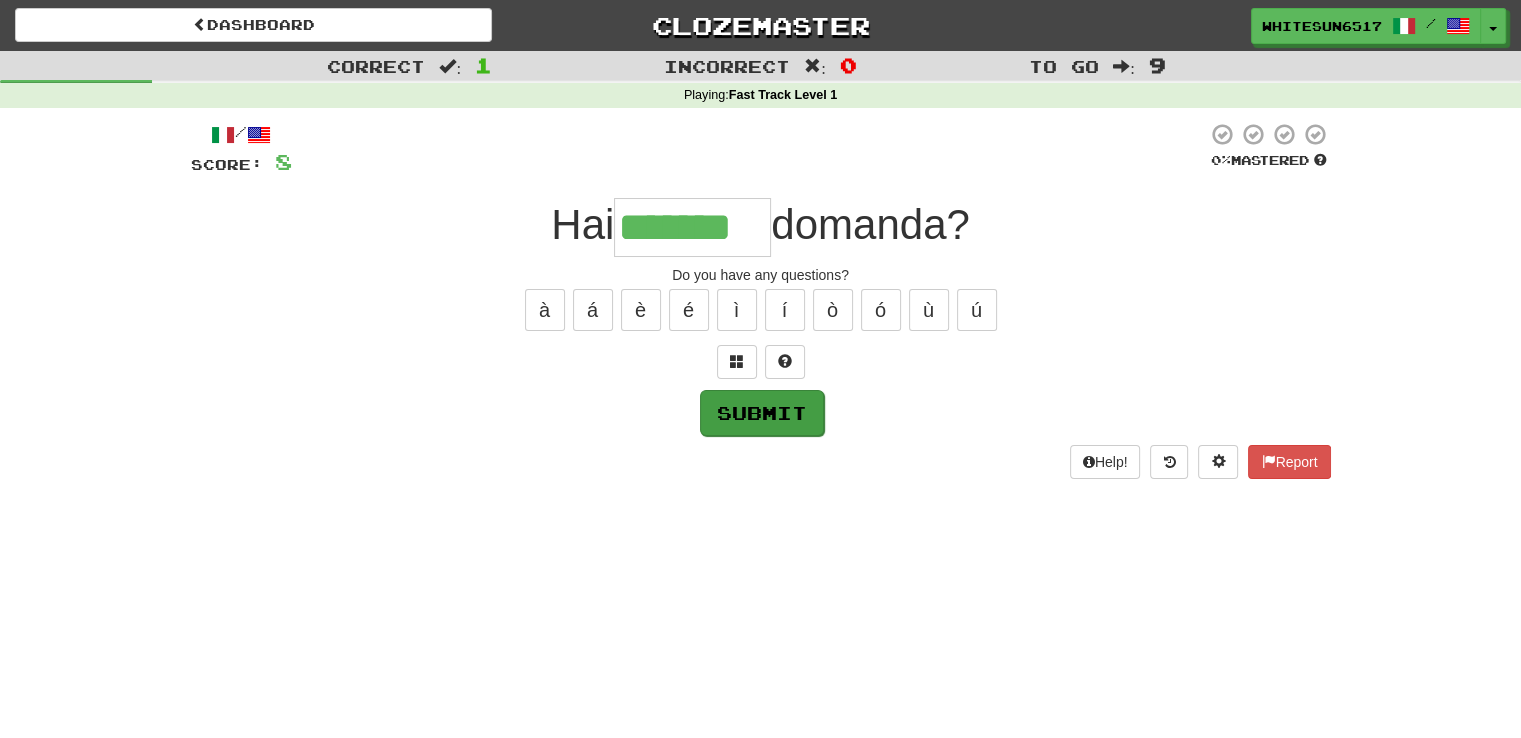 type on "*******" 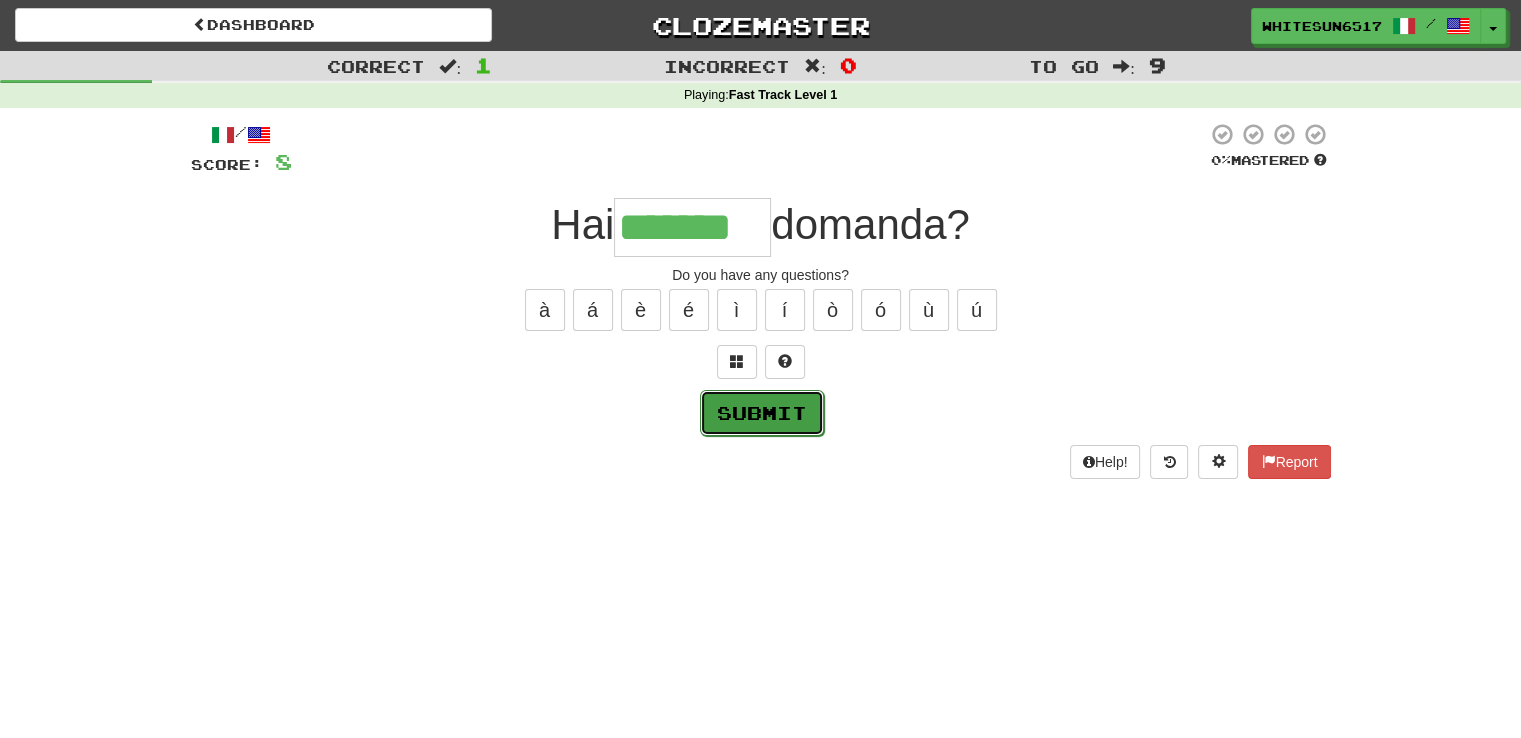 click on "Submit" at bounding box center (762, 413) 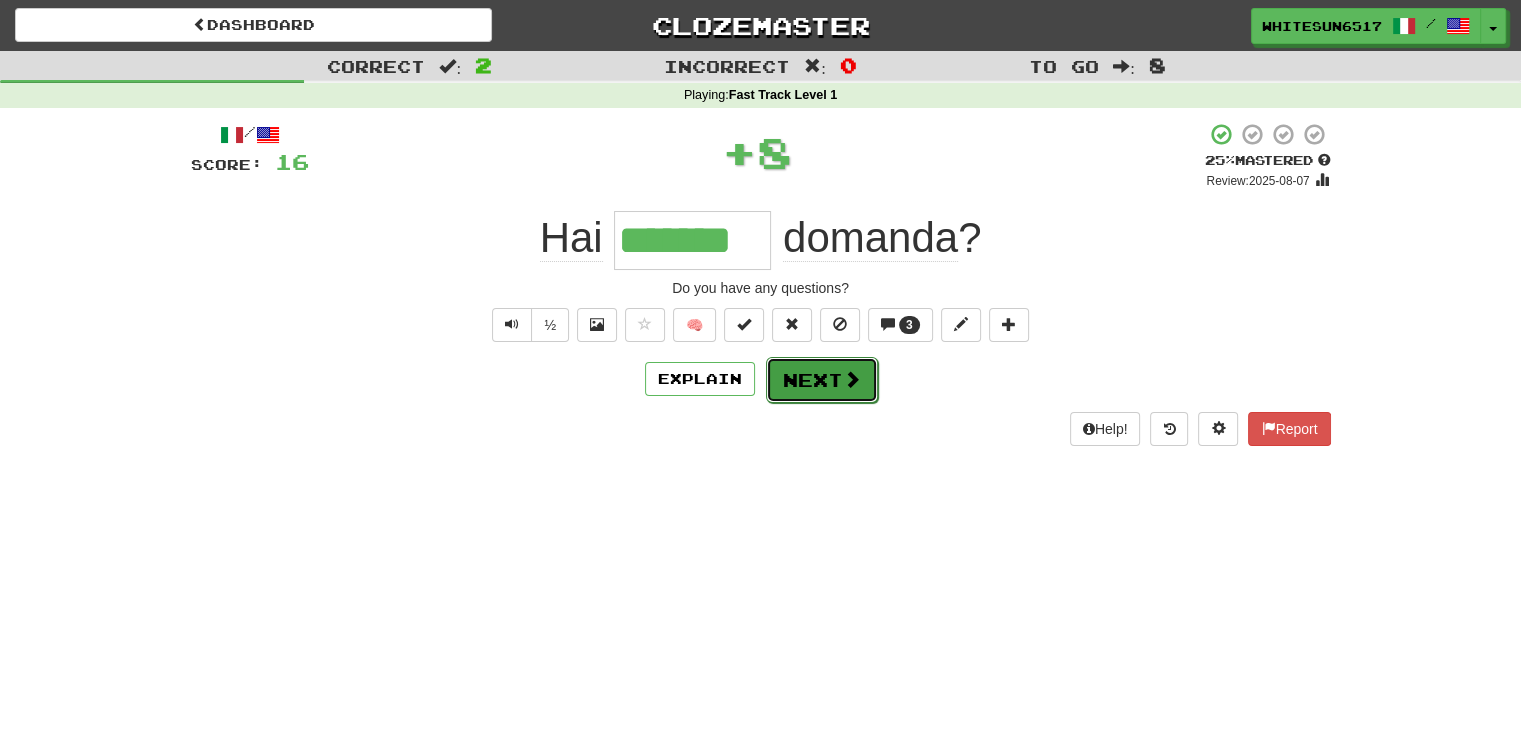 click on "Next" at bounding box center [822, 380] 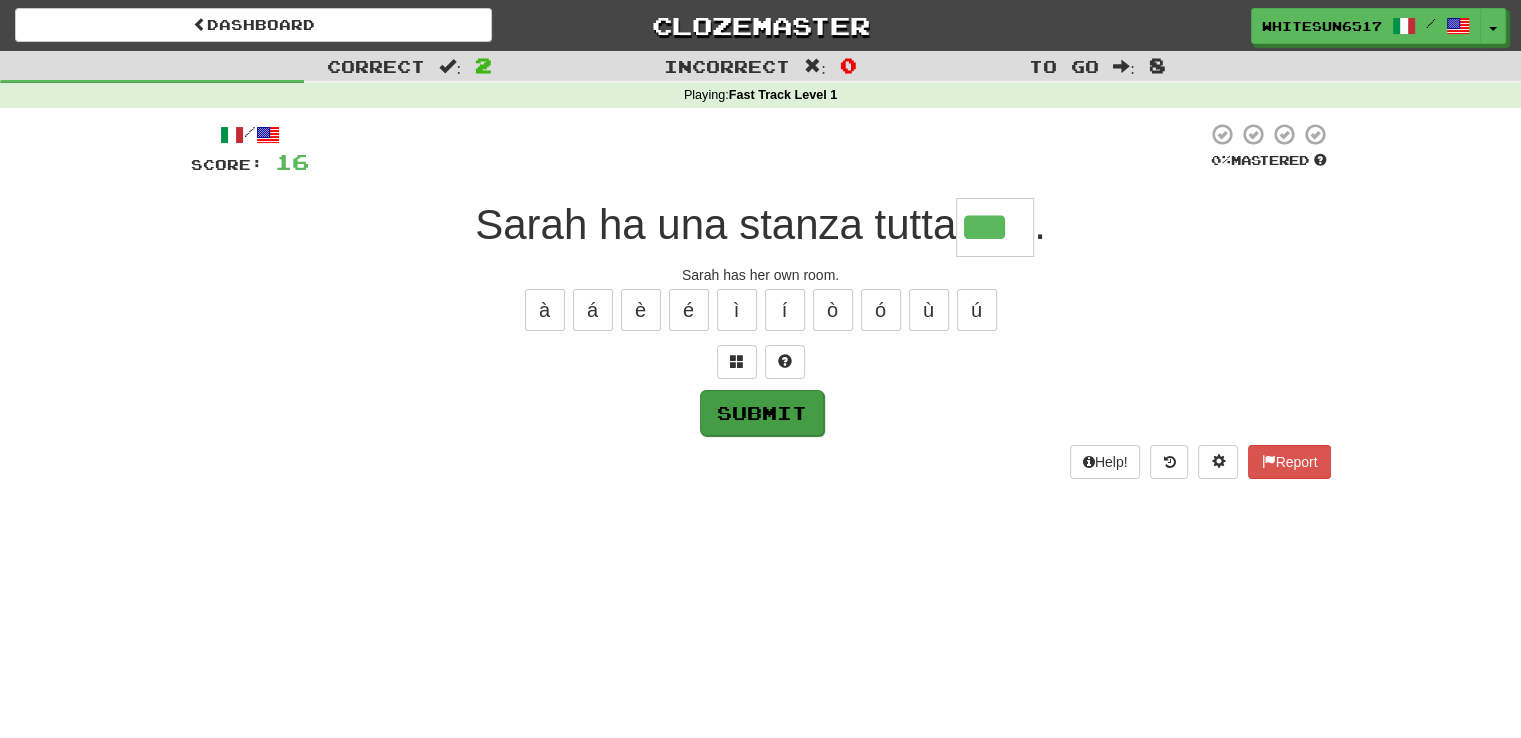 type on "***" 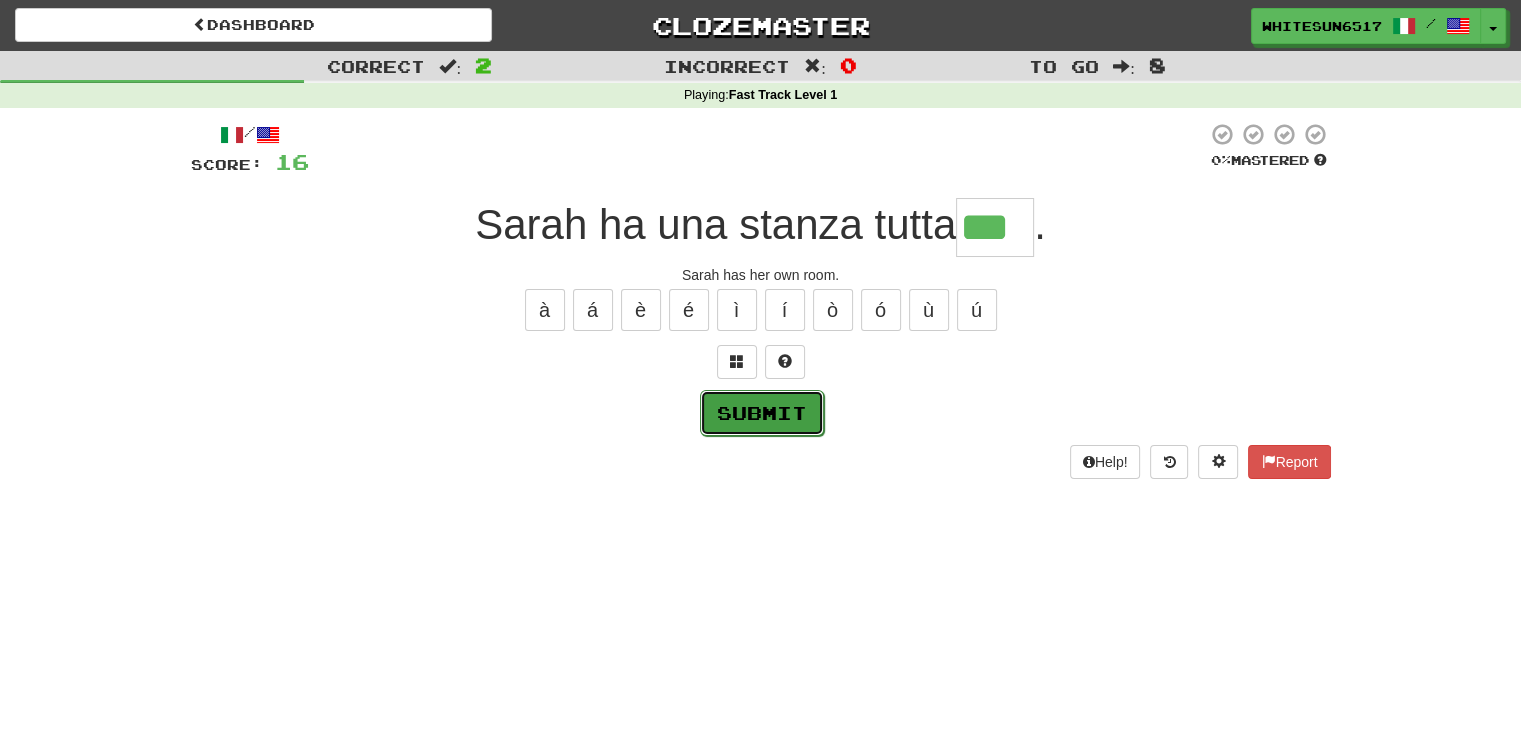 click on "Submit" at bounding box center (762, 413) 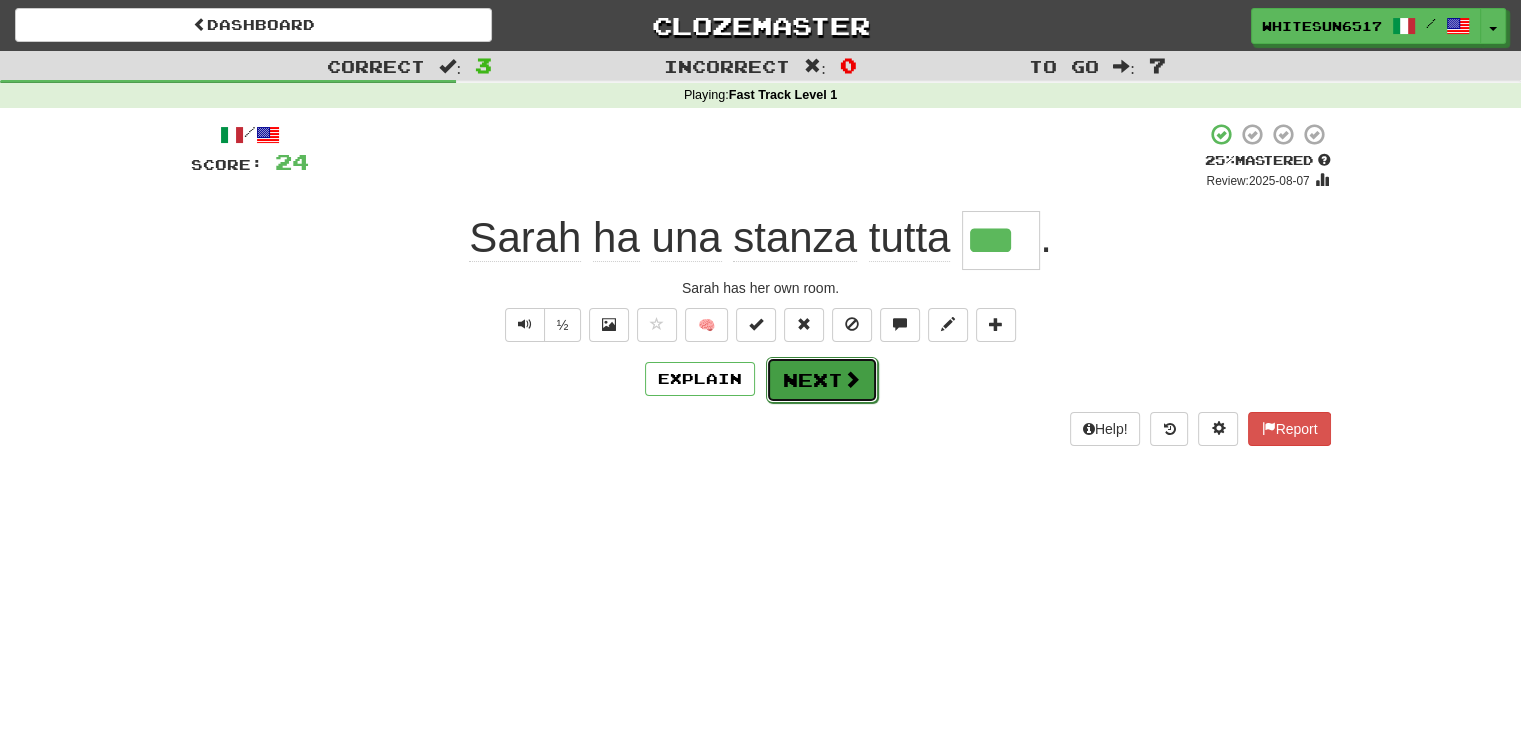 click on "Next" at bounding box center (822, 380) 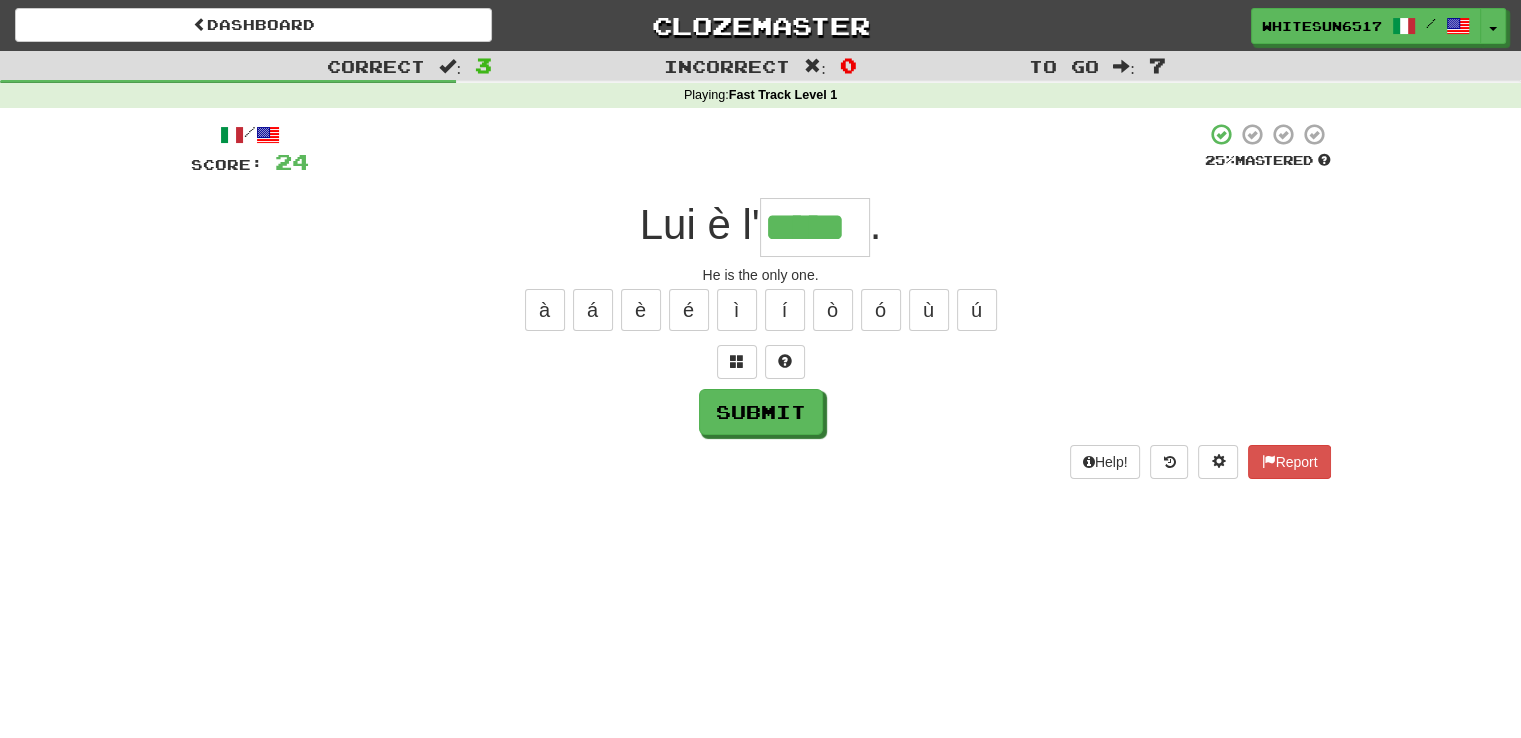 type on "*****" 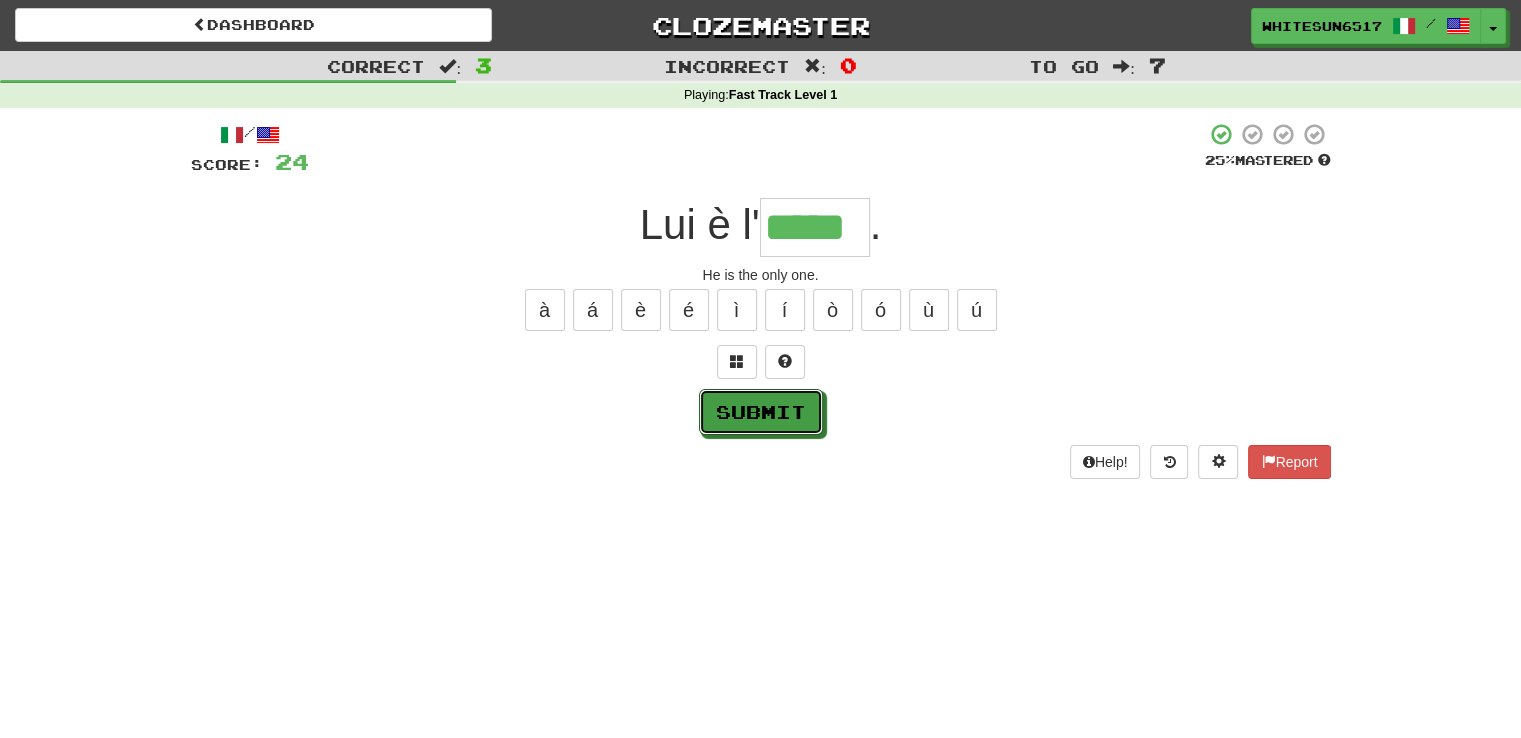 click on "Submit" at bounding box center (761, 412) 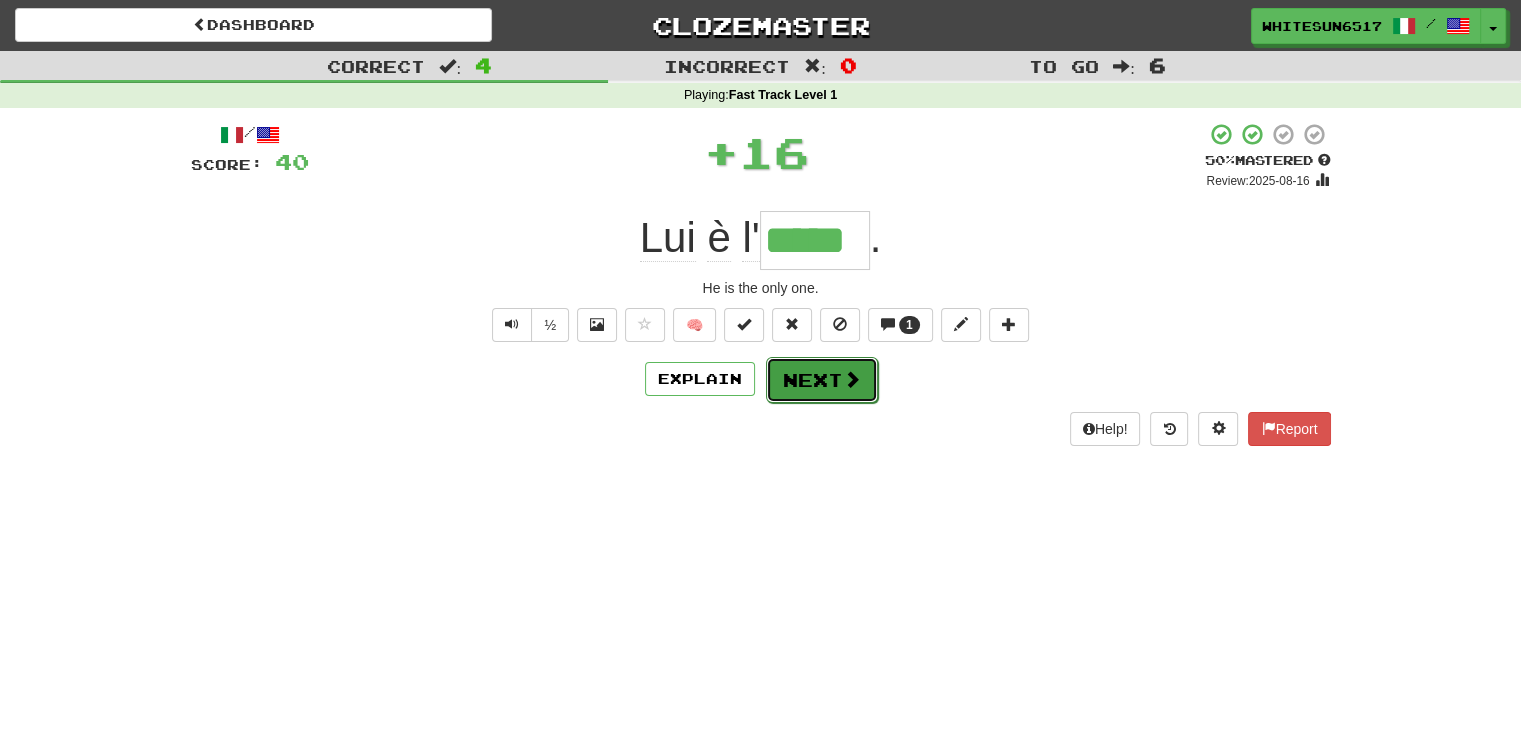 click on "Next" at bounding box center [822, 380] 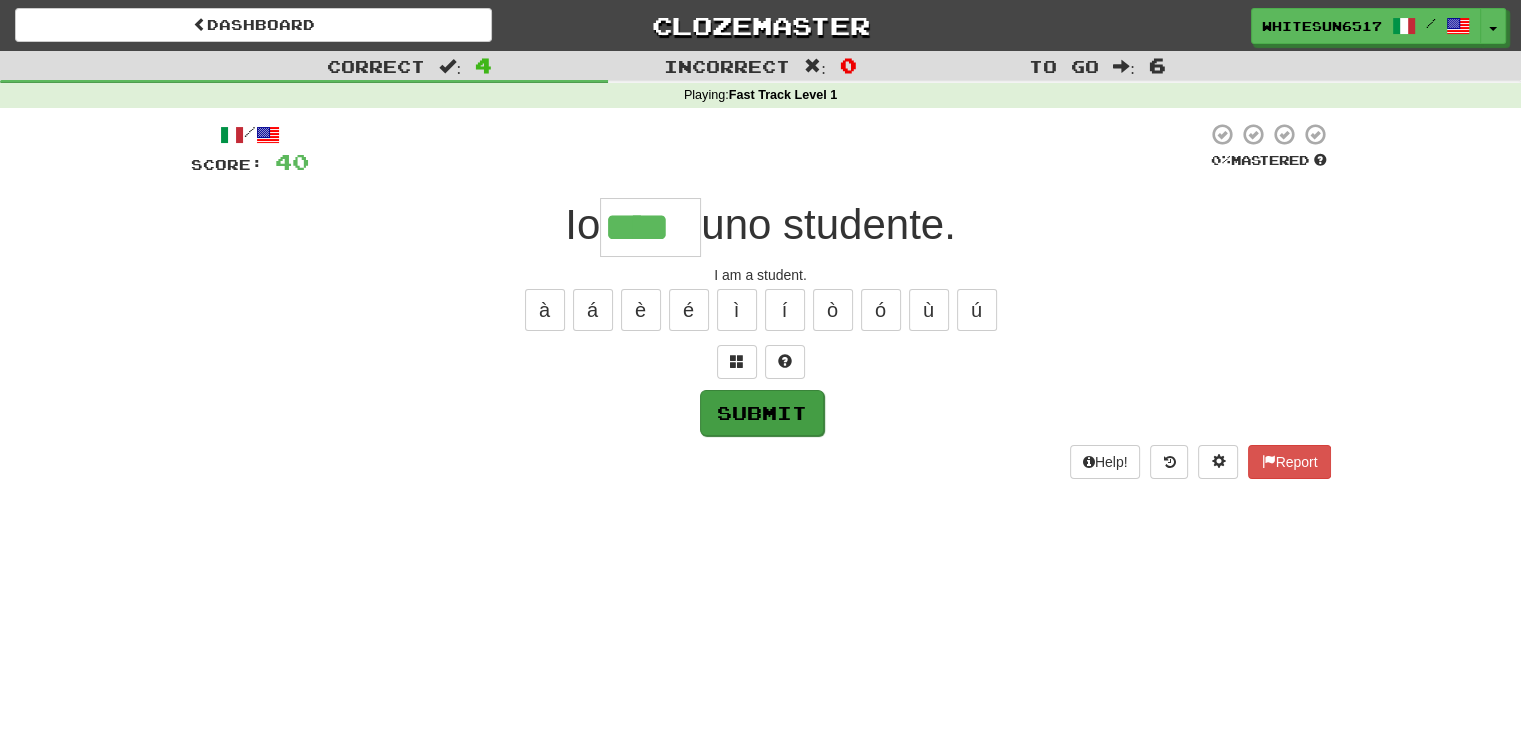 type on "****" 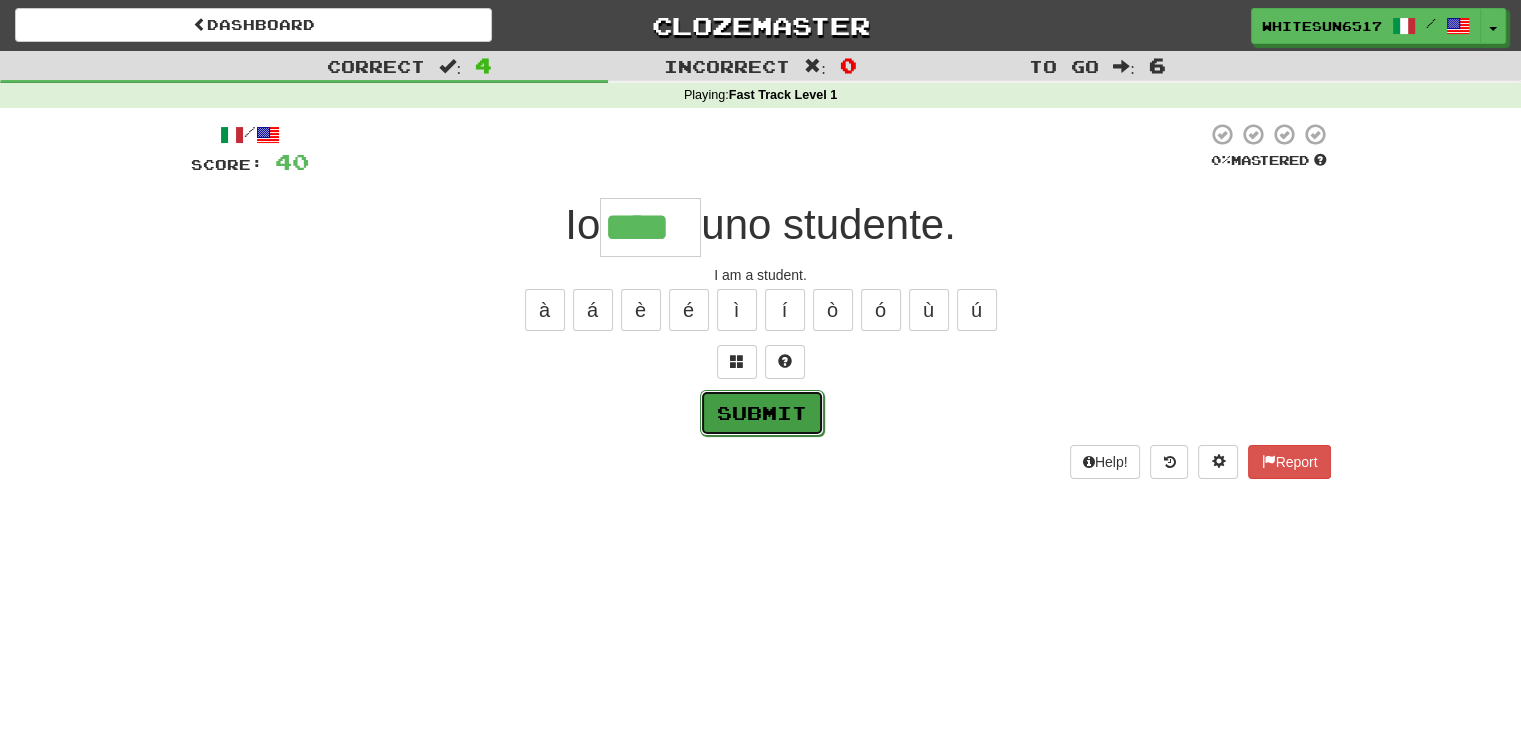 click on "Submit" at bounding box center (762, 413) 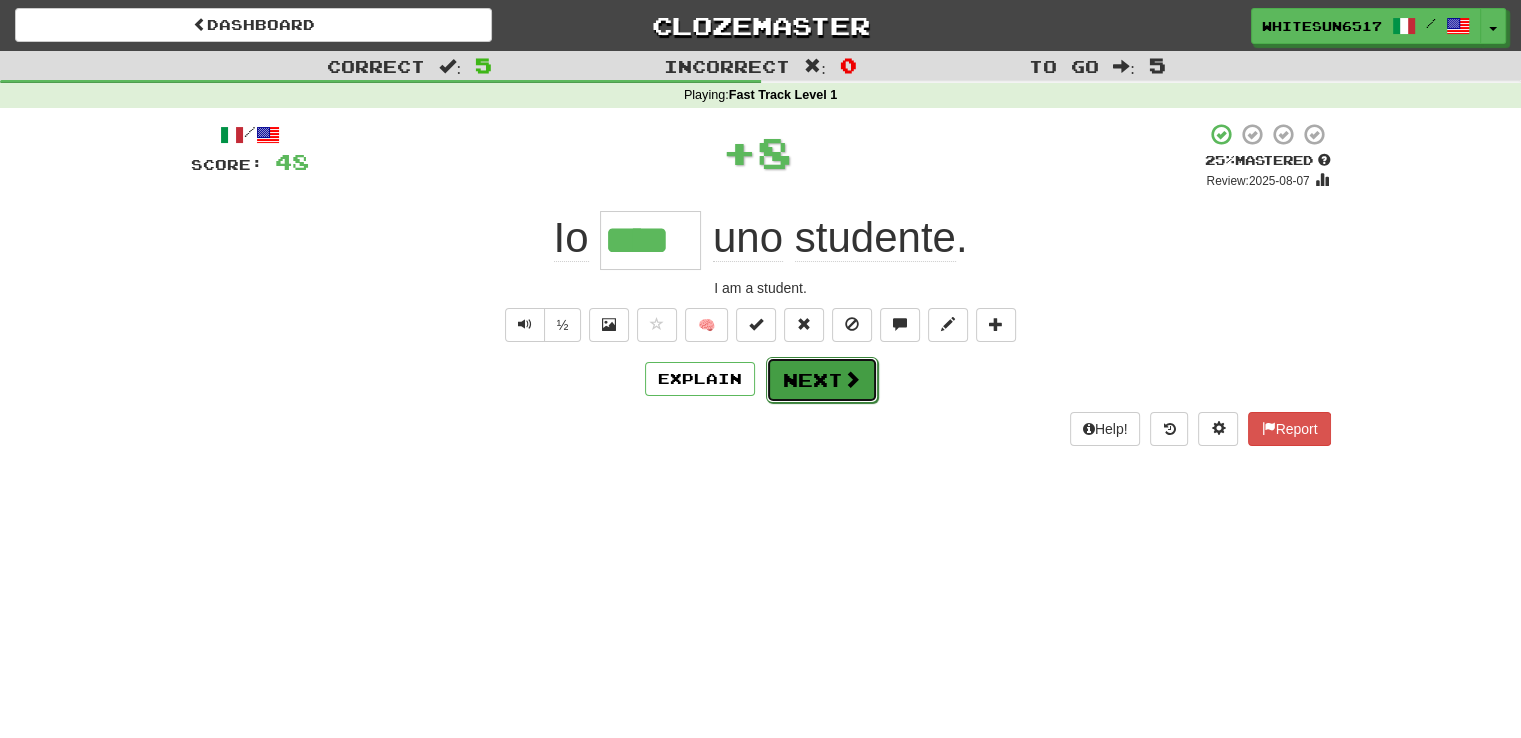 click on "Next" at bounding box center [822, 380] 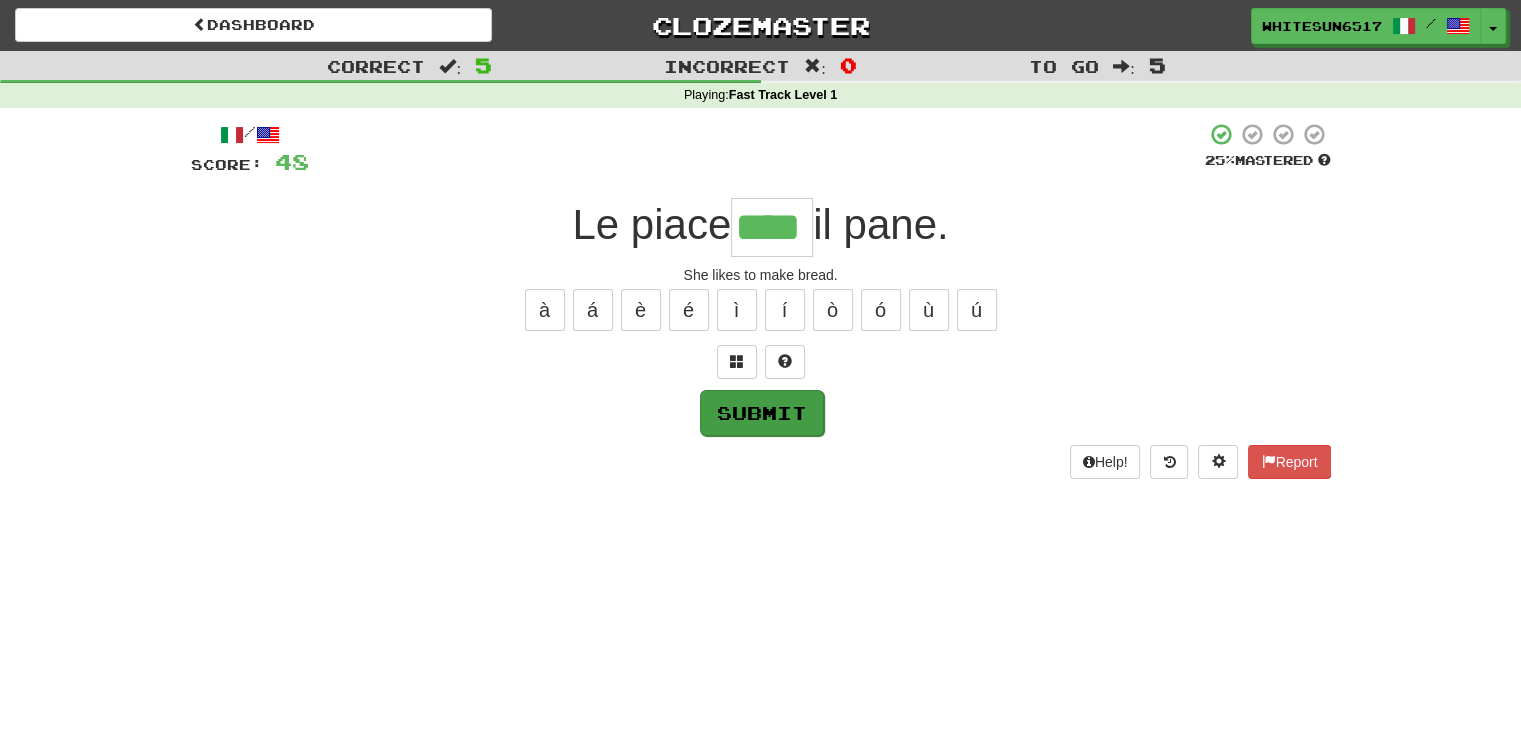 type on "****" 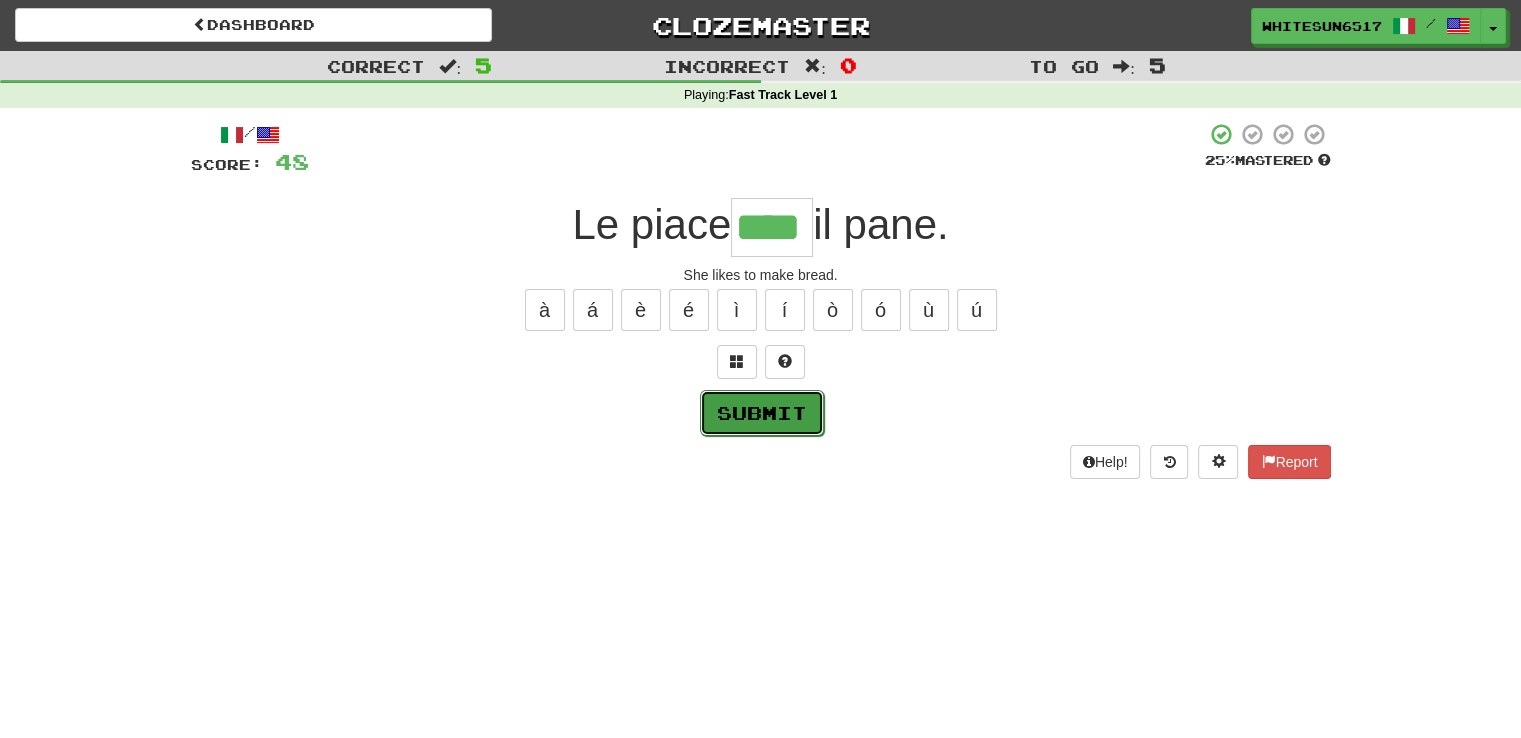 click on "Submit" at bounding box center (762, 413) 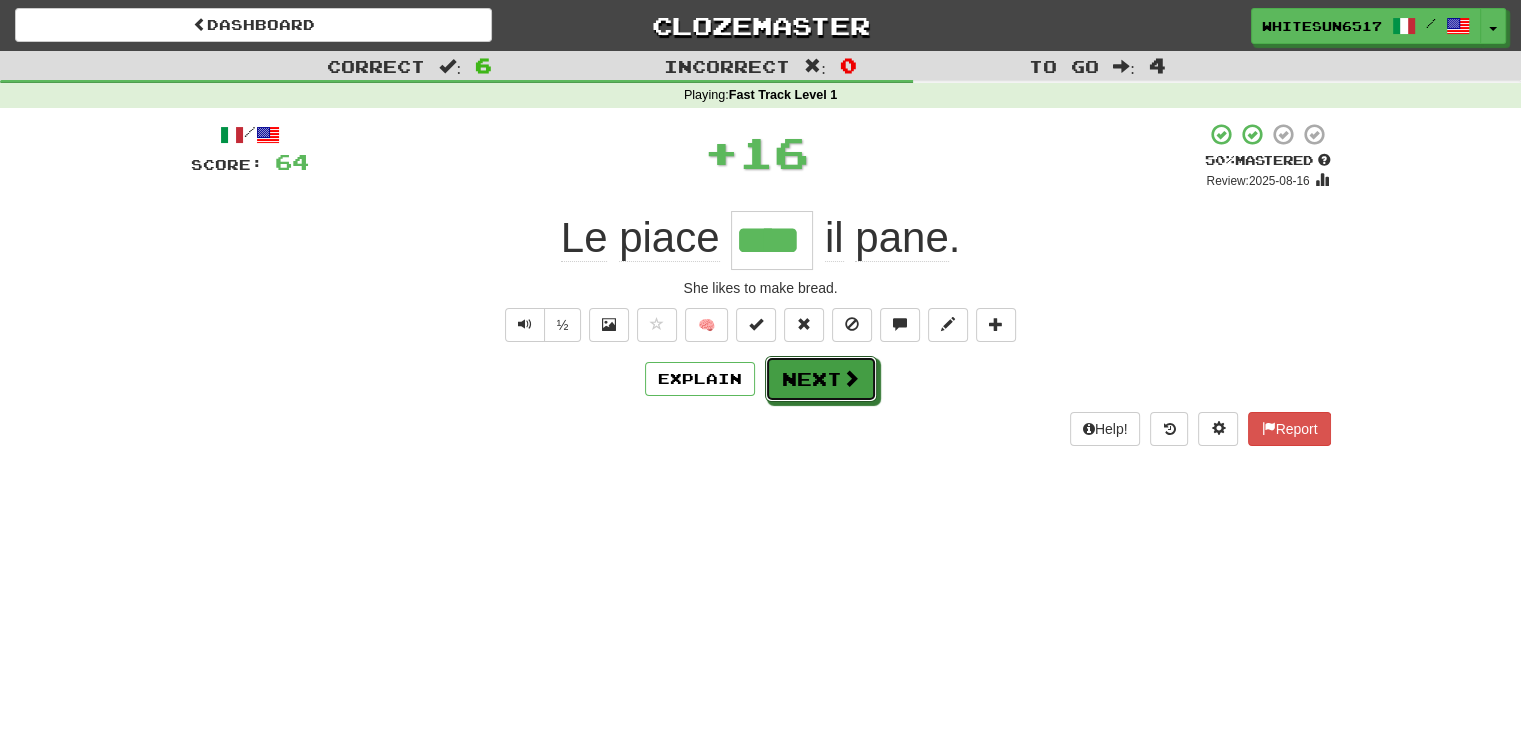 click on "Next" at bounding box center (821, 379) 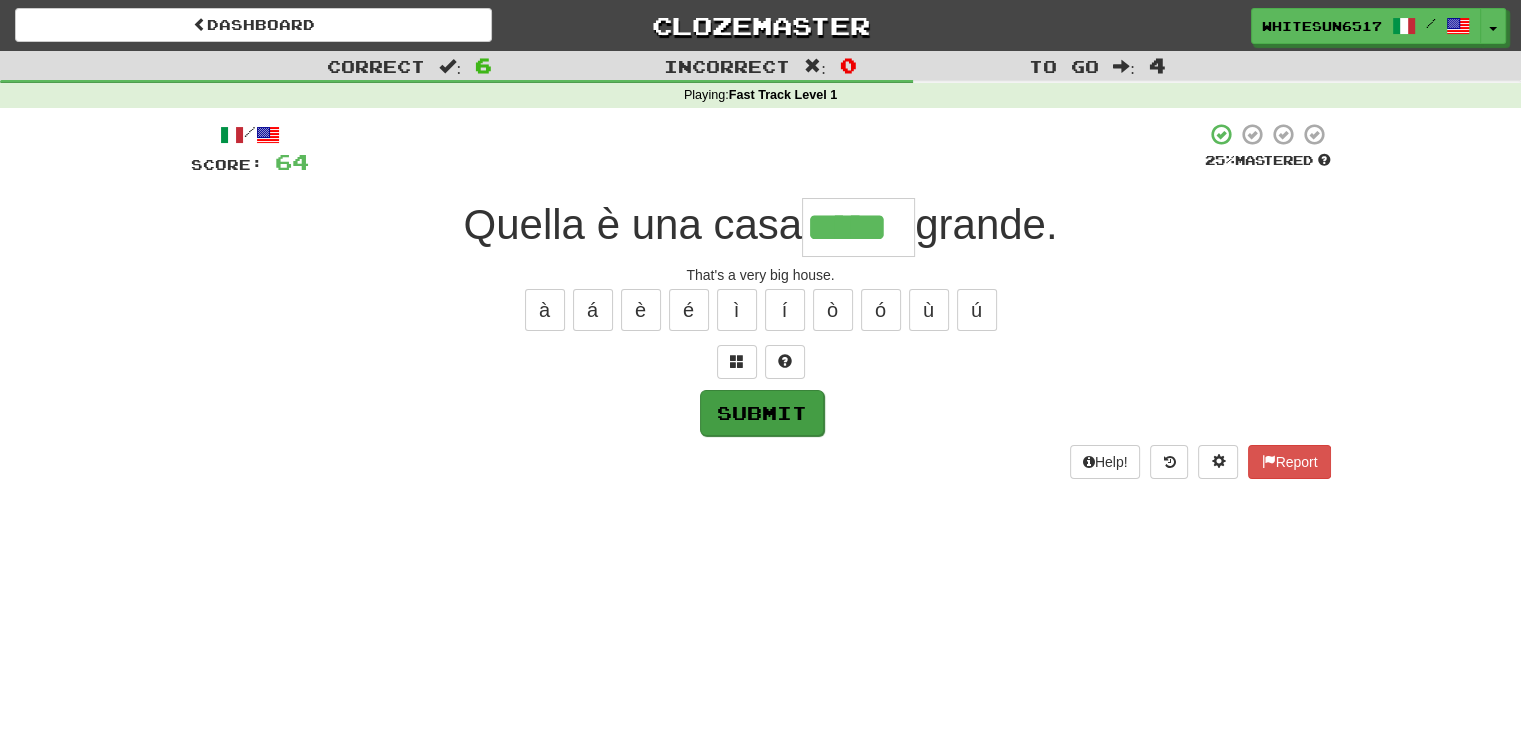 type on "*****" 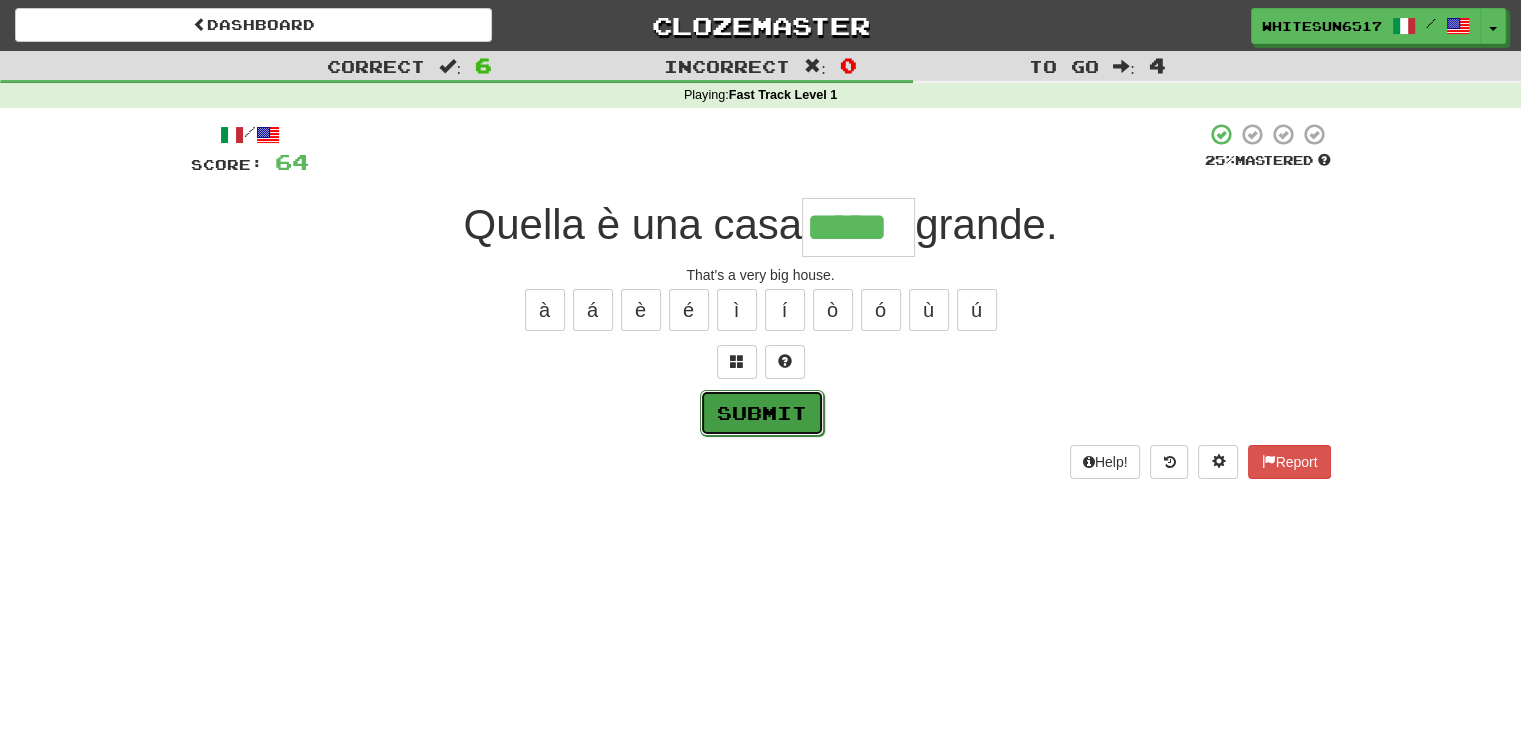click on "Submit" at bounding box center [762, 413] 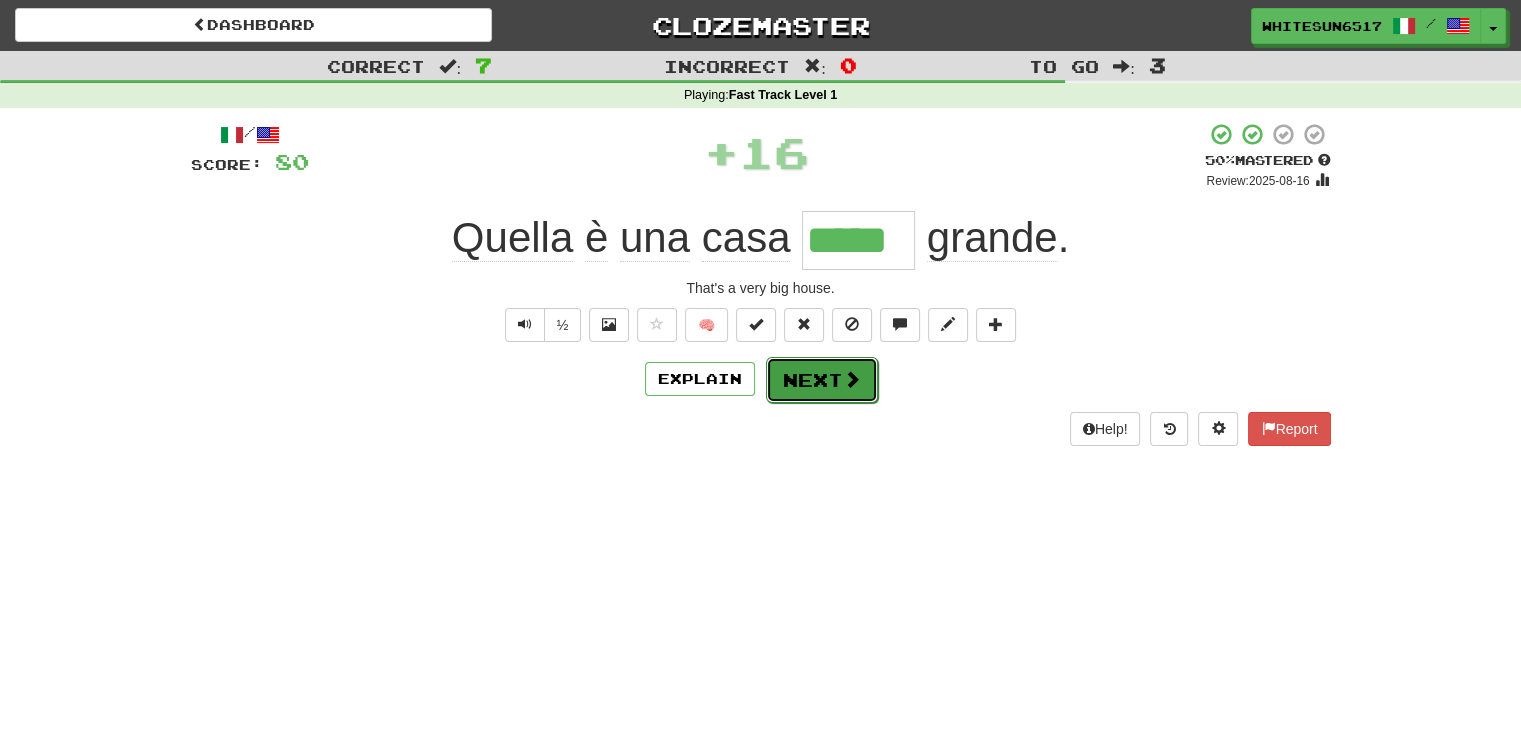 click on "Next" at bounding box center [822, 380] 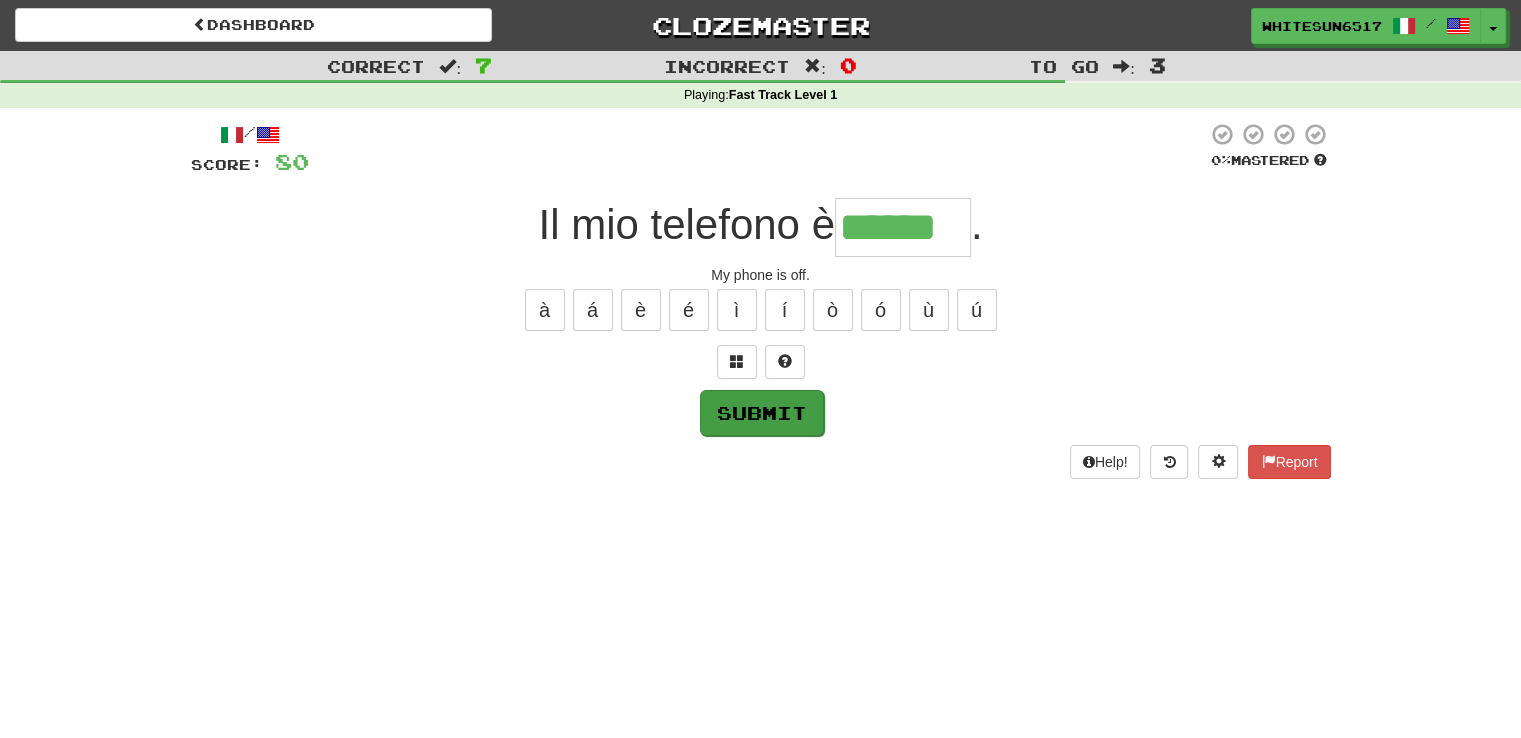 type on "******" 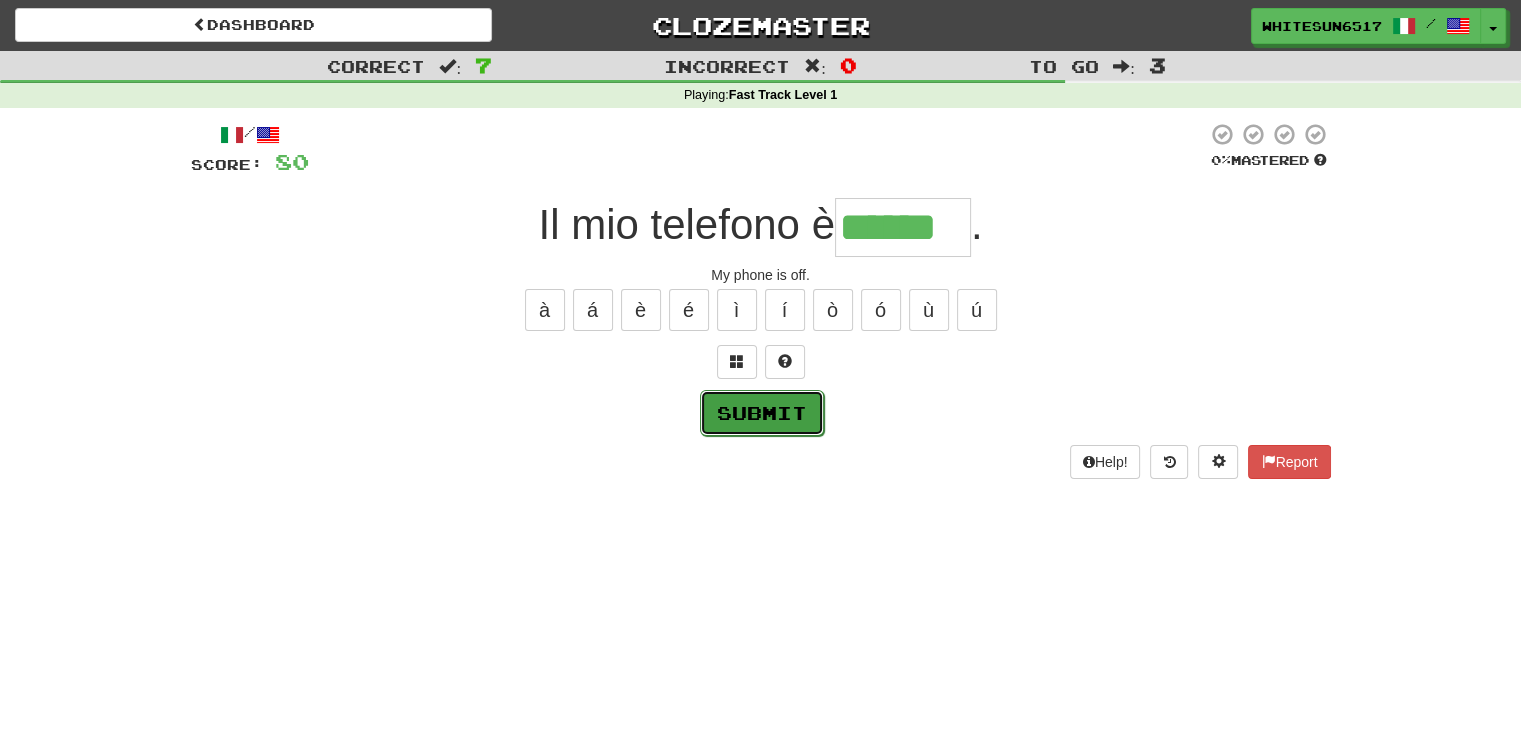 click on "Submit" at bounding box center (762, 413) 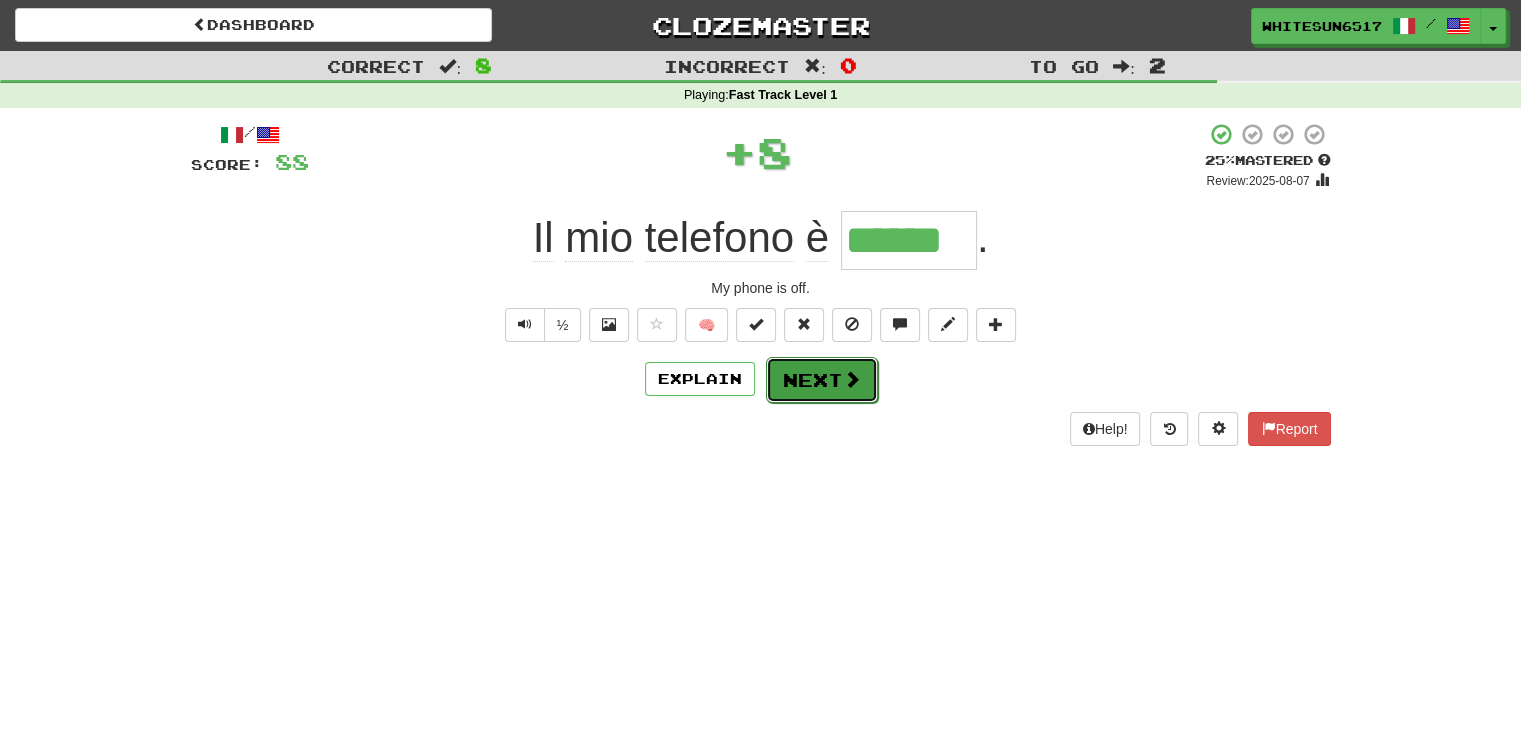 click on "Next" at bounding box center (822, 380) 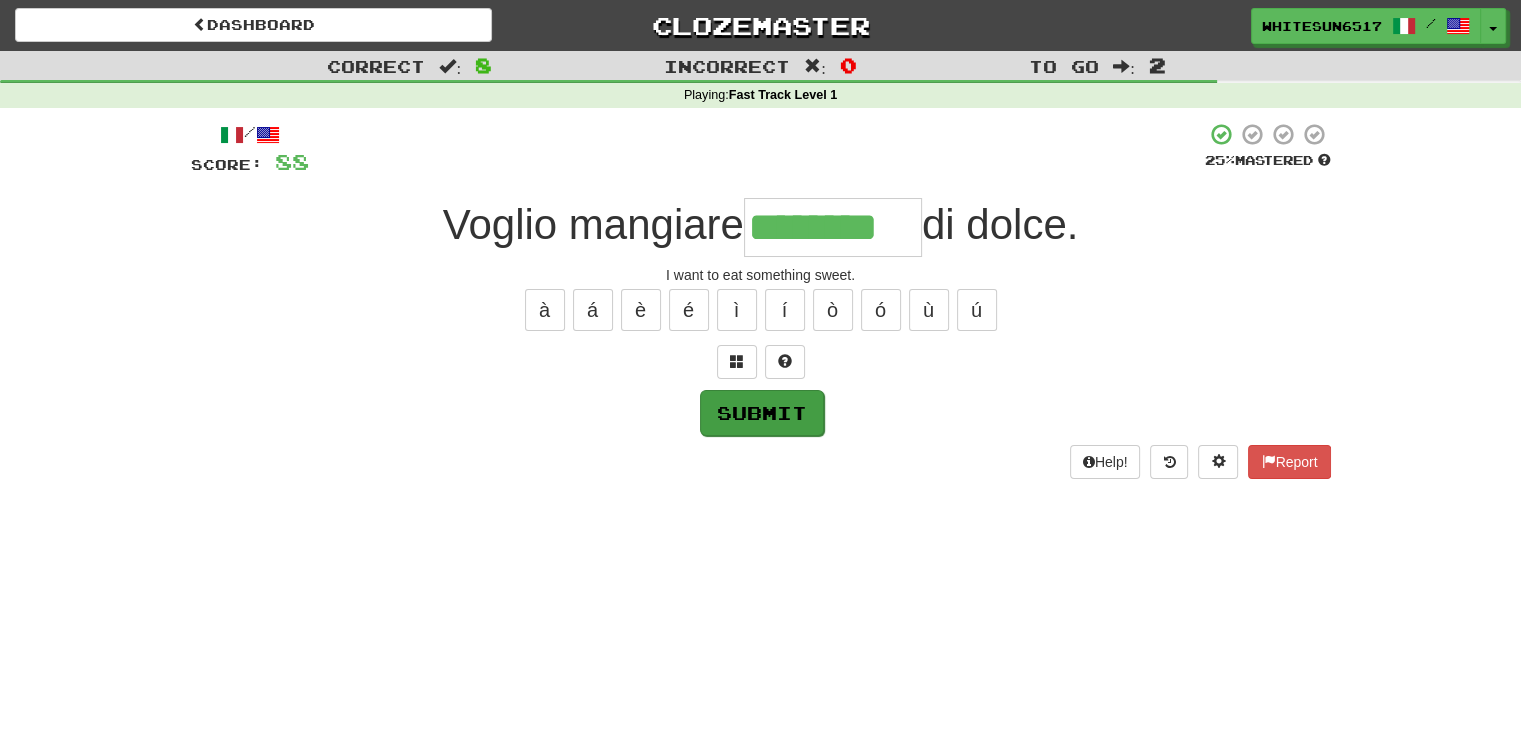 type on "********" 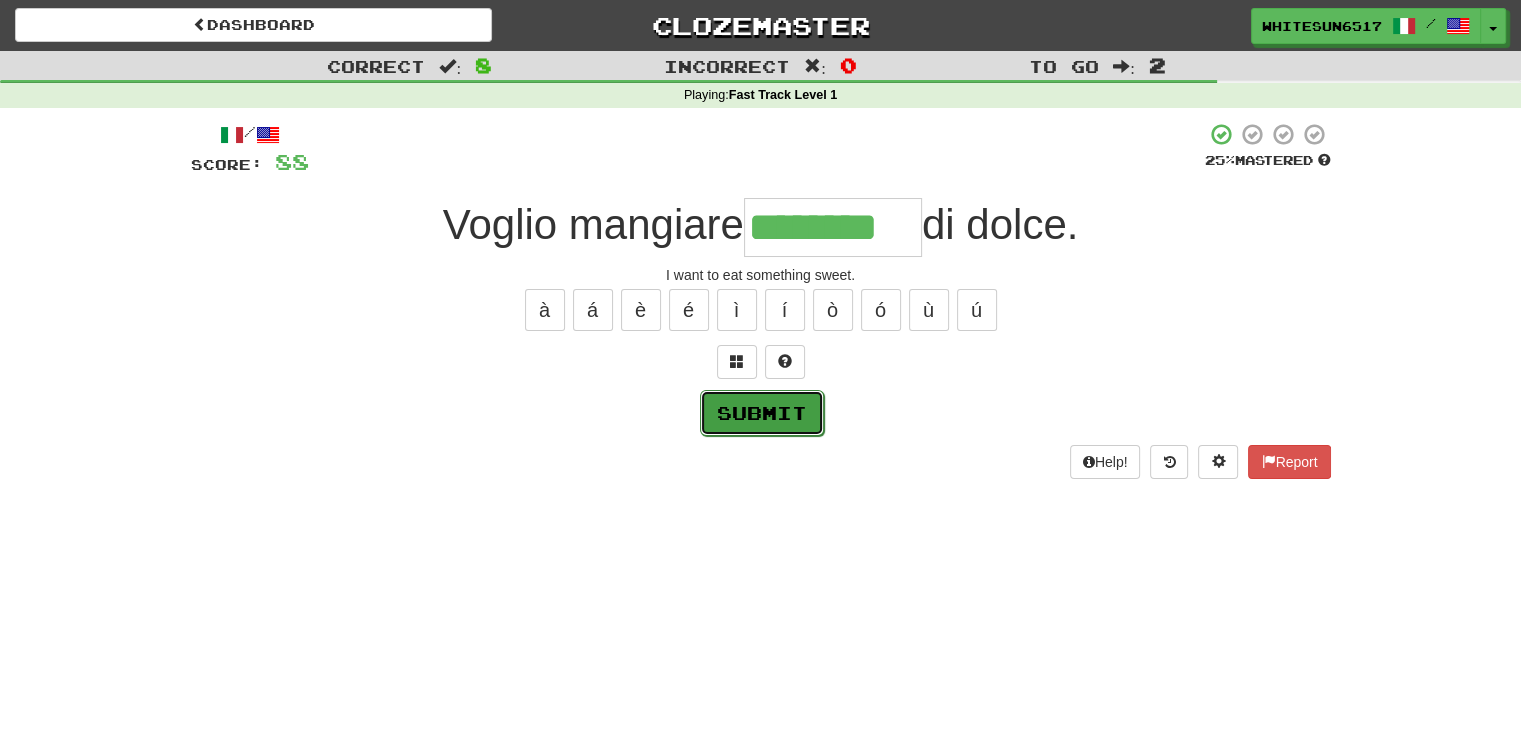click on "Submit" at bounding box center (762, 413) 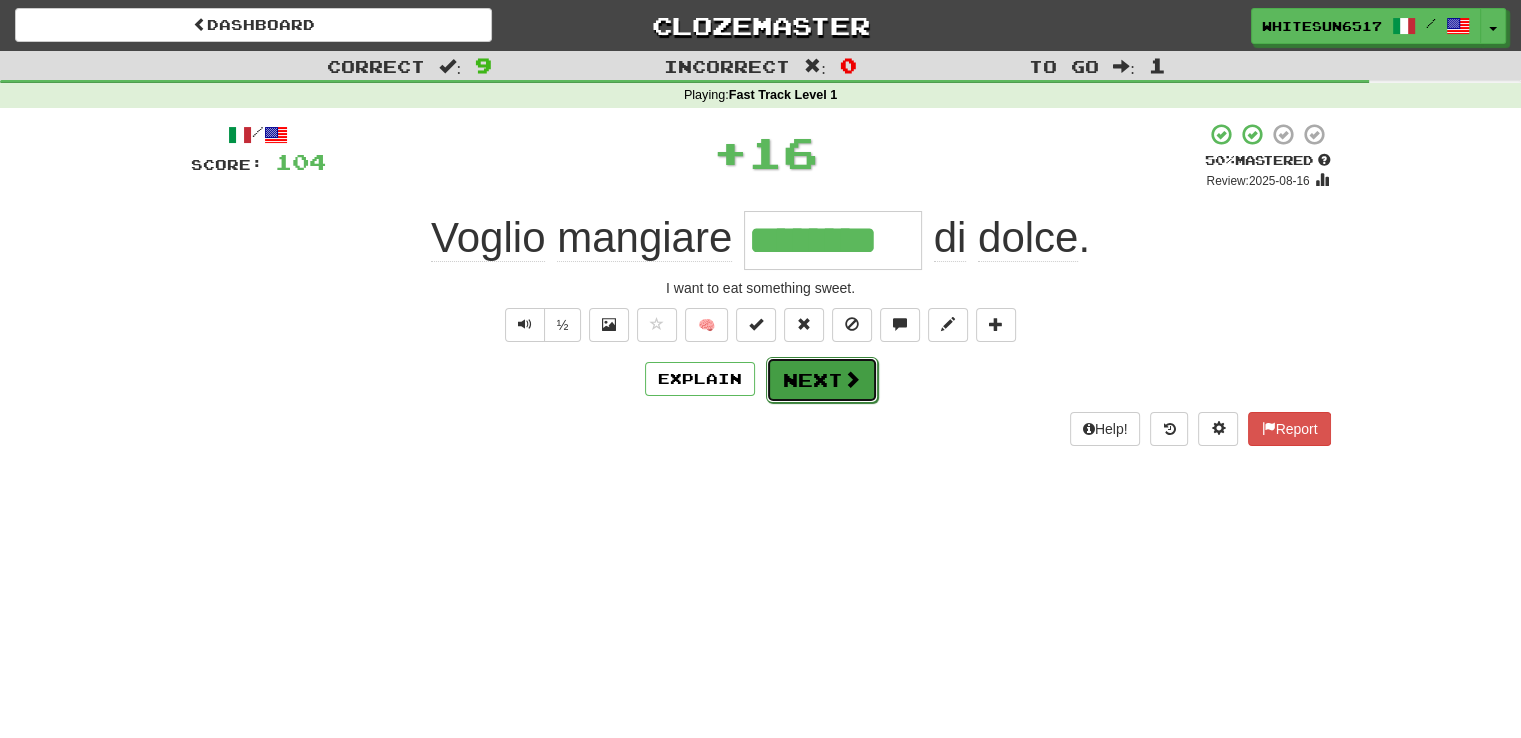 click on "Next" at bounding box center (822, 380) 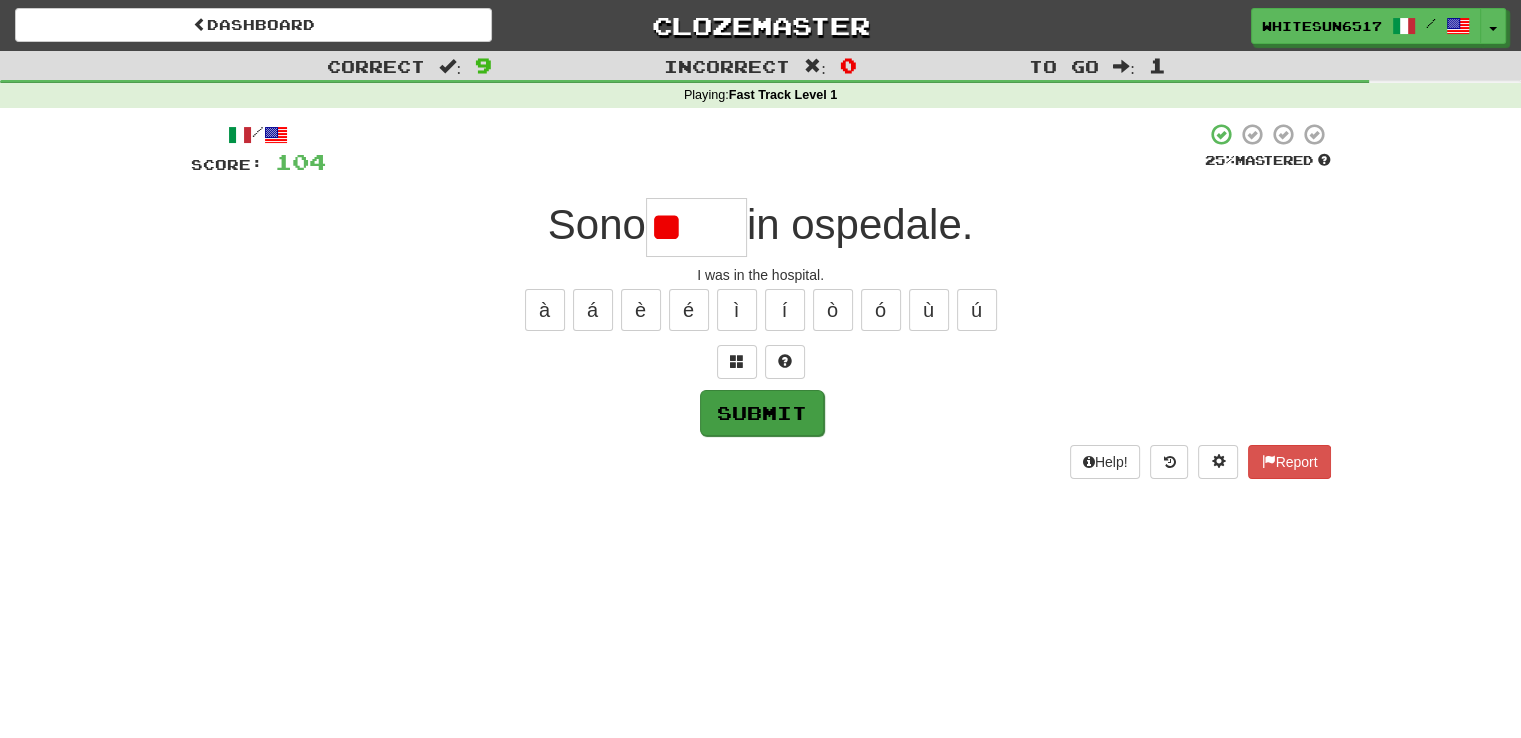 type on "*" 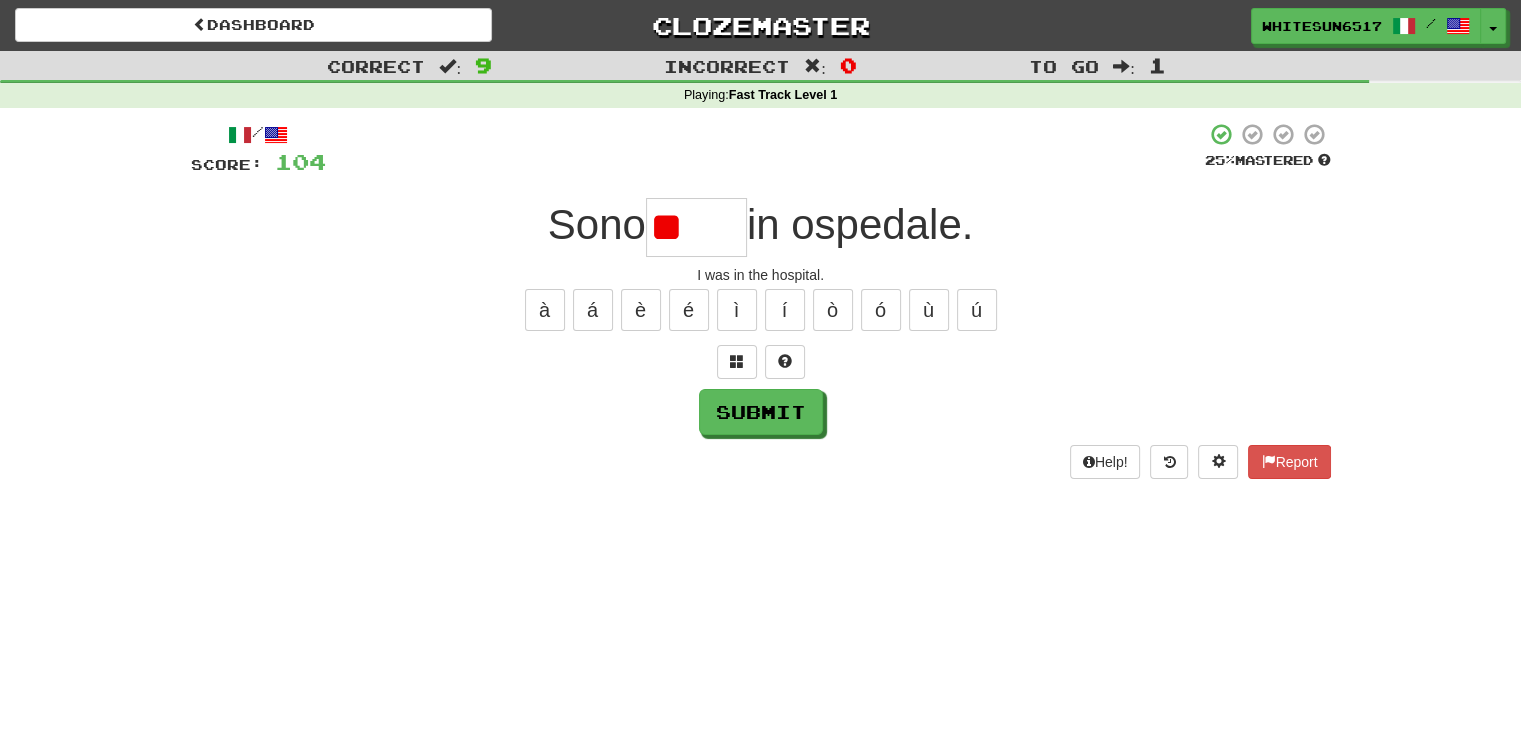 type on "*" 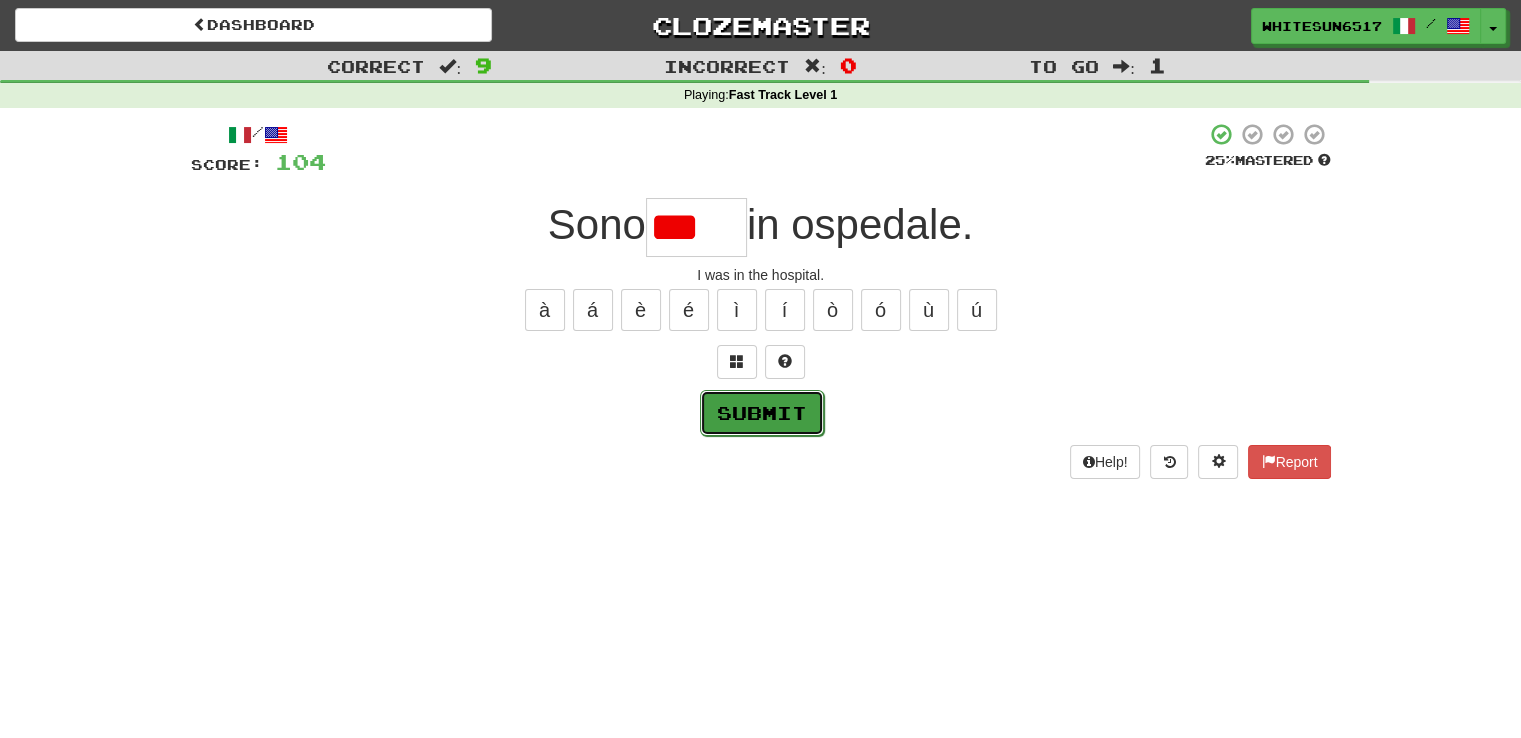 click on "Submit" at bounding box center (762, 413) 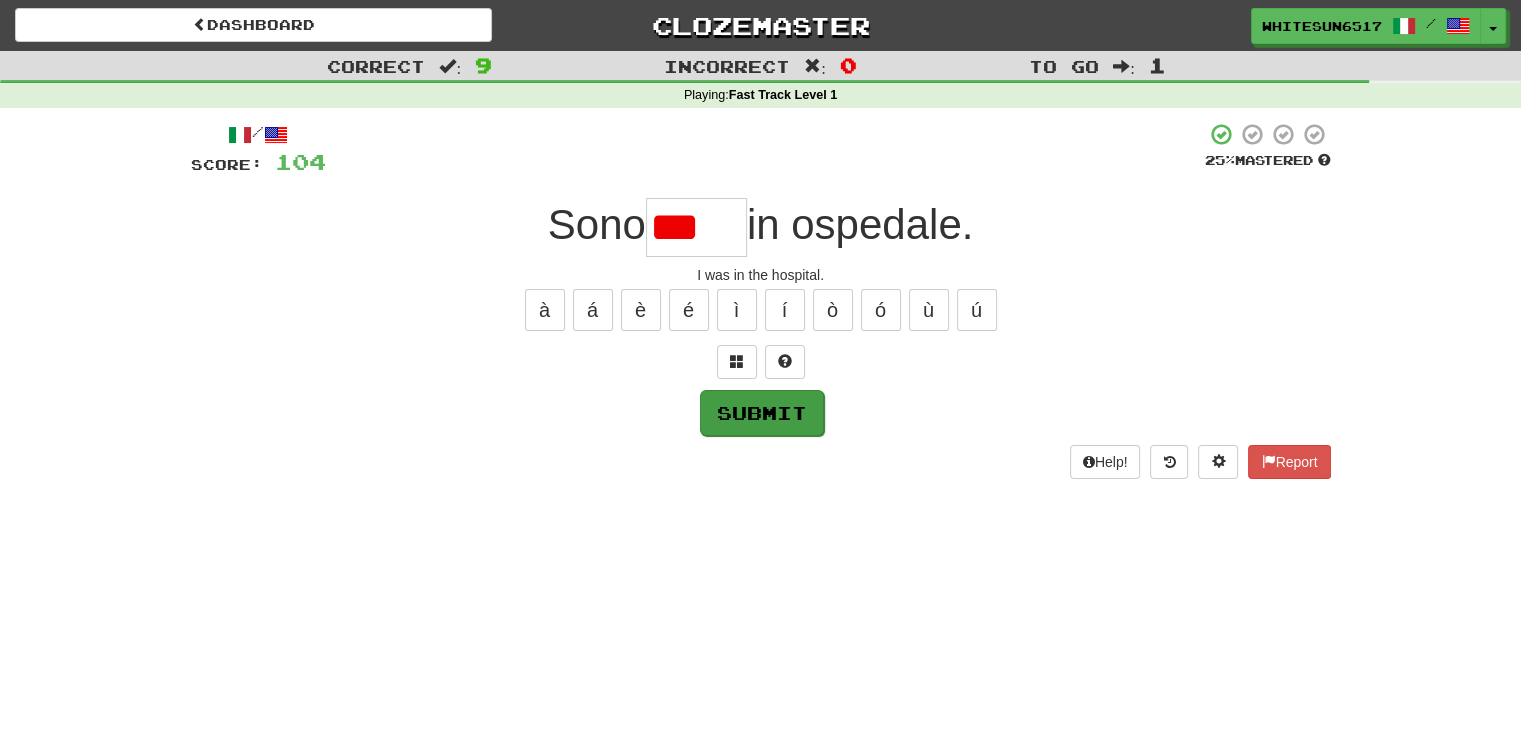 type on "*****" 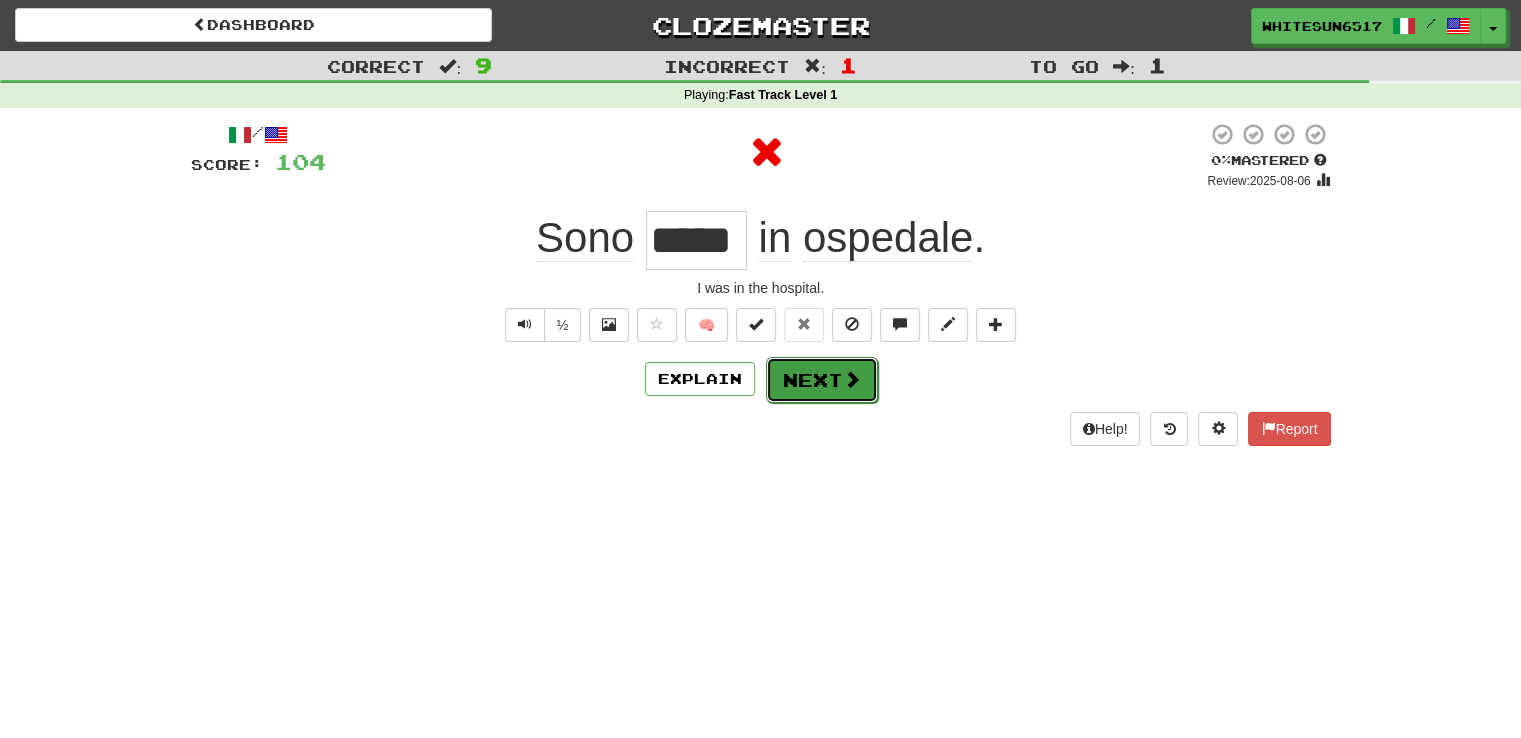 click on "Next" at bounding box center (822, 380) 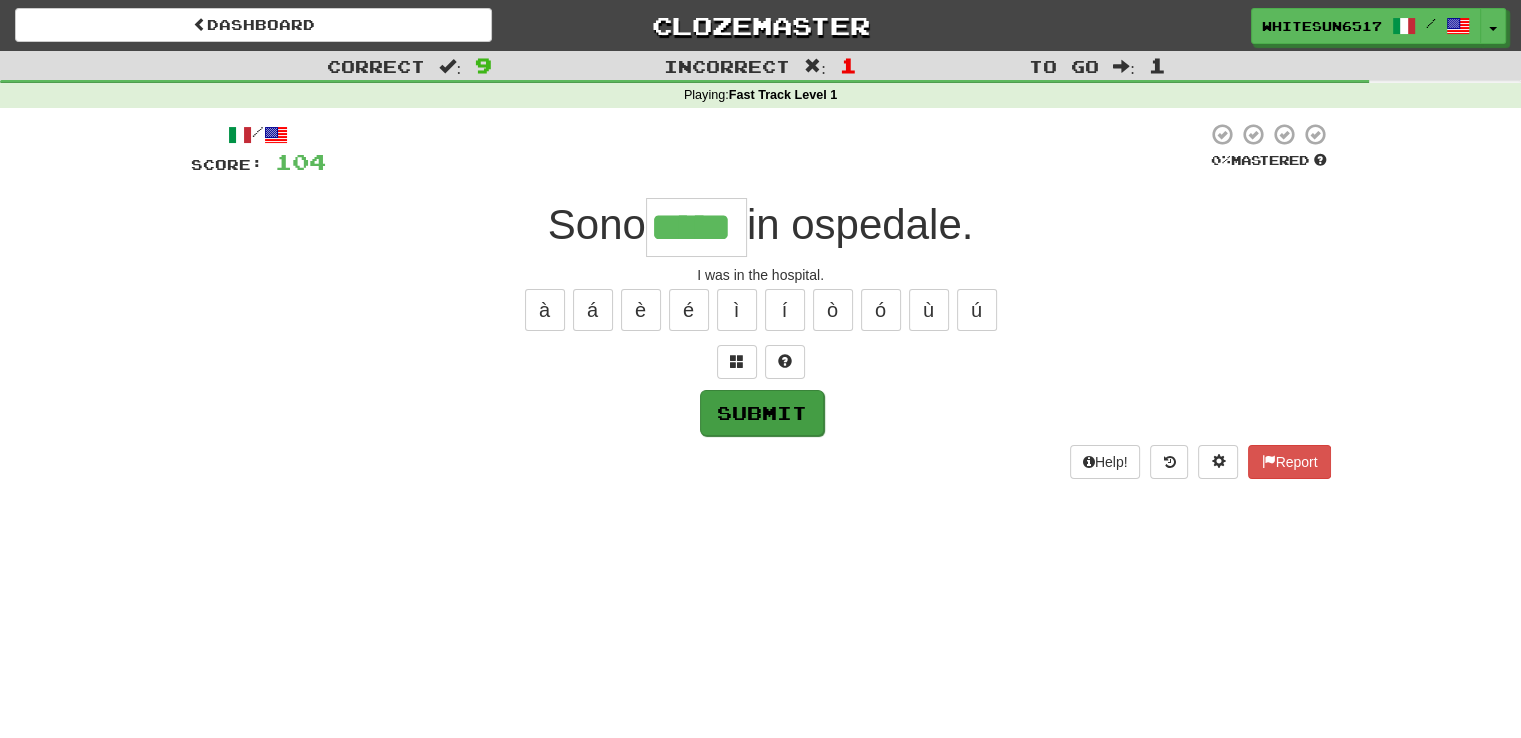 type on "*****" 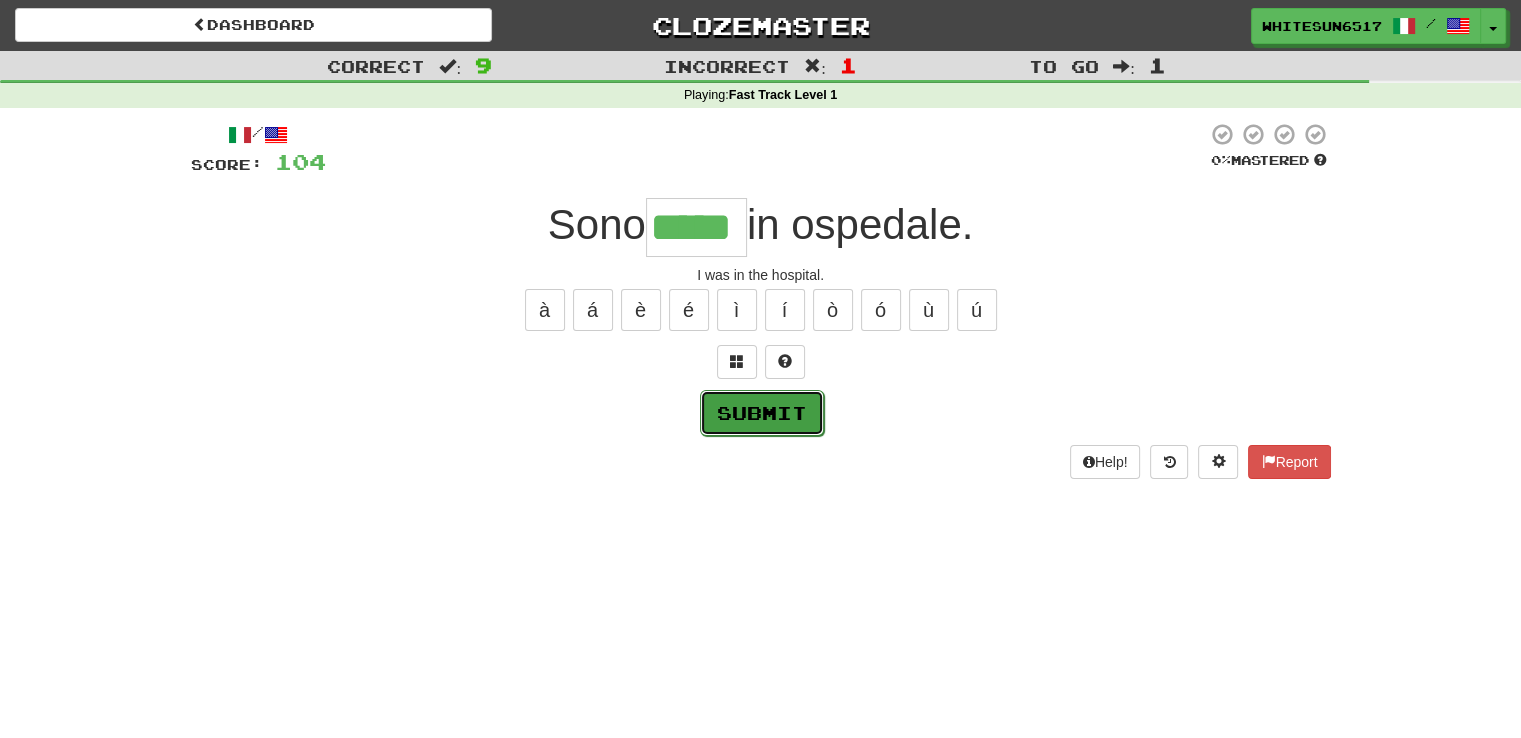 click on "Submit" at bounding box center (762, 413) 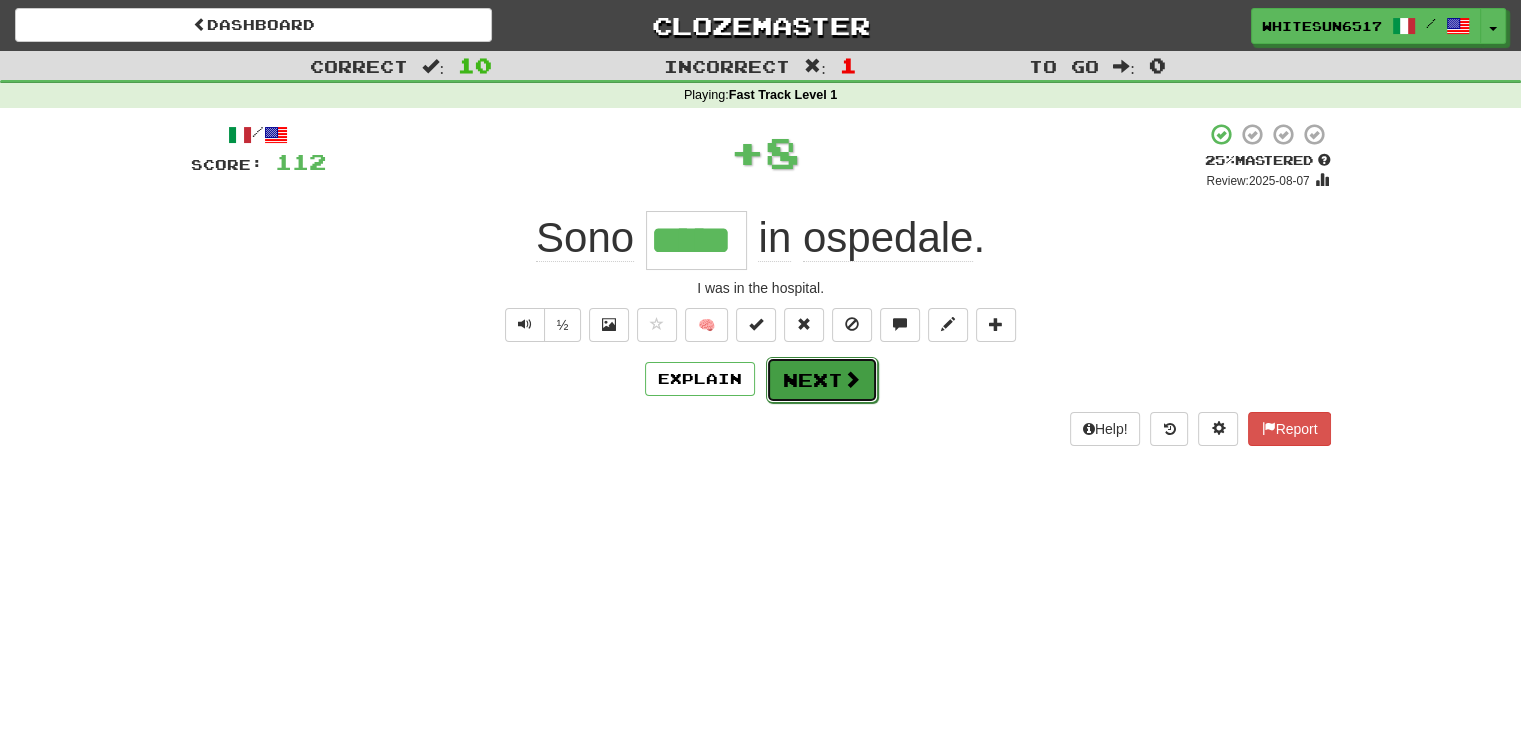 click on "Next" at bounding box center [822, 380] 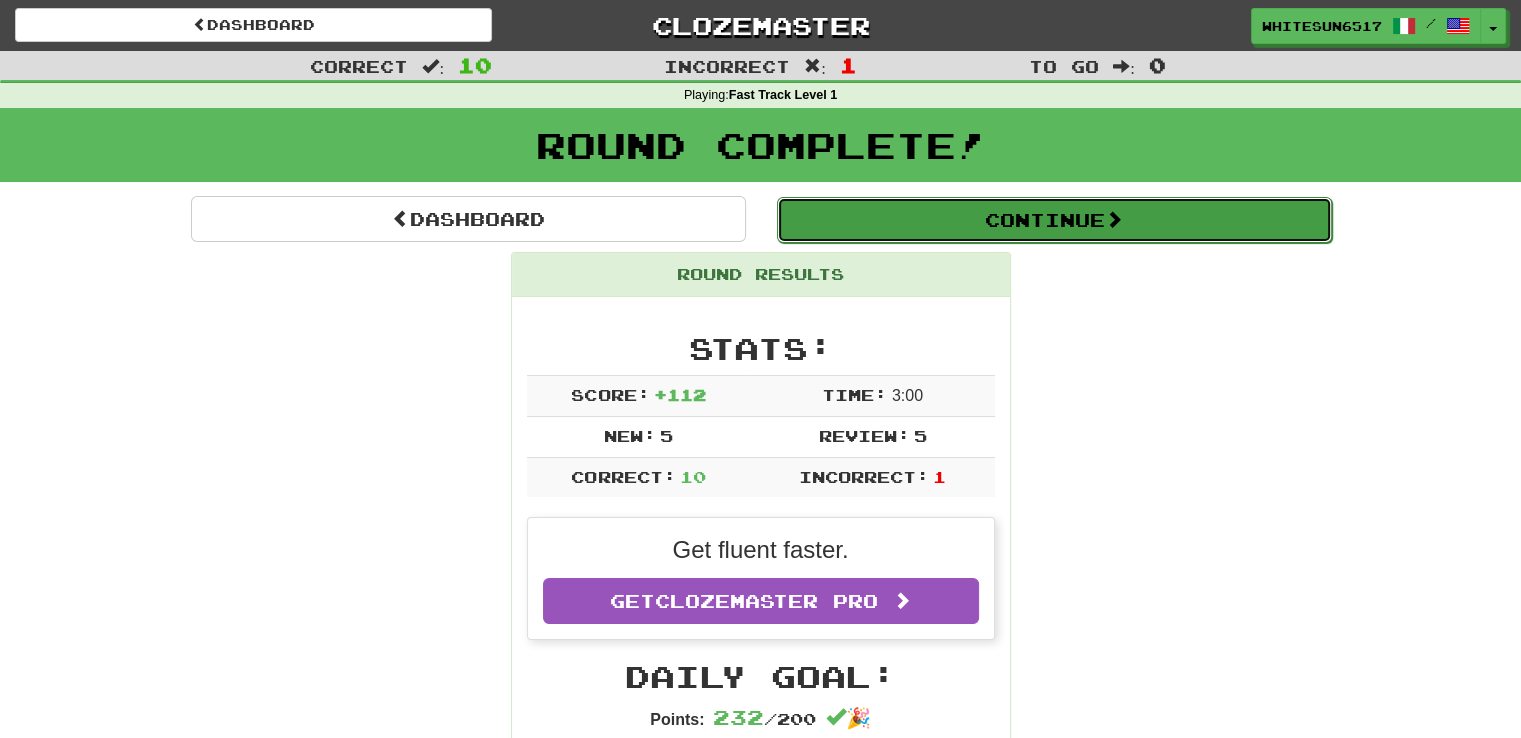click on "Continue" at bounding box center [1054, 220] 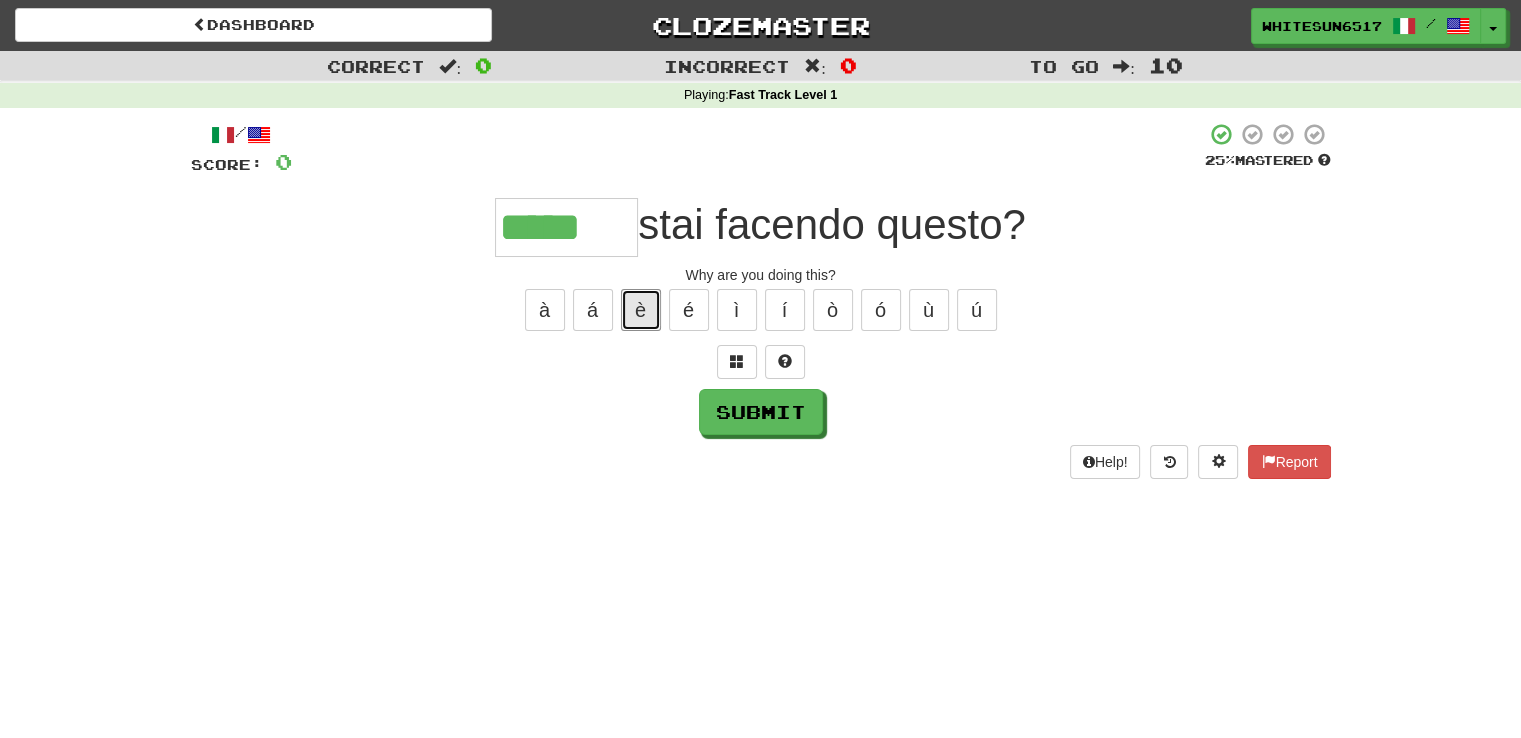drag, startPoint x: 641, startPoint y: 309, endPoint x: 693, endPoint y: 373, distance: 82.46211 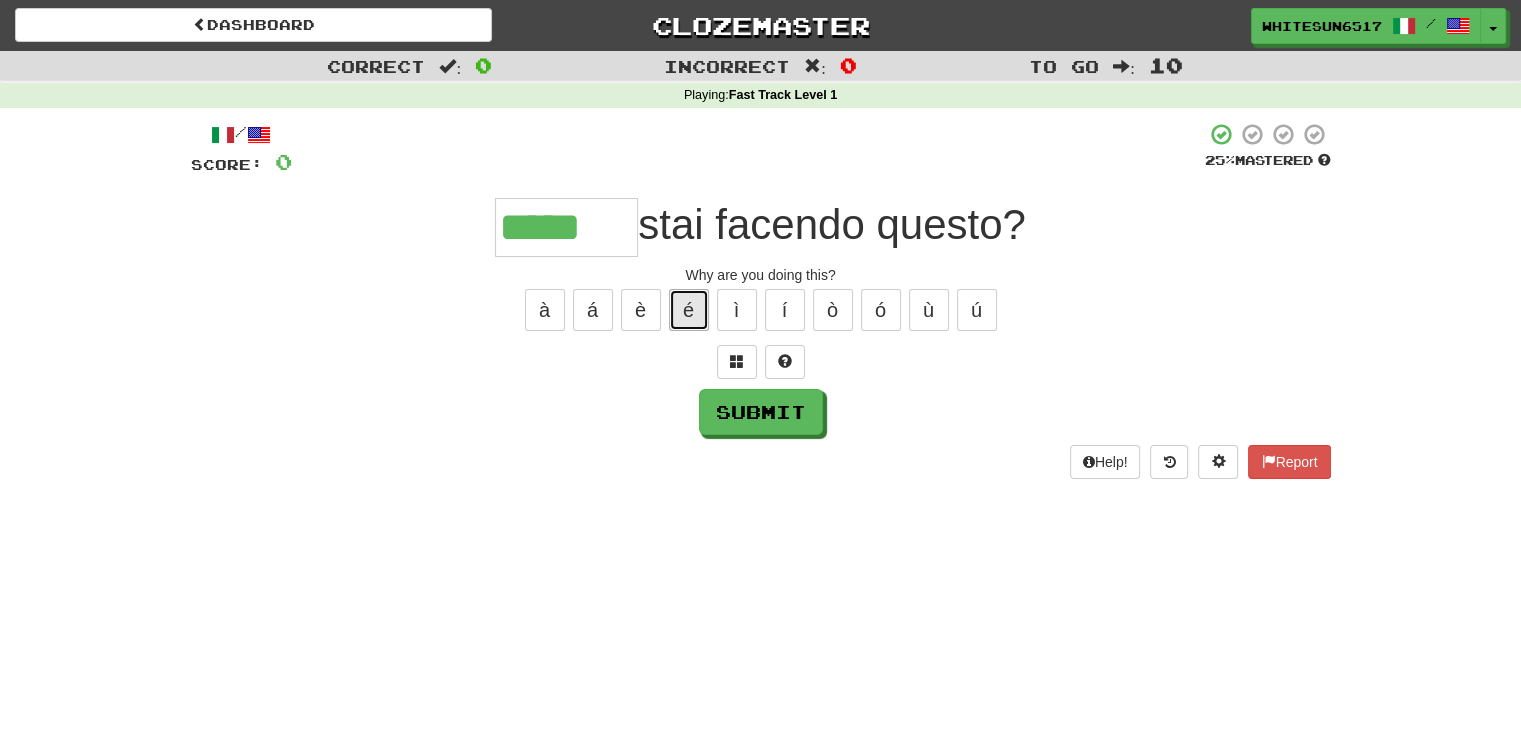 click on "é" at bounding box center [689, 310] 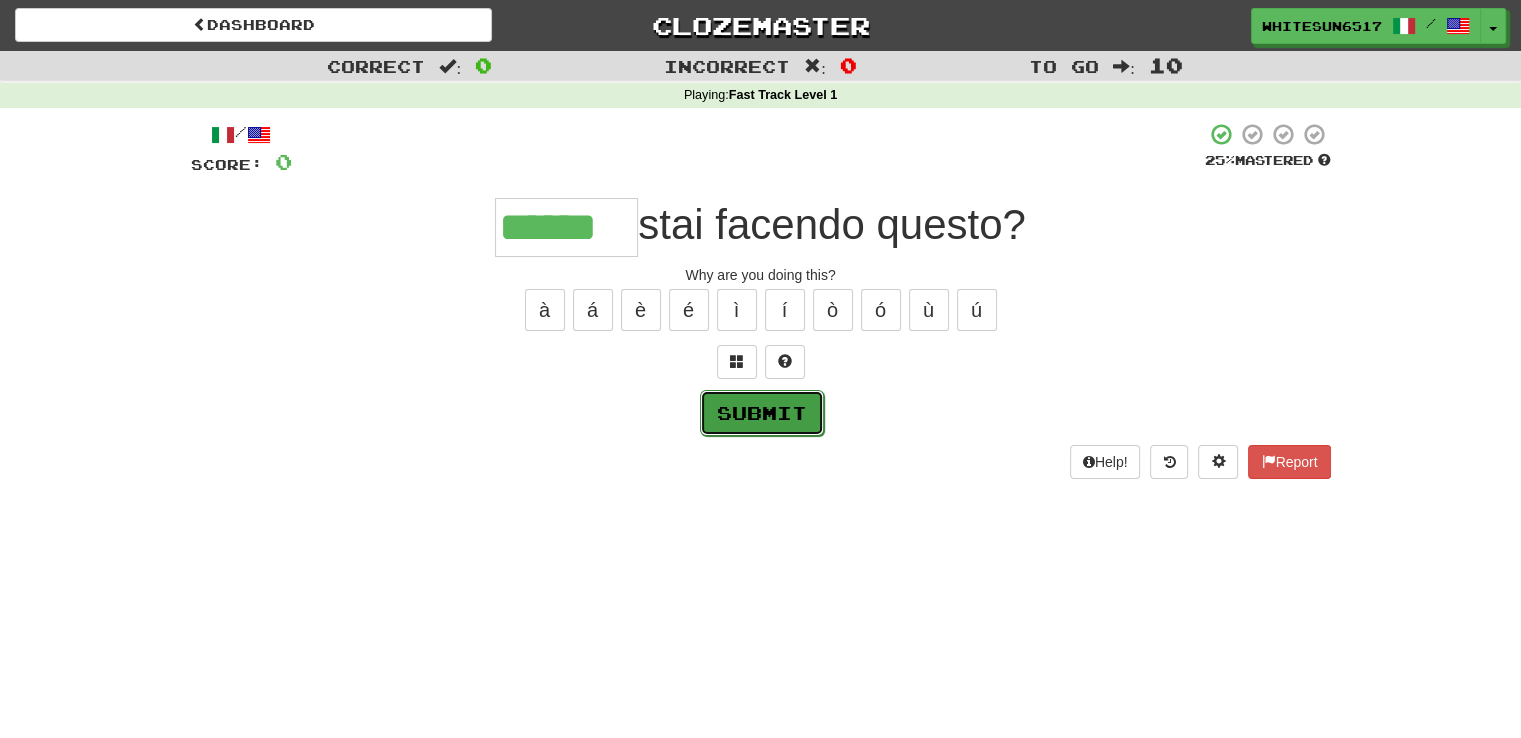 click on "Submit" at bounding box center (762, 413) 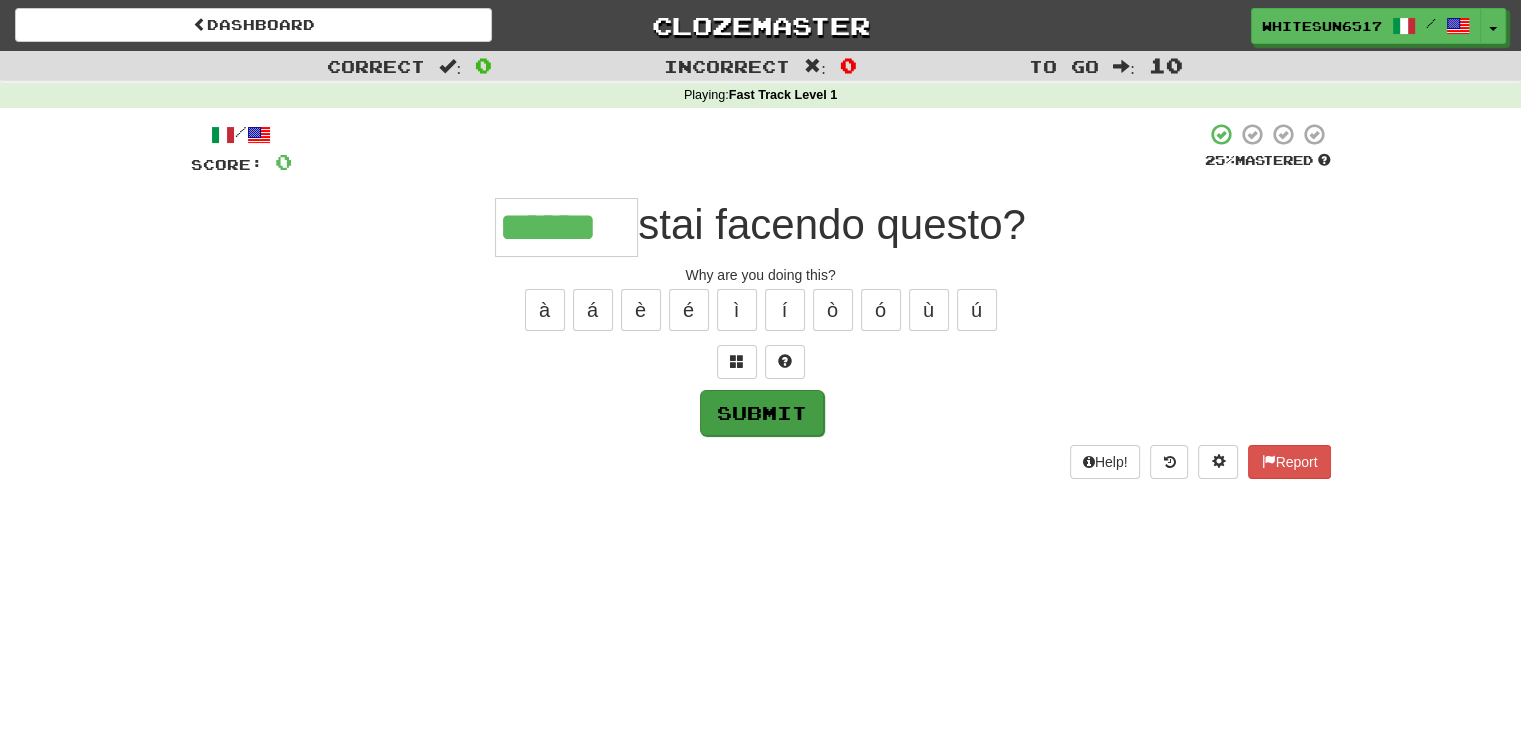 type on "******" 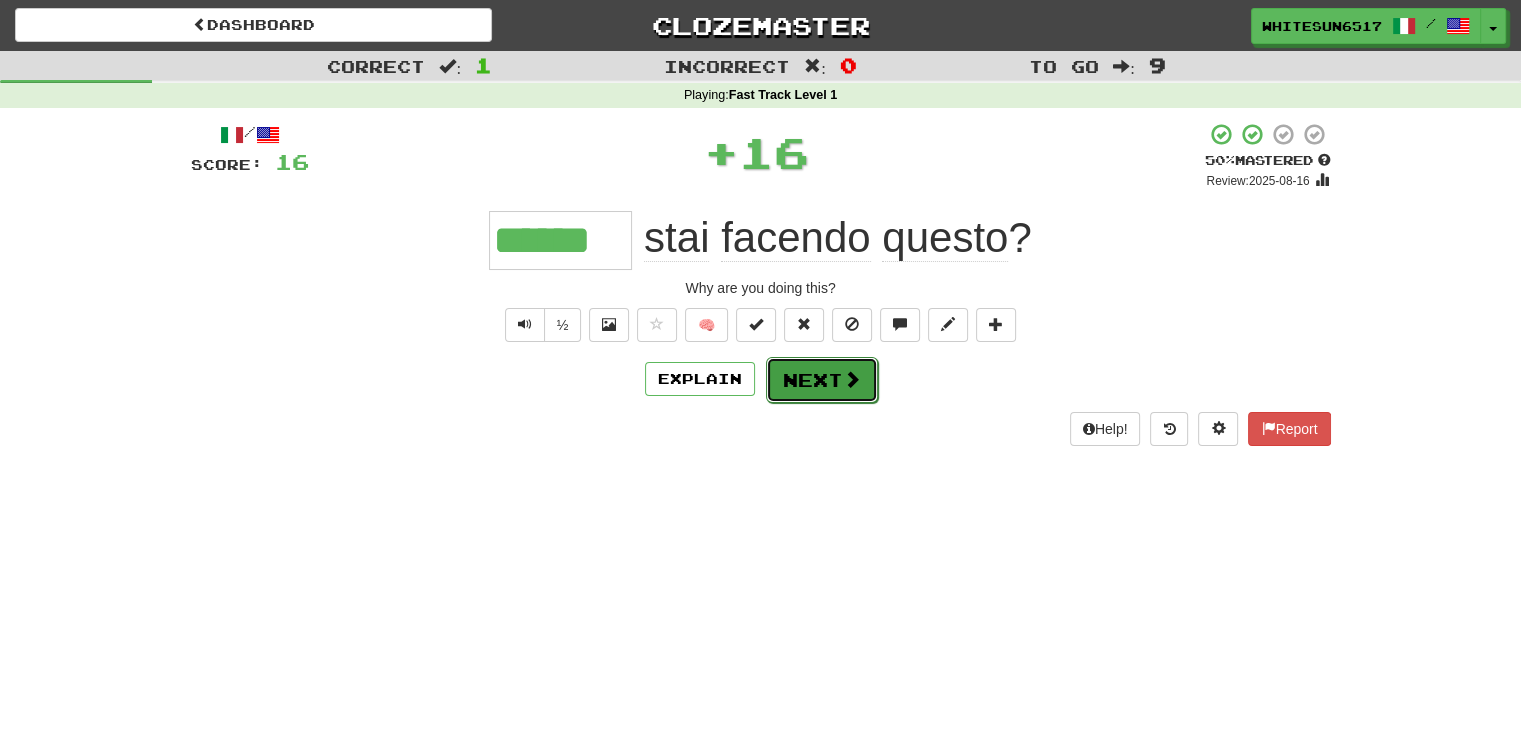 click on "Next" at bounding box center [822, 380] 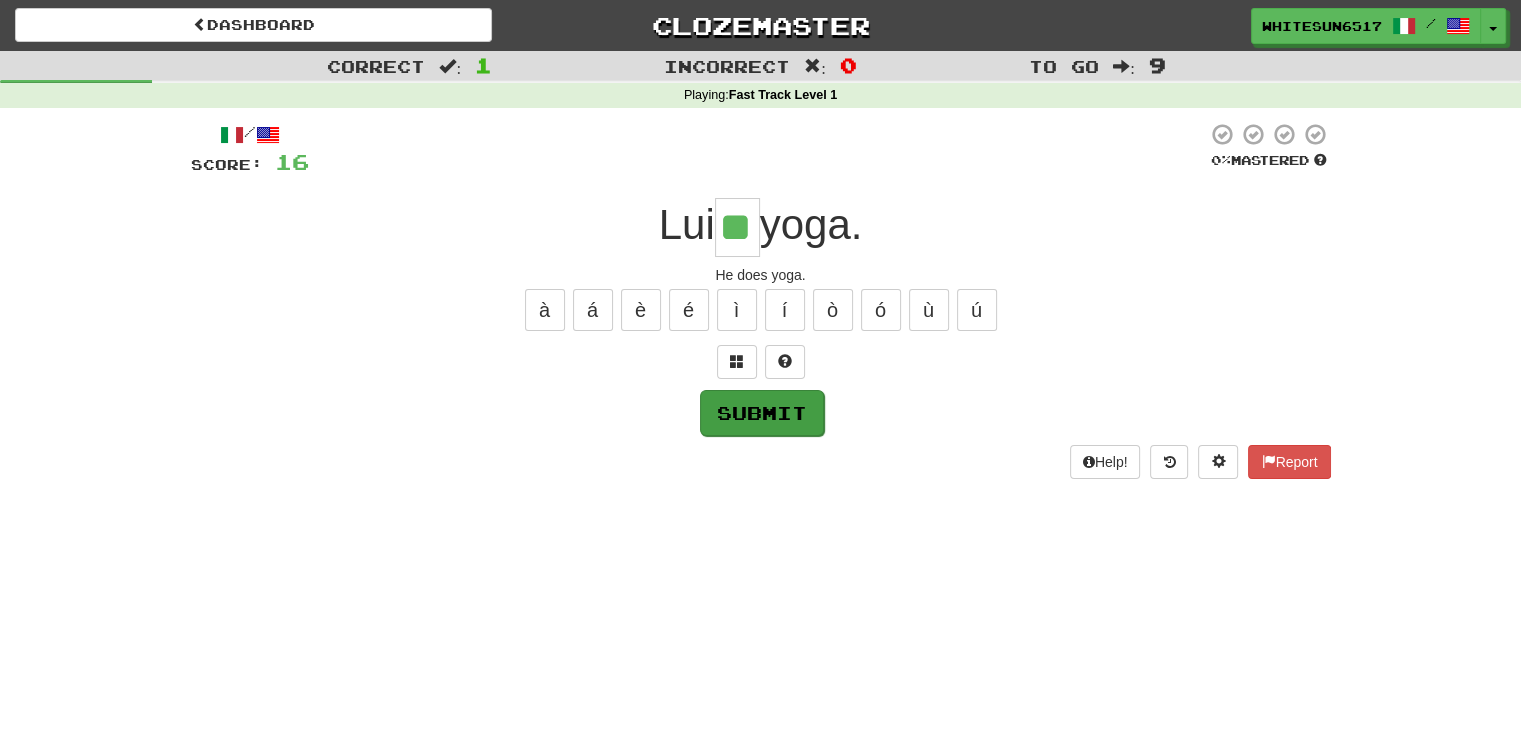type on "**" 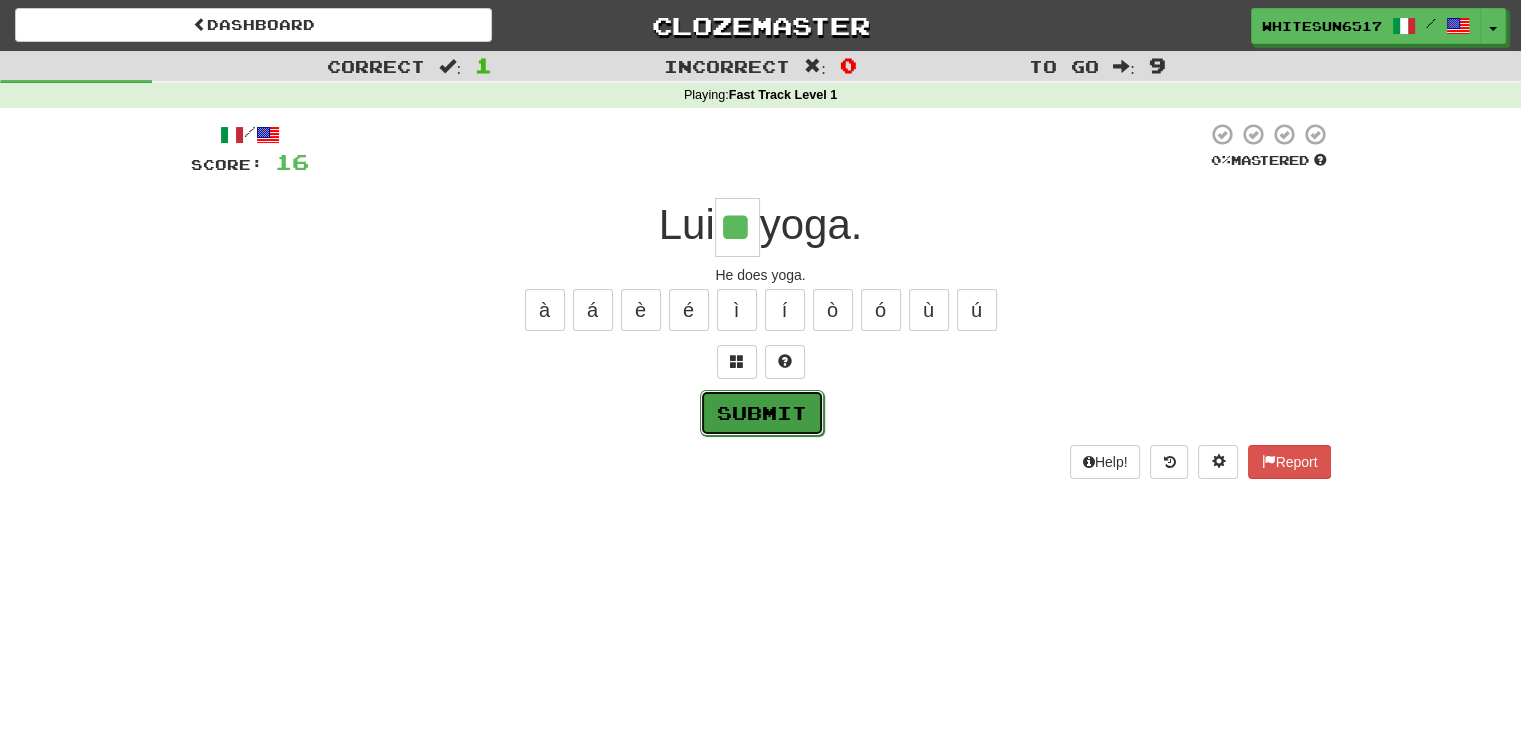 click on "Submit" at bounding box center (762, 413) 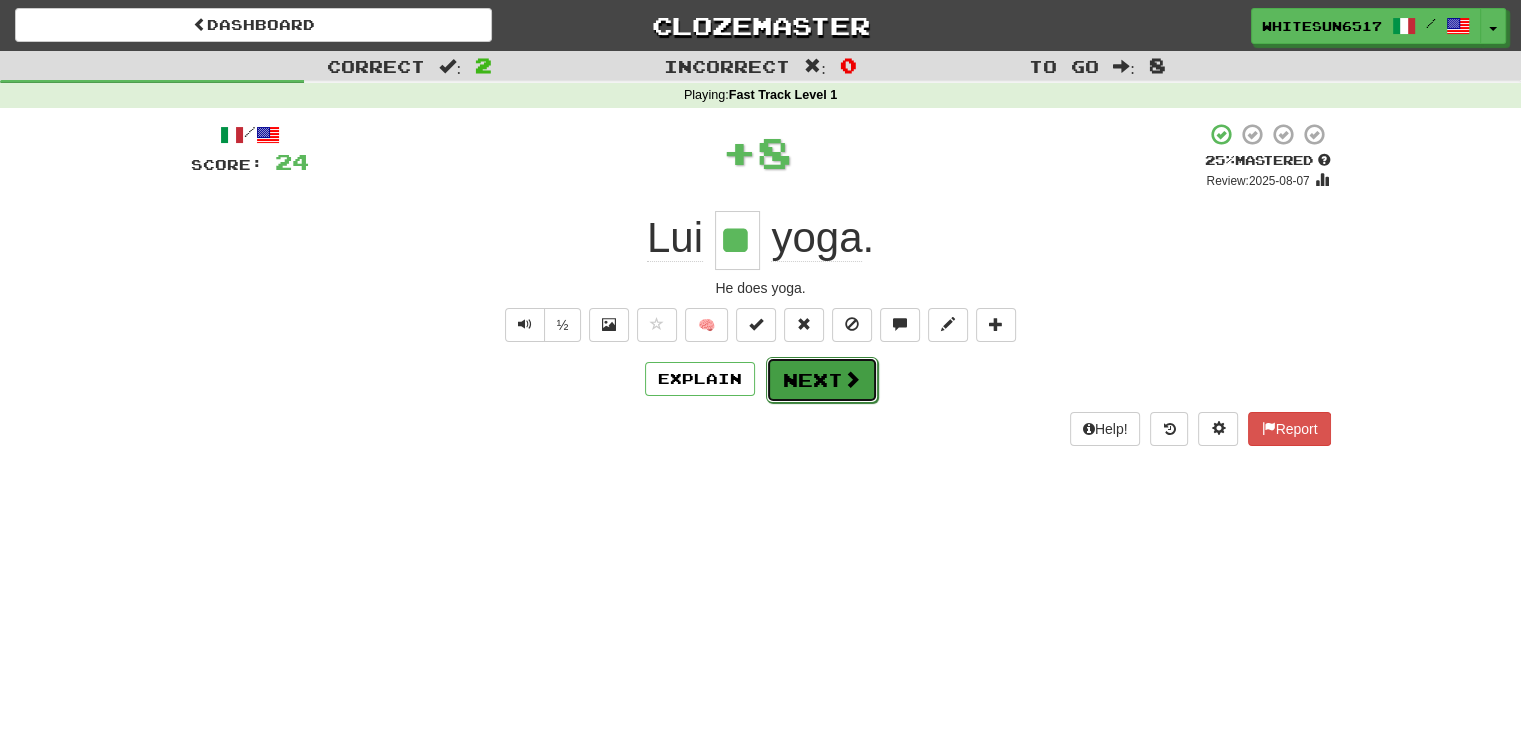 click on "Next" at bounding box center (822, 380) 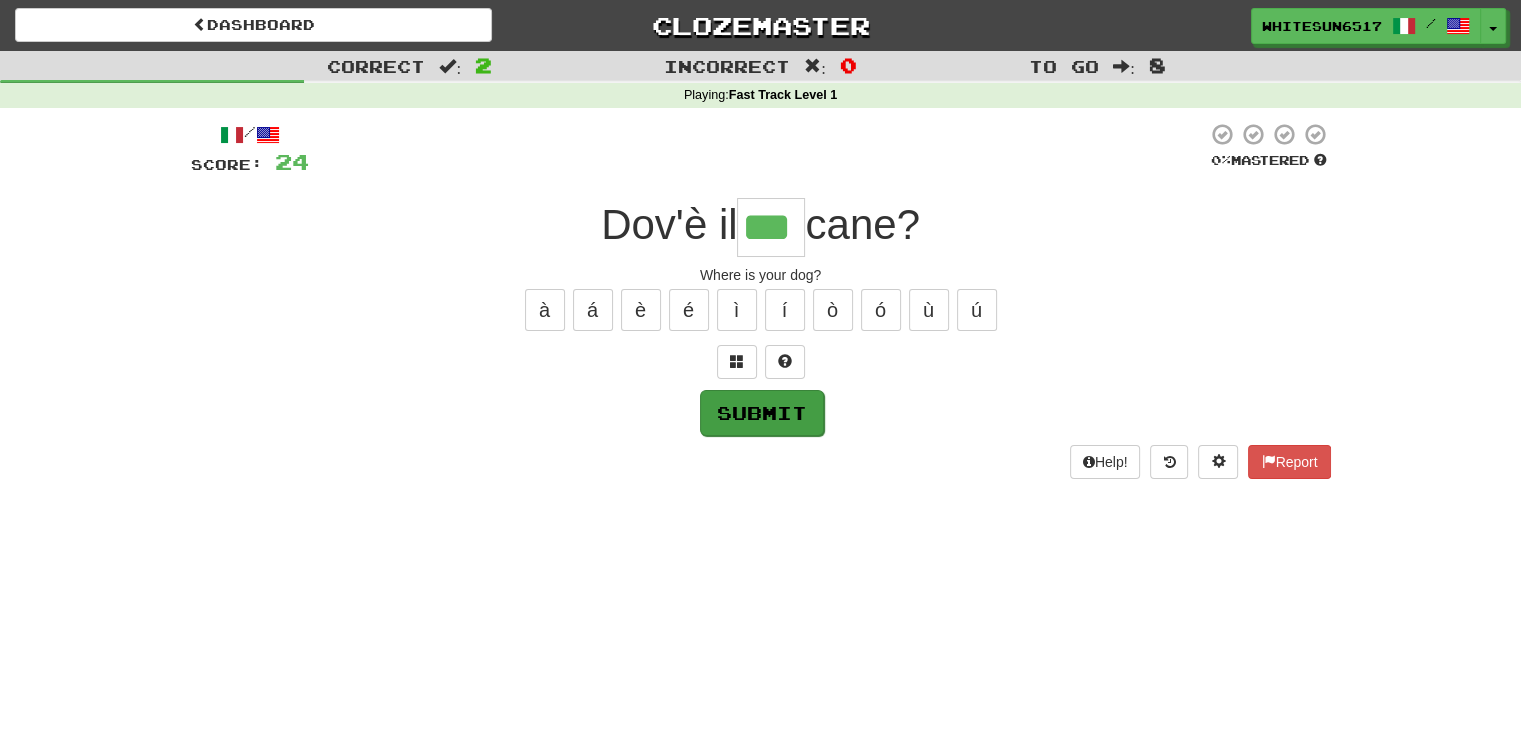 type on "***" 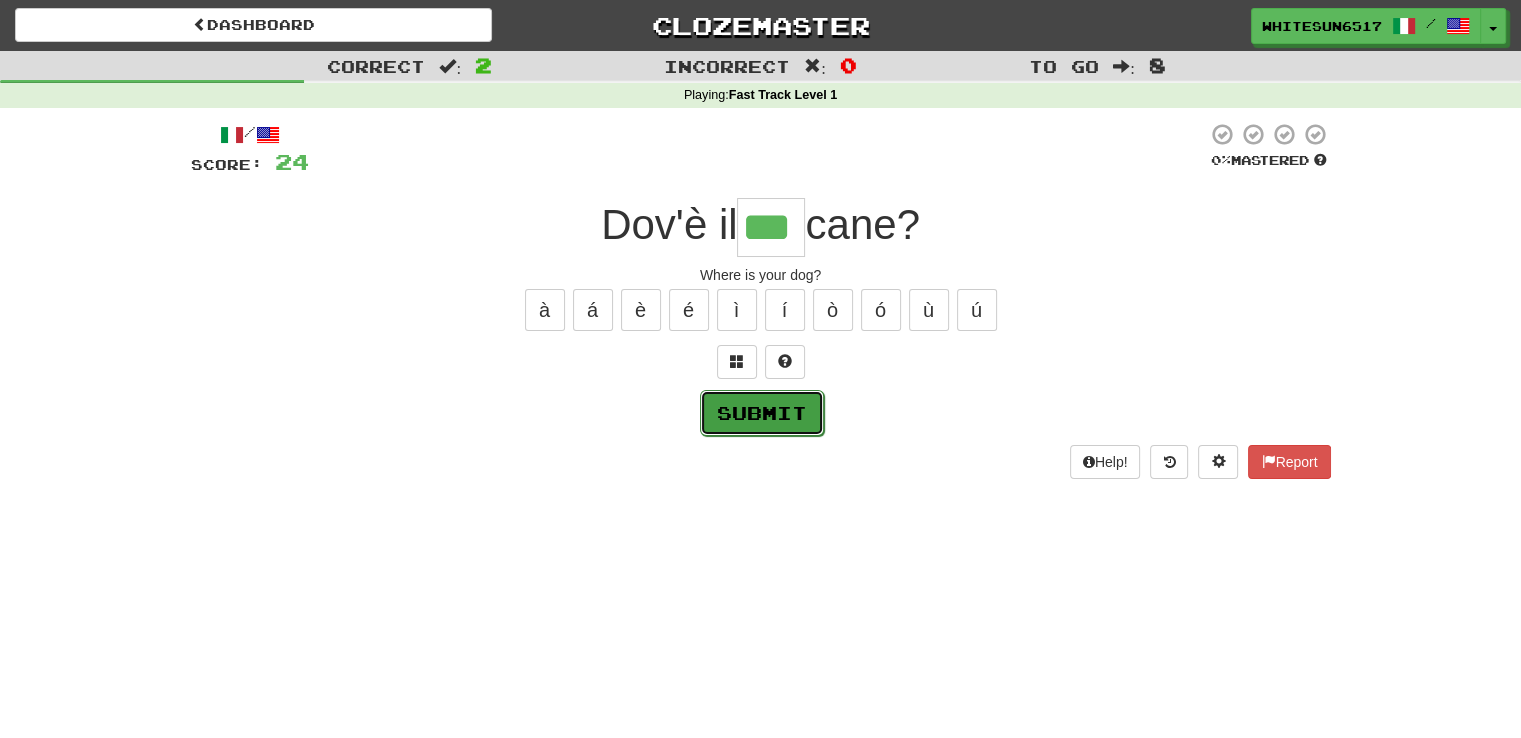 click on "Submit" at bounding box center [762, 413] 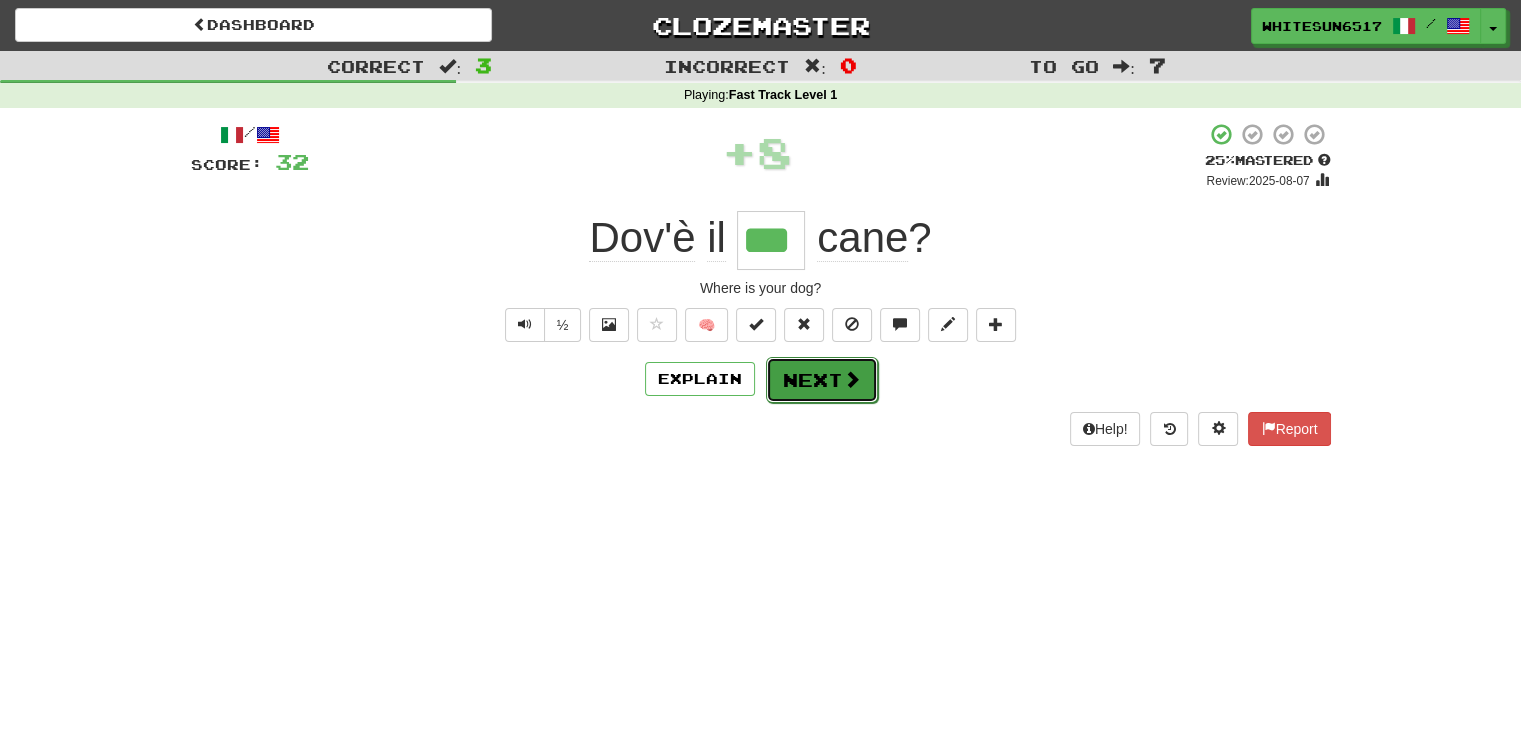 click at bounding box center [852, 379] 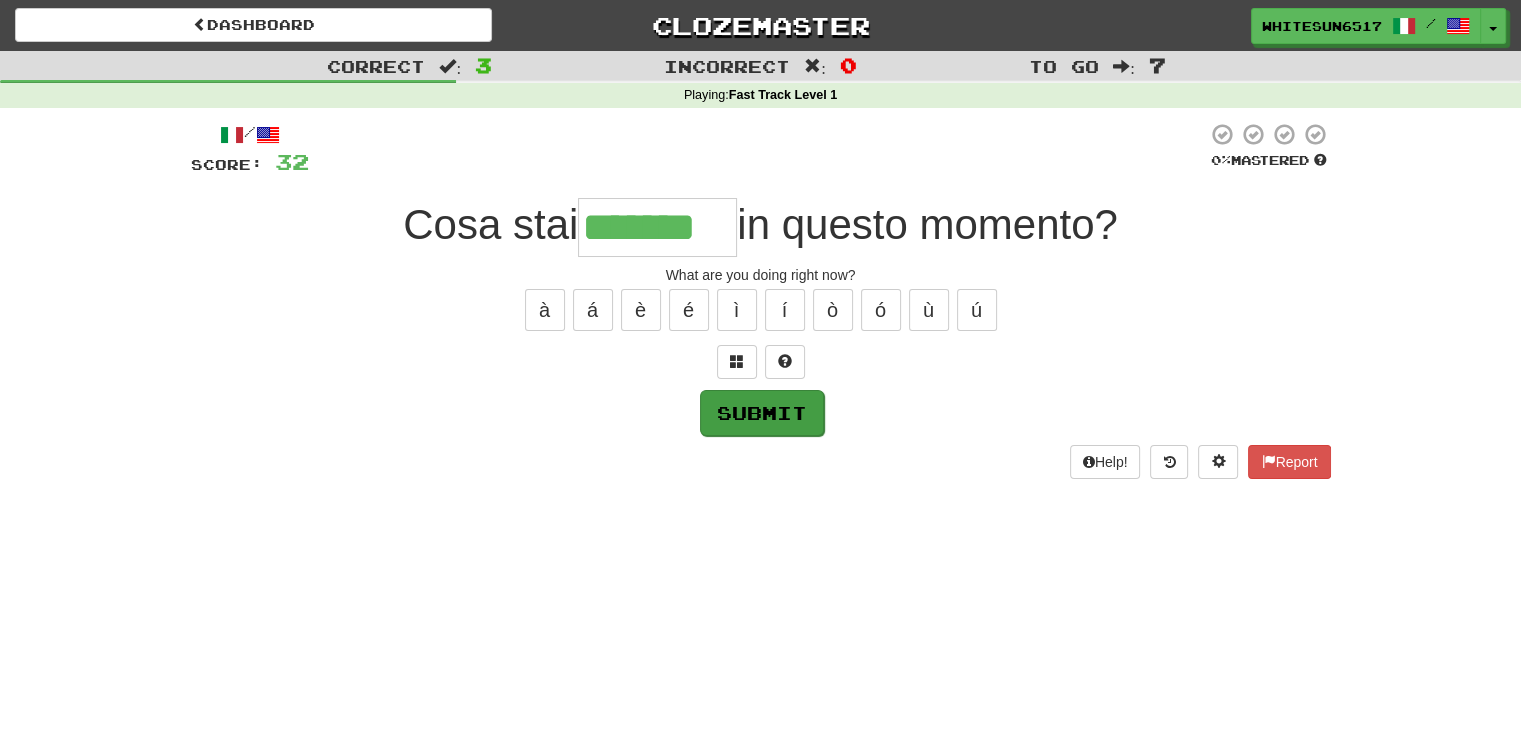 type on "*******" 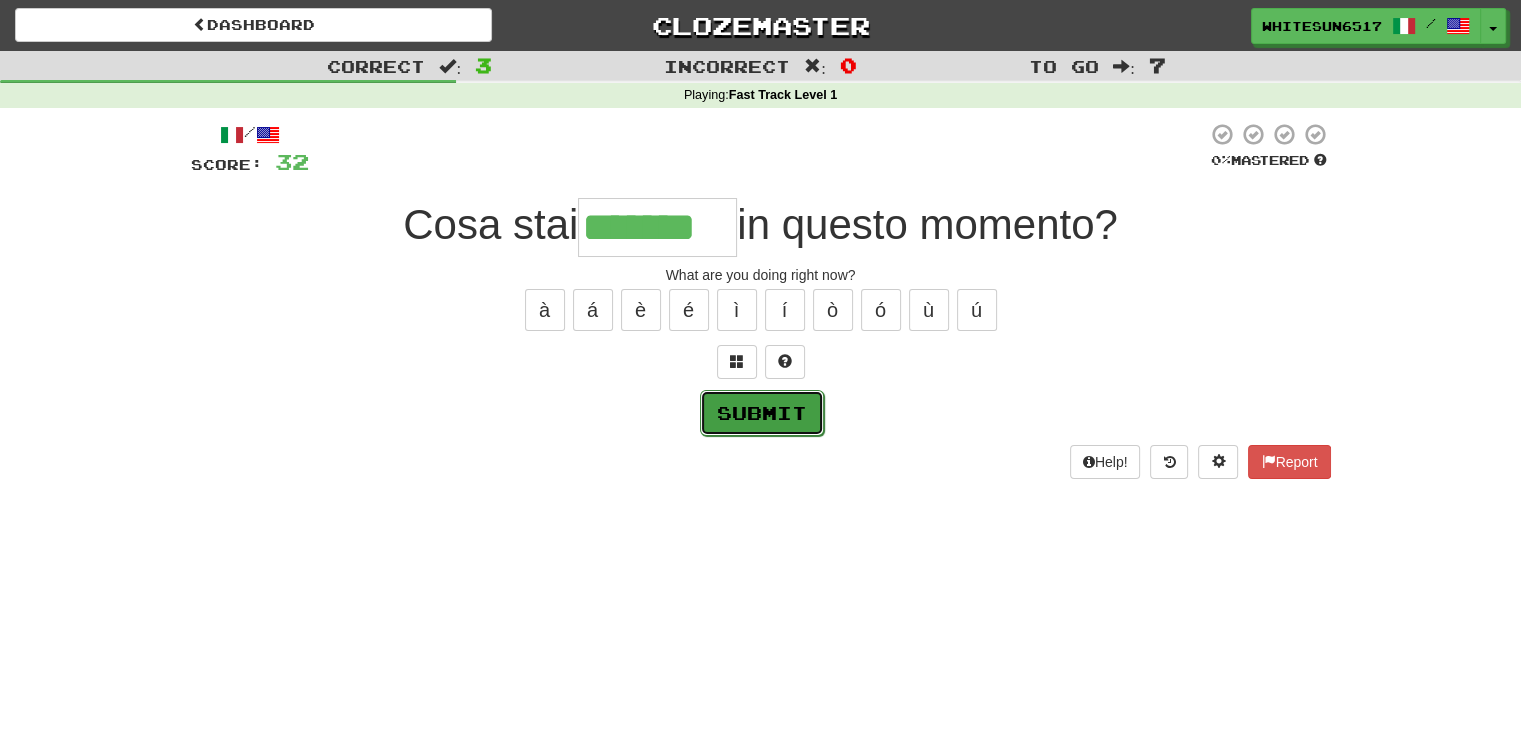 click on "Submit" at bounding box center [762, 413] 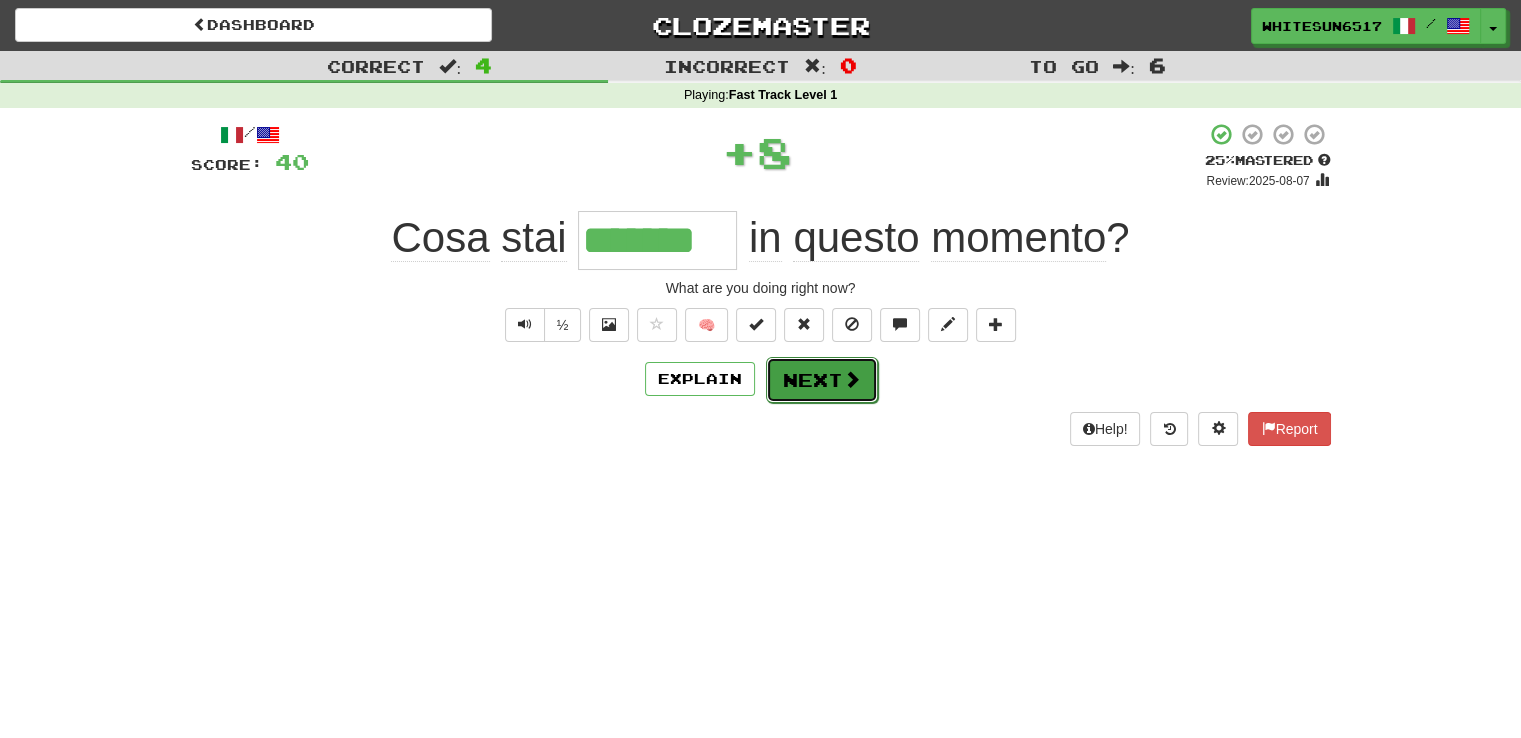 click on "Next" at bounding box center [822, 380] 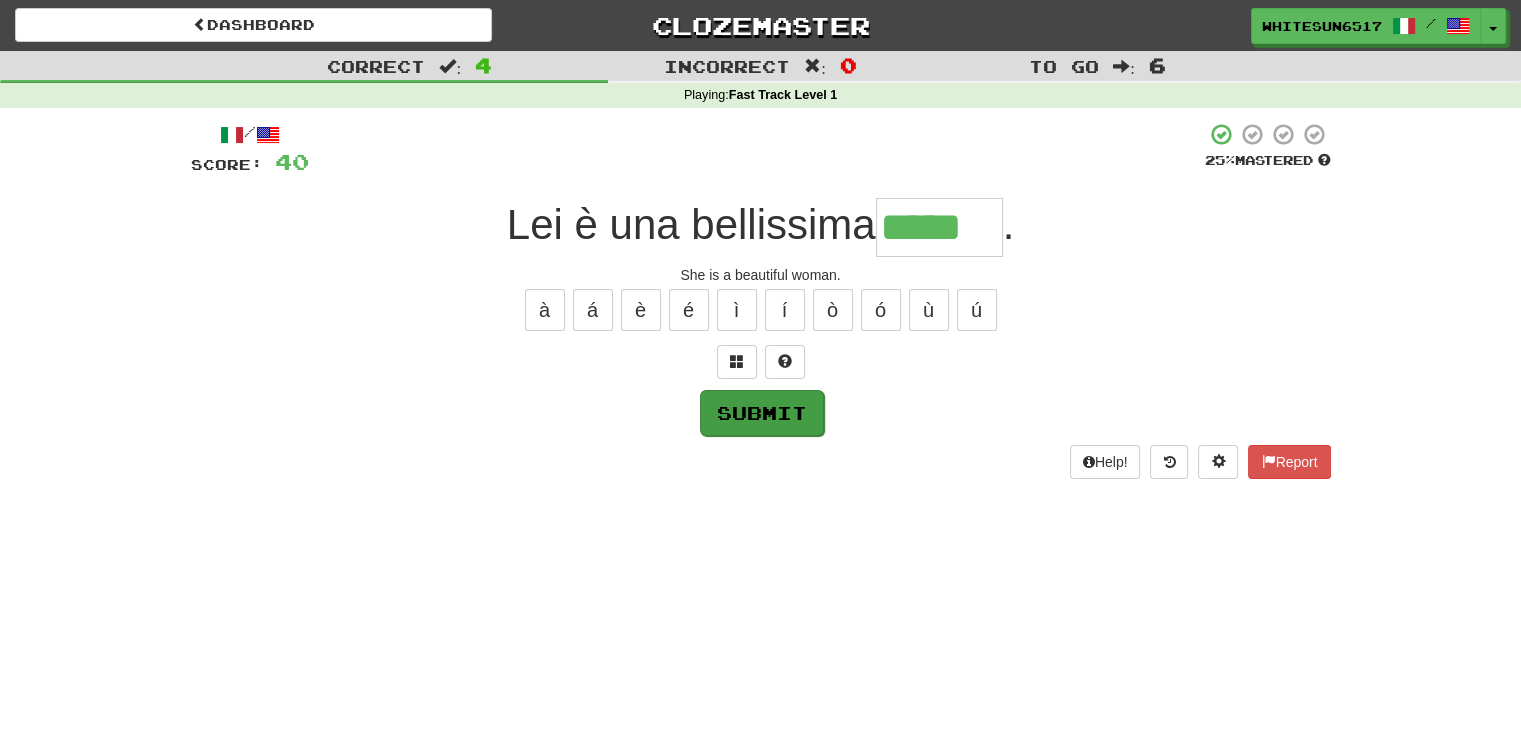 type on "*****" 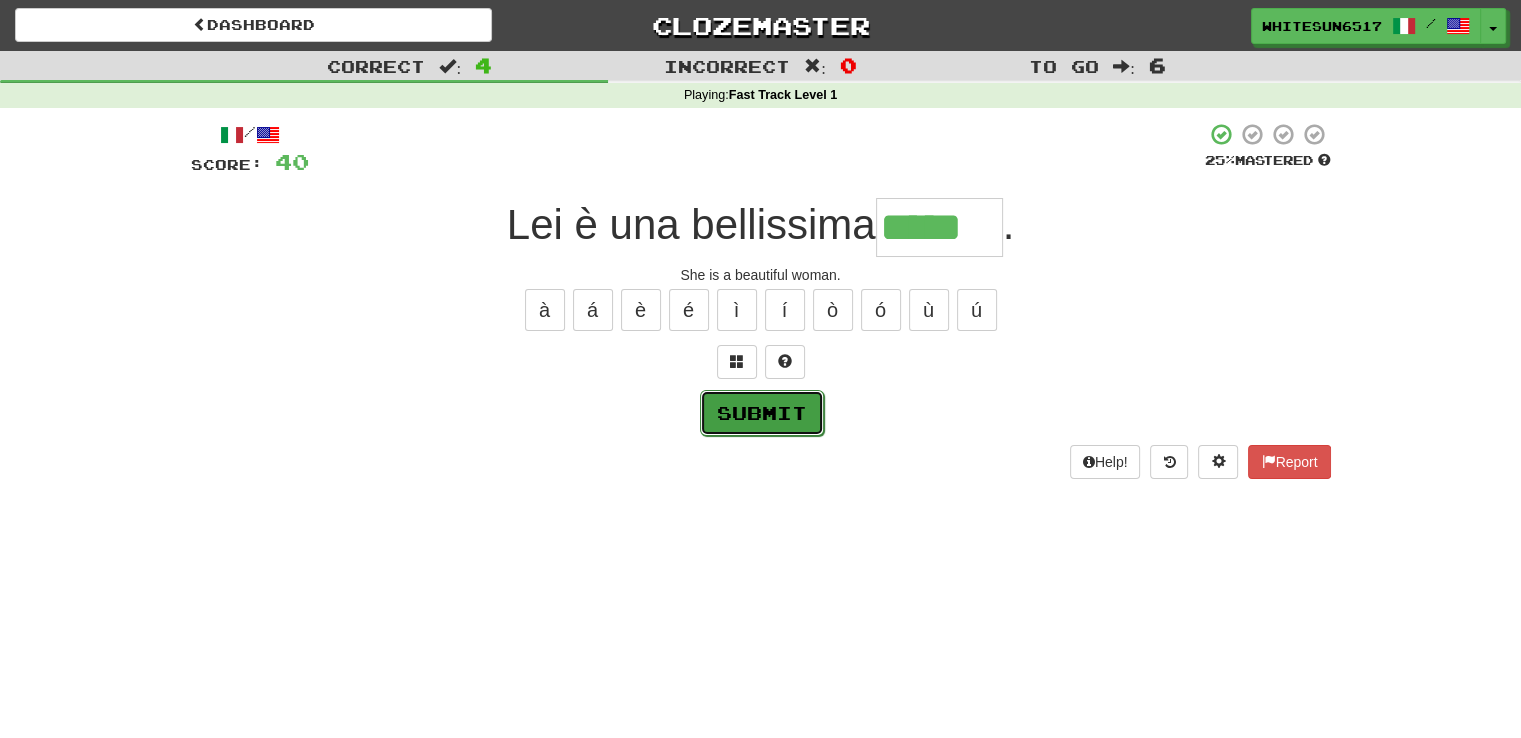 click on "Submit" at bounding box center [762, 413] 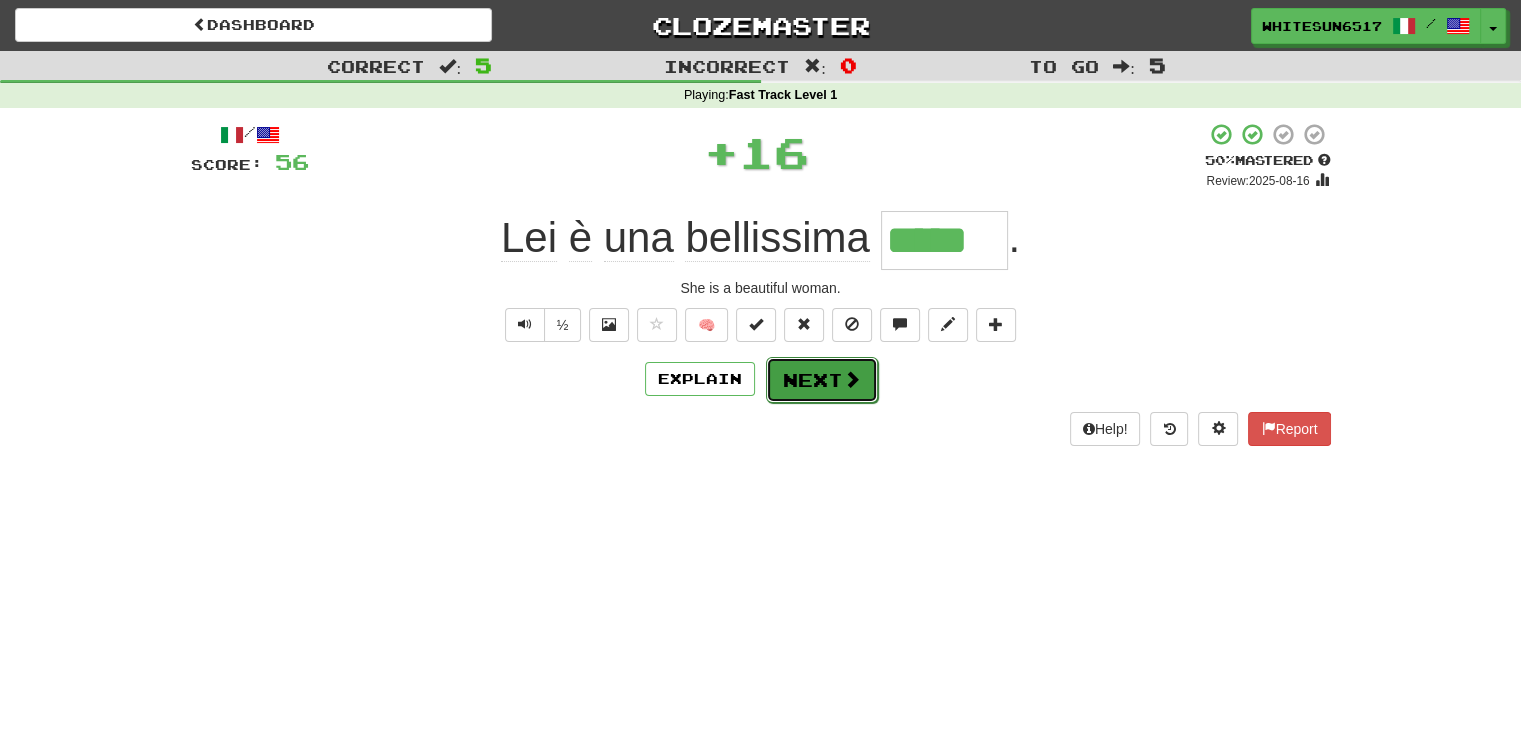 click on "Next" at bounding box center (822, 380) 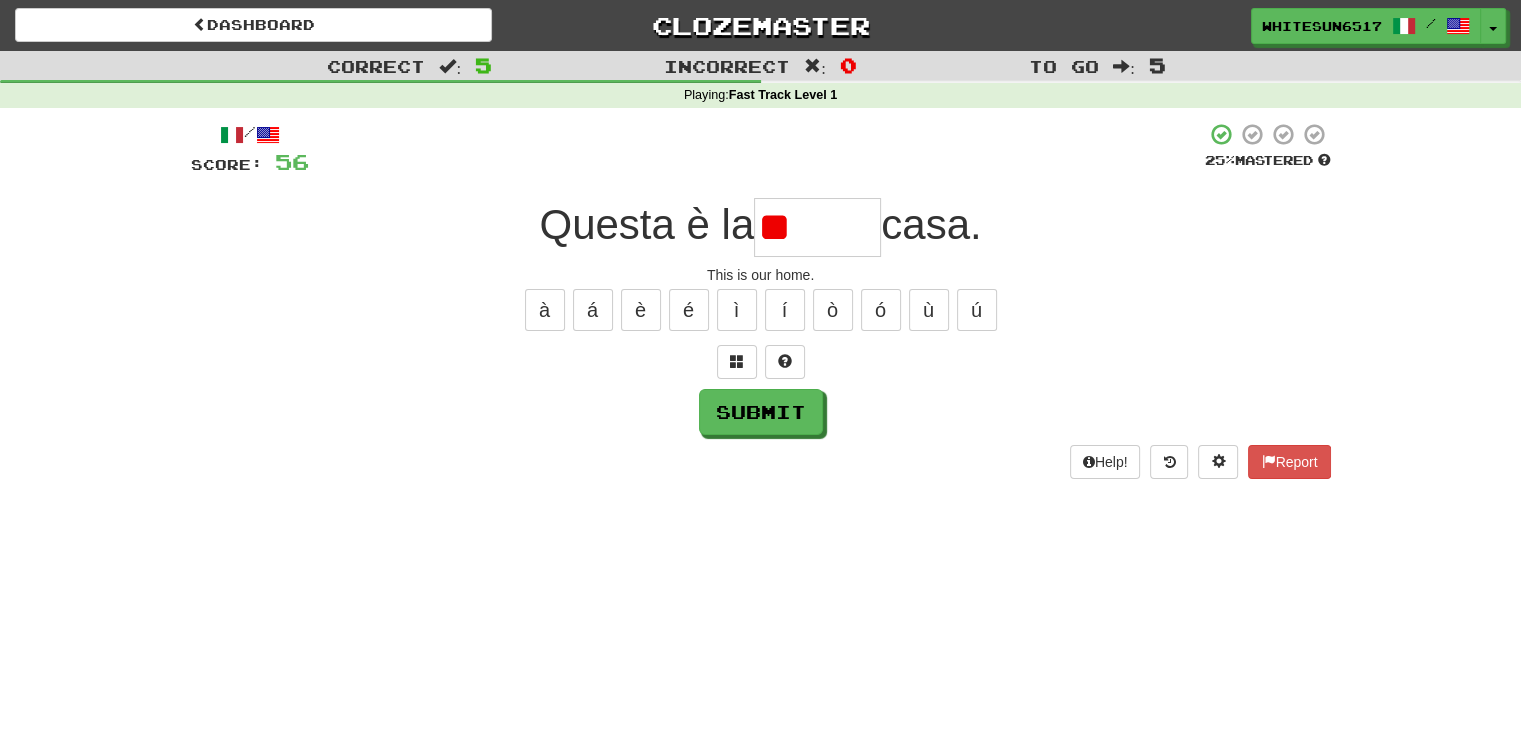 type on "*" 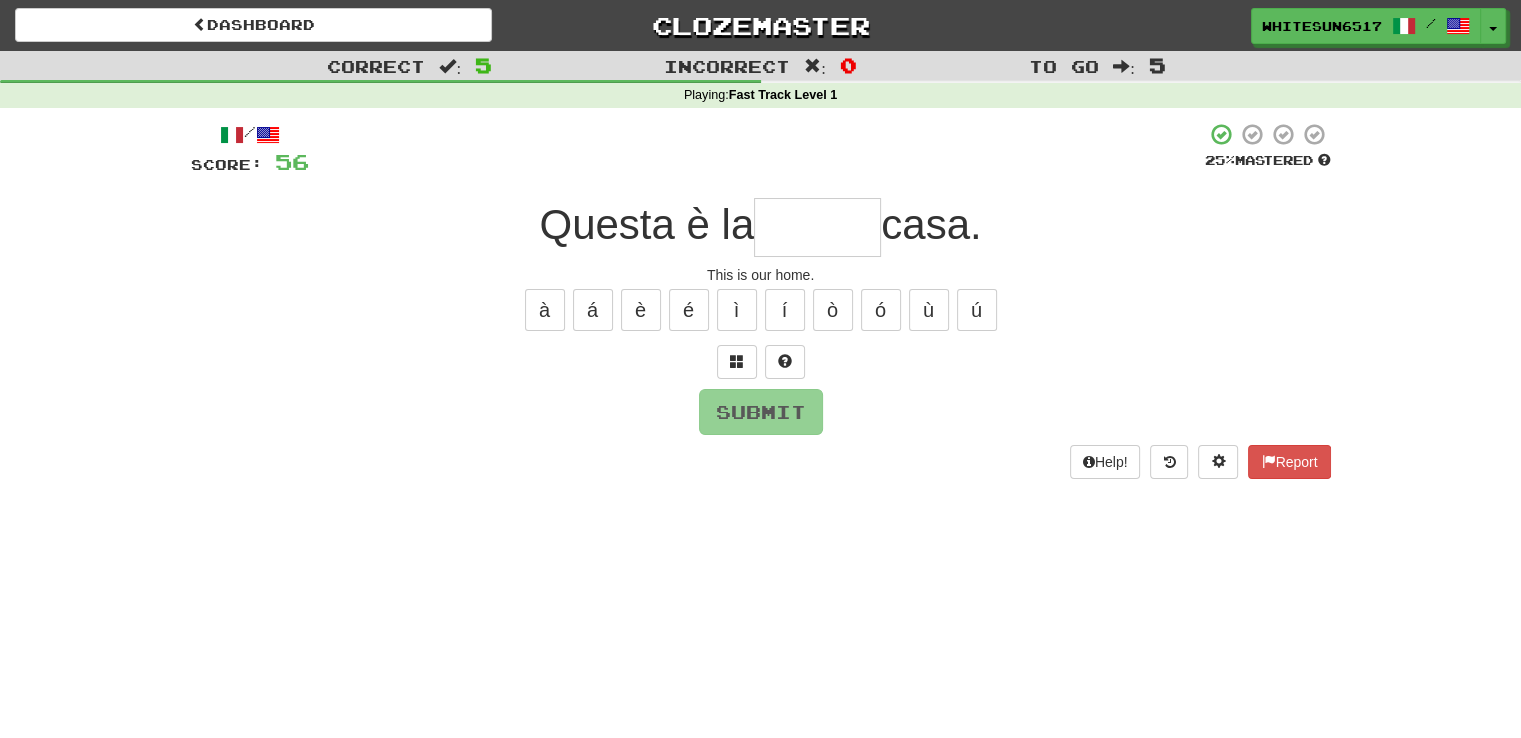 type on "*" 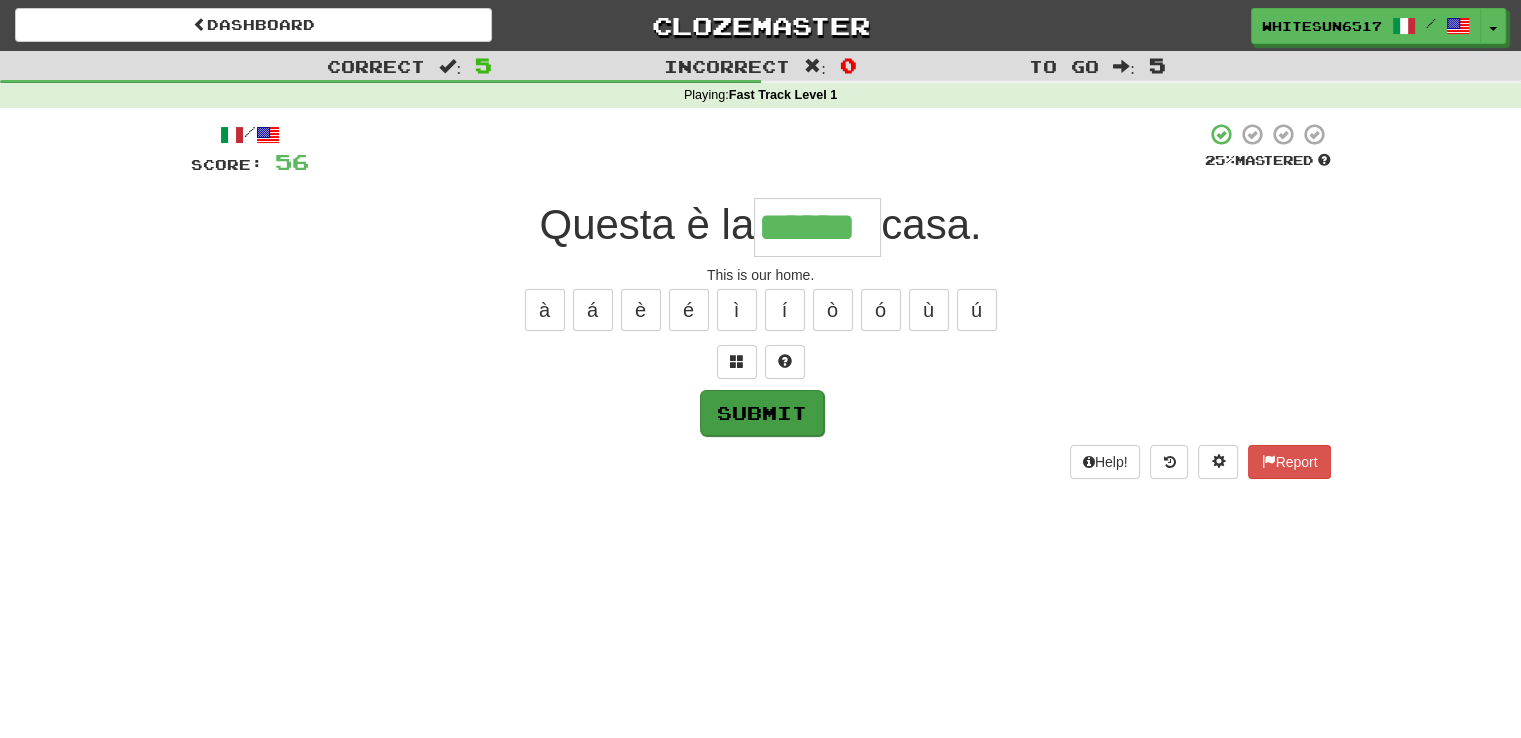 type on "******" 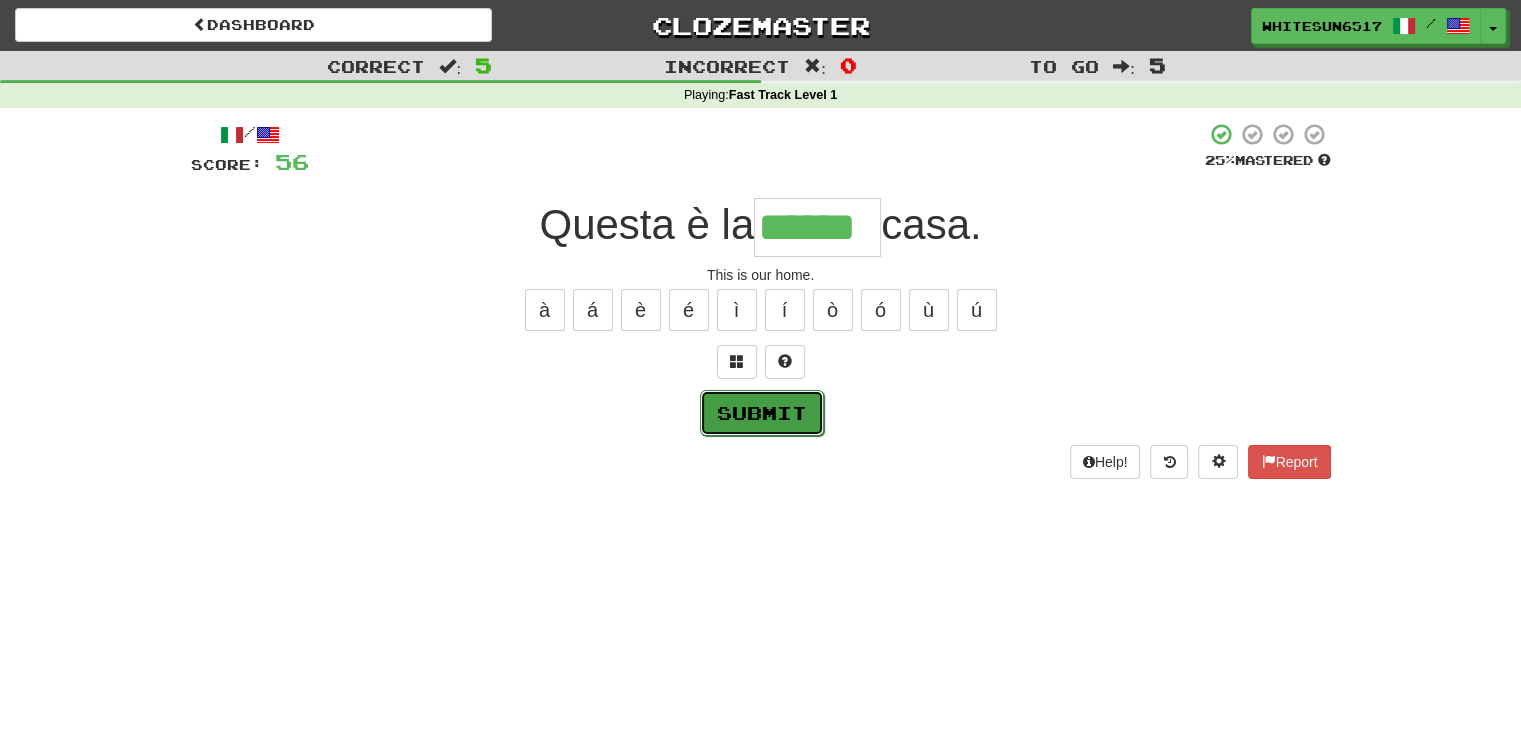 click on "Submit" at bounding box center (762, 413) 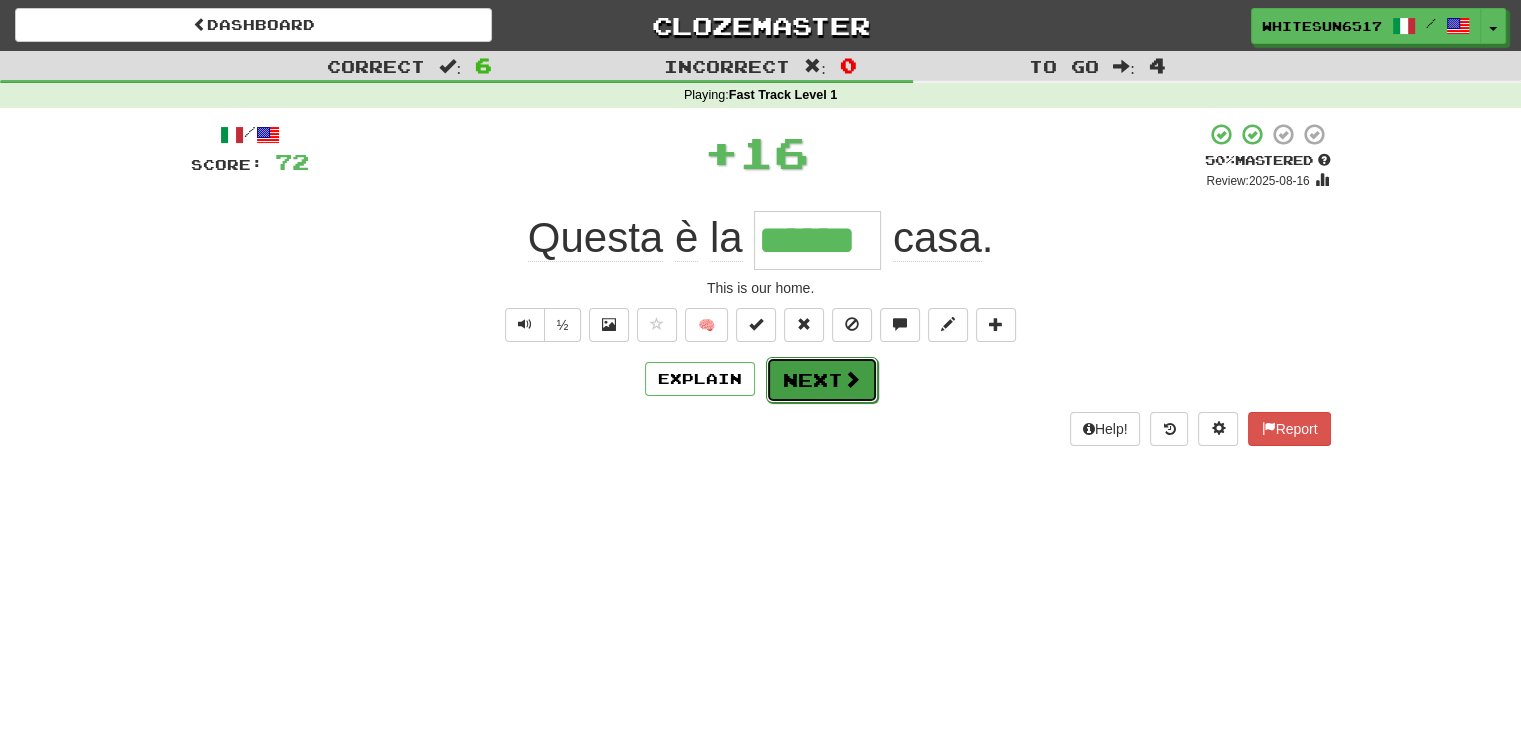 click on "Next" at bounding box center (822, 380) 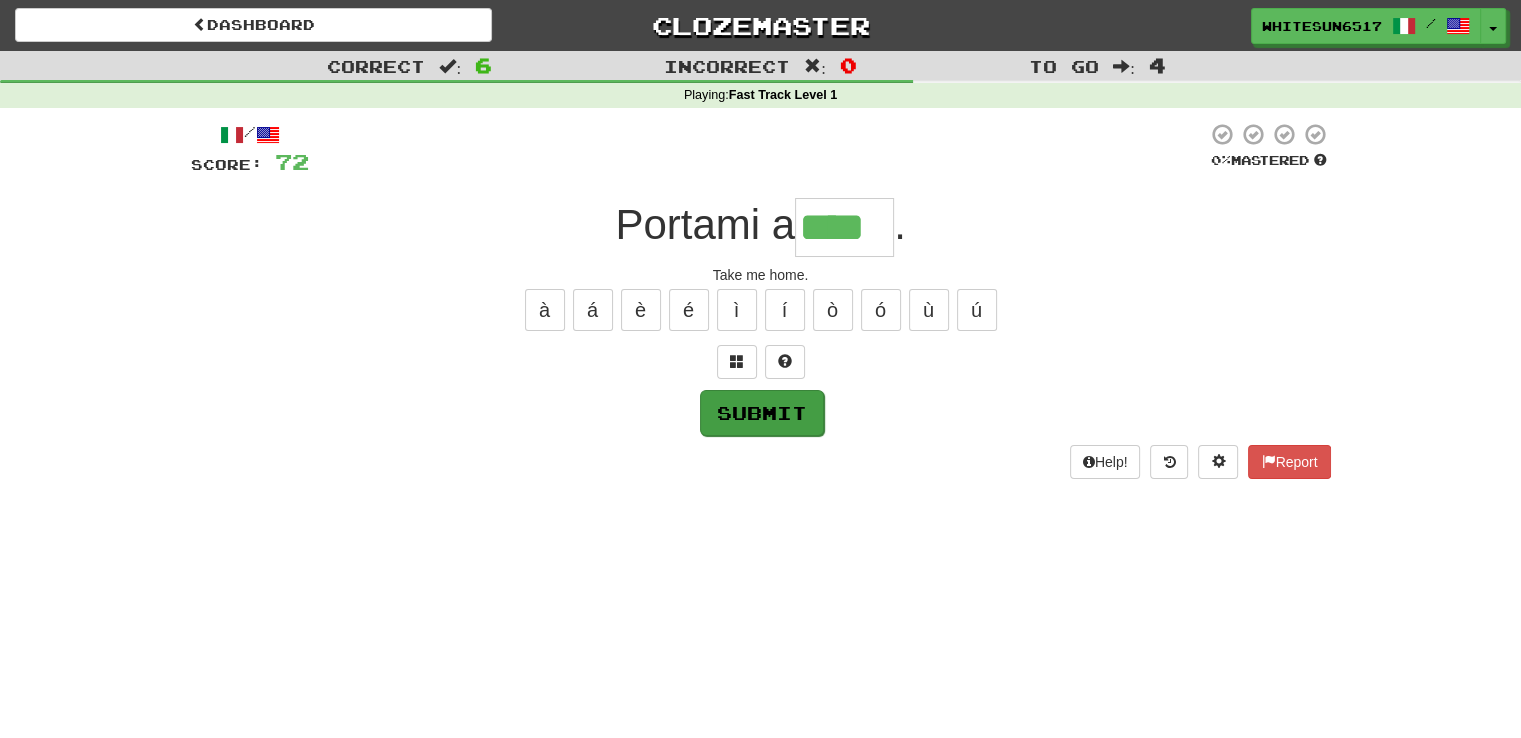 type on "****" 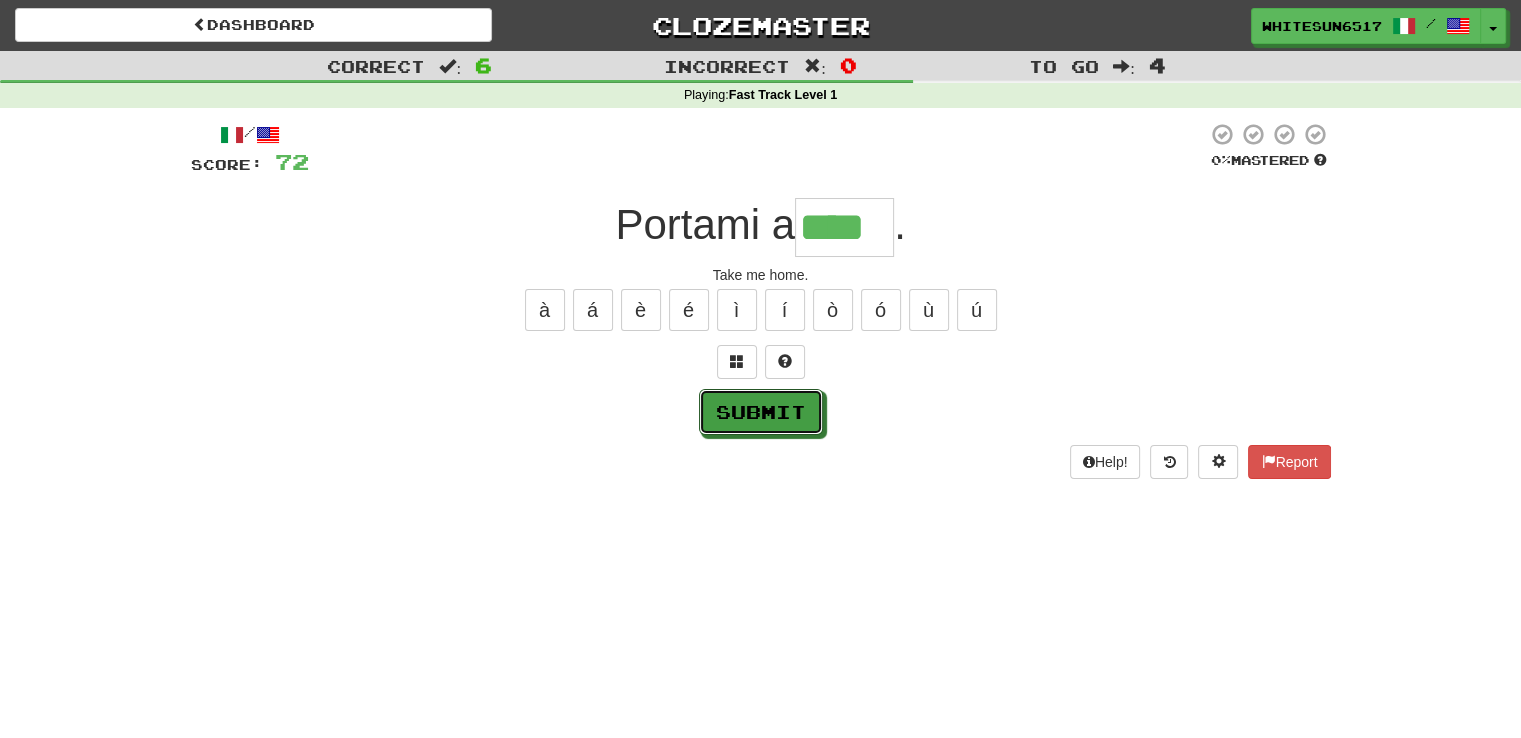 click on "Submit" at bounding box center (761, 412) 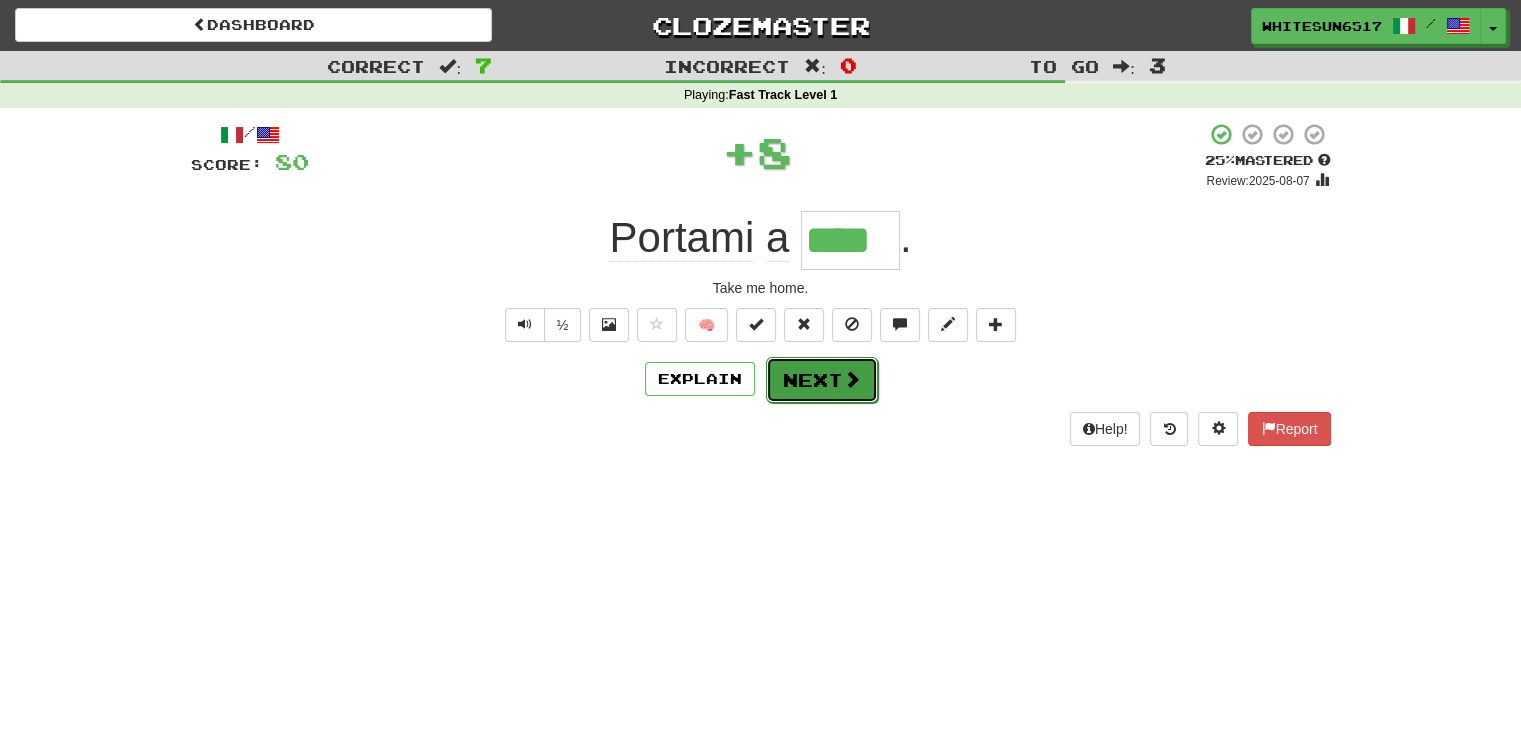 click on "Next" at bounding box center [822, 380] 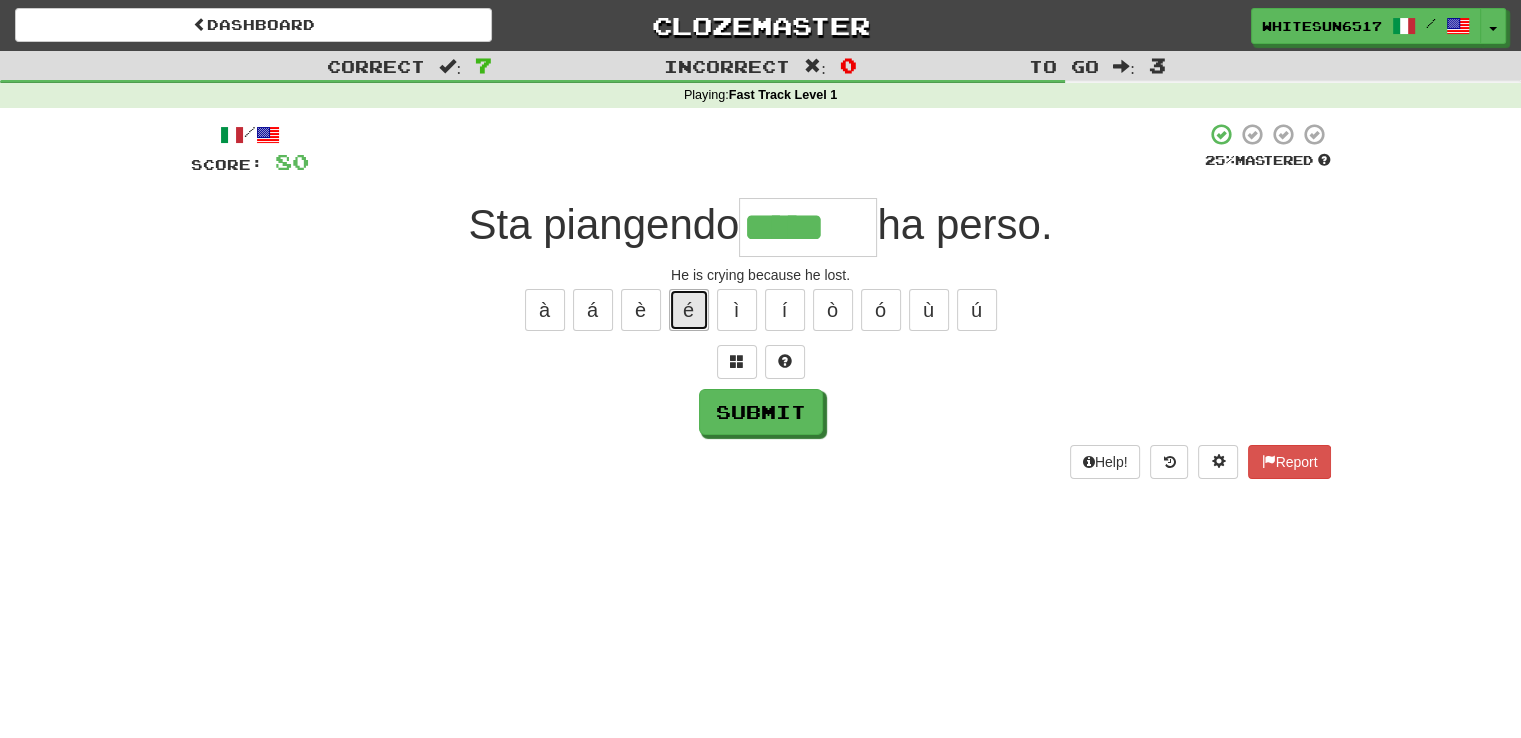 click on "é" at bounding box center (689, 310) 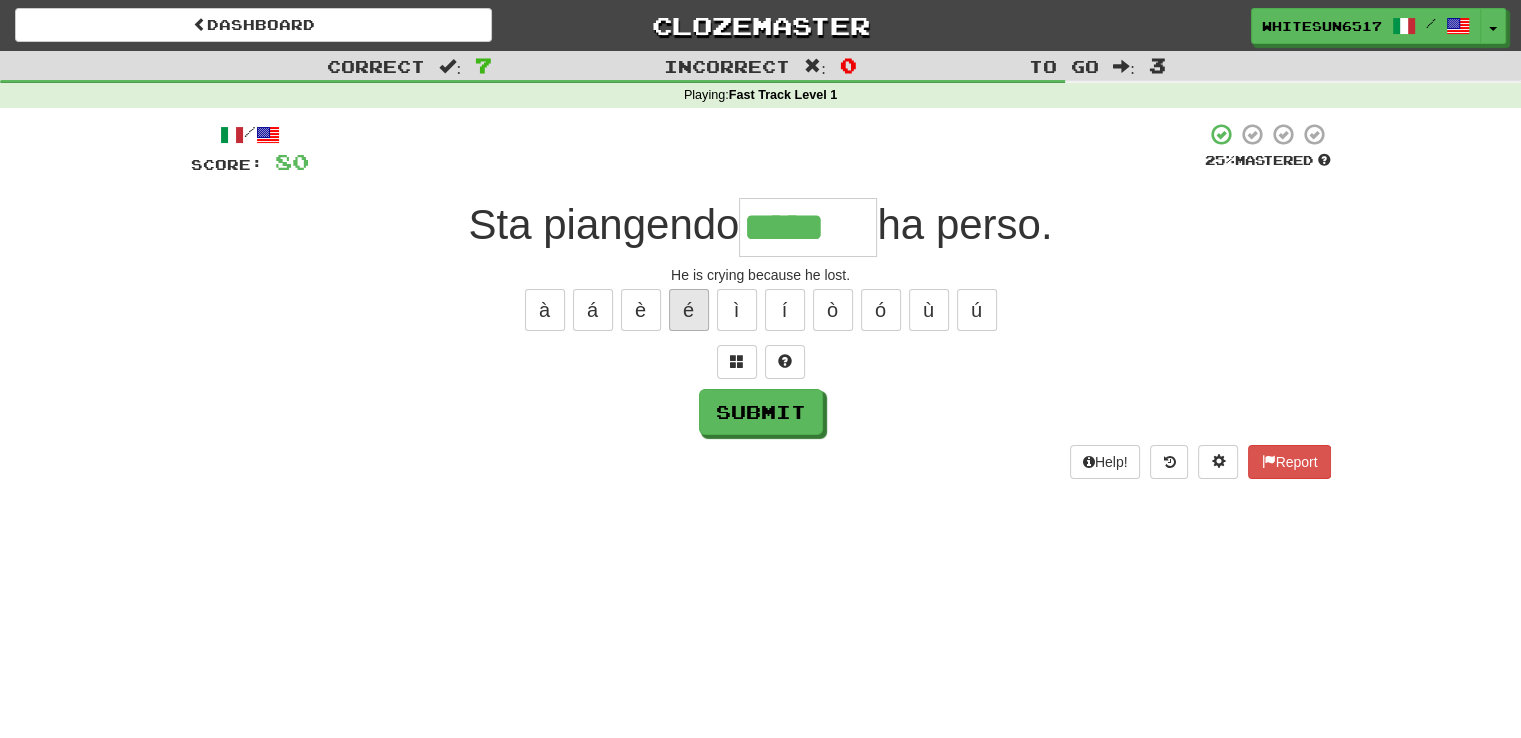 type on "******" 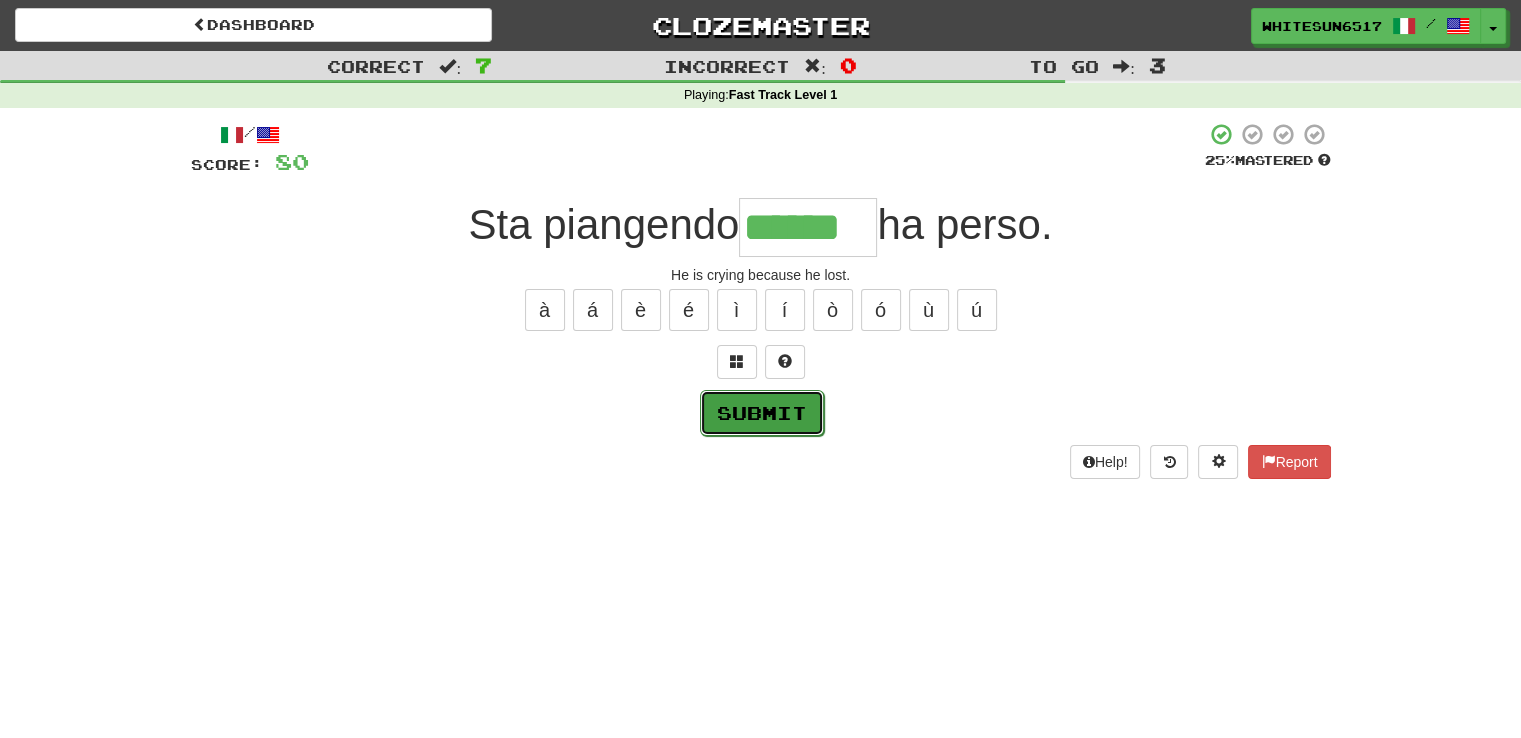 click on "Submit" at bounding box center [762, 413] 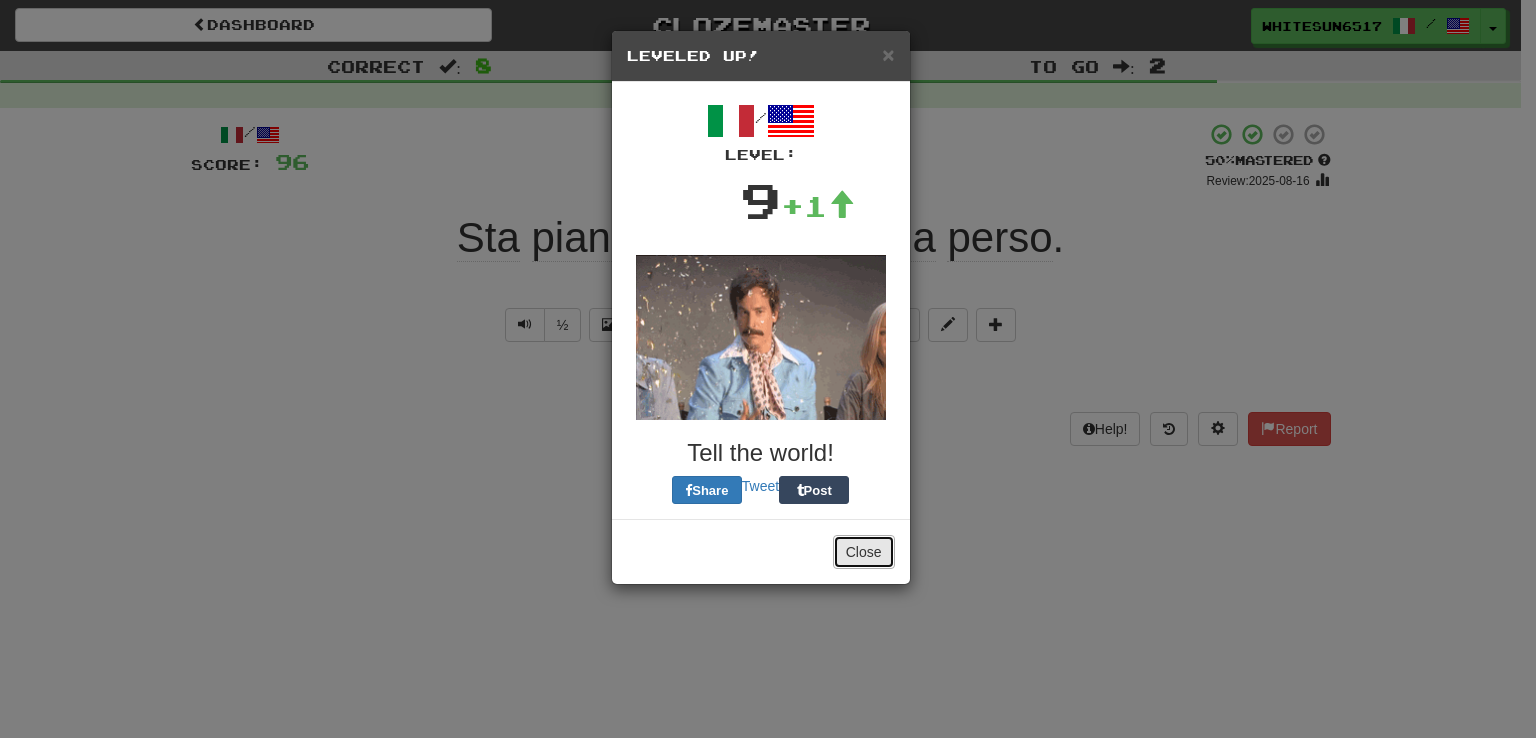 click on "Close" at bounding box center [864, 552] 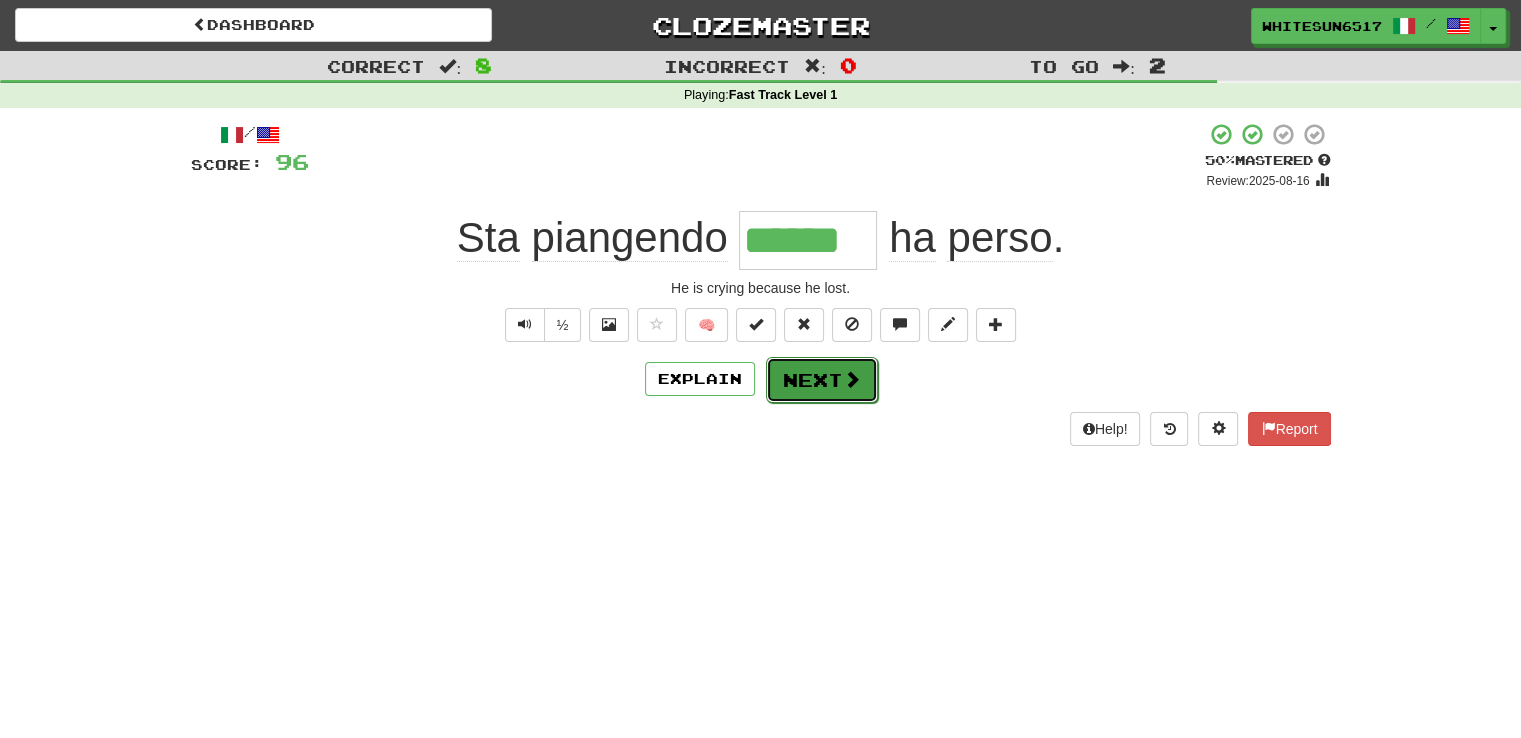 click on "Next" at bounding box center [822, 380] 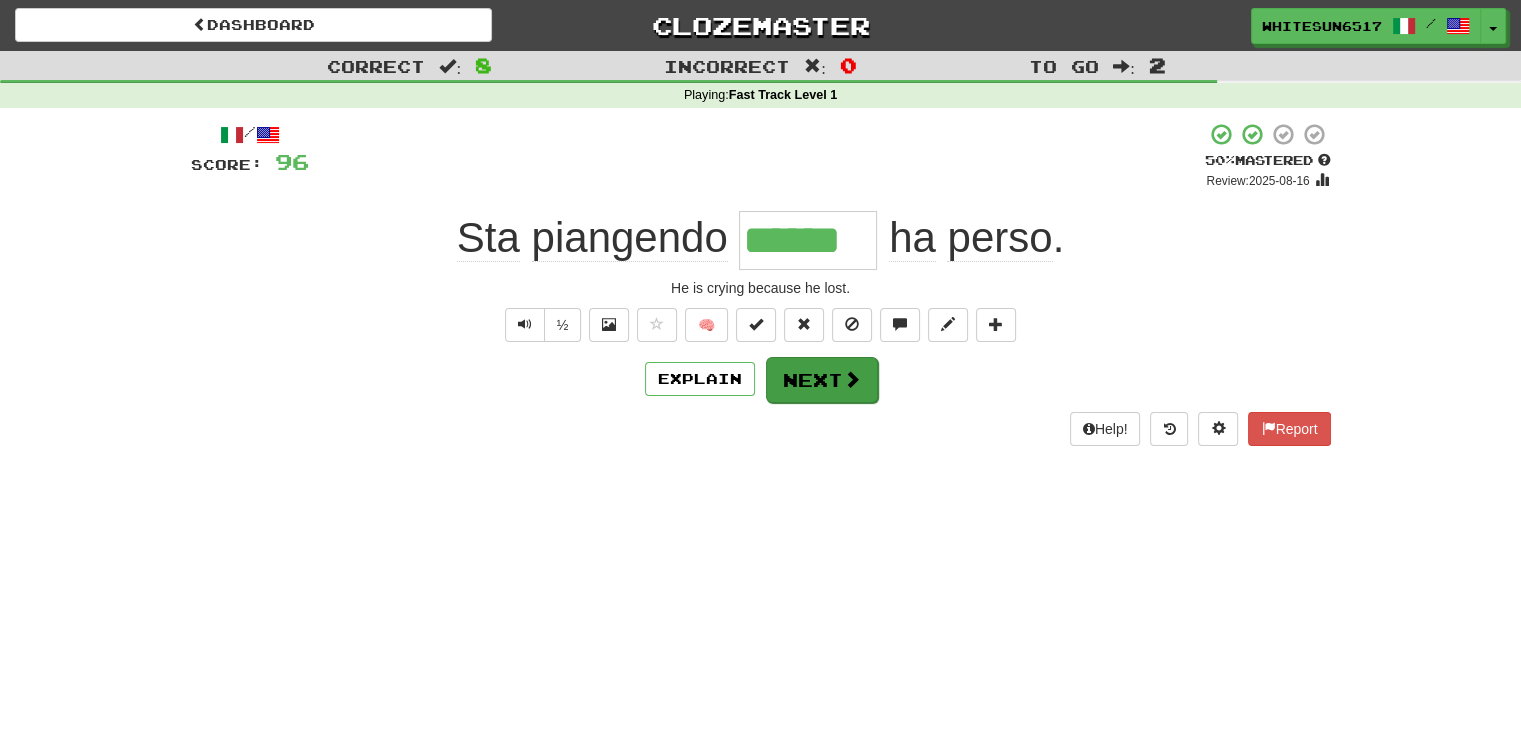 type 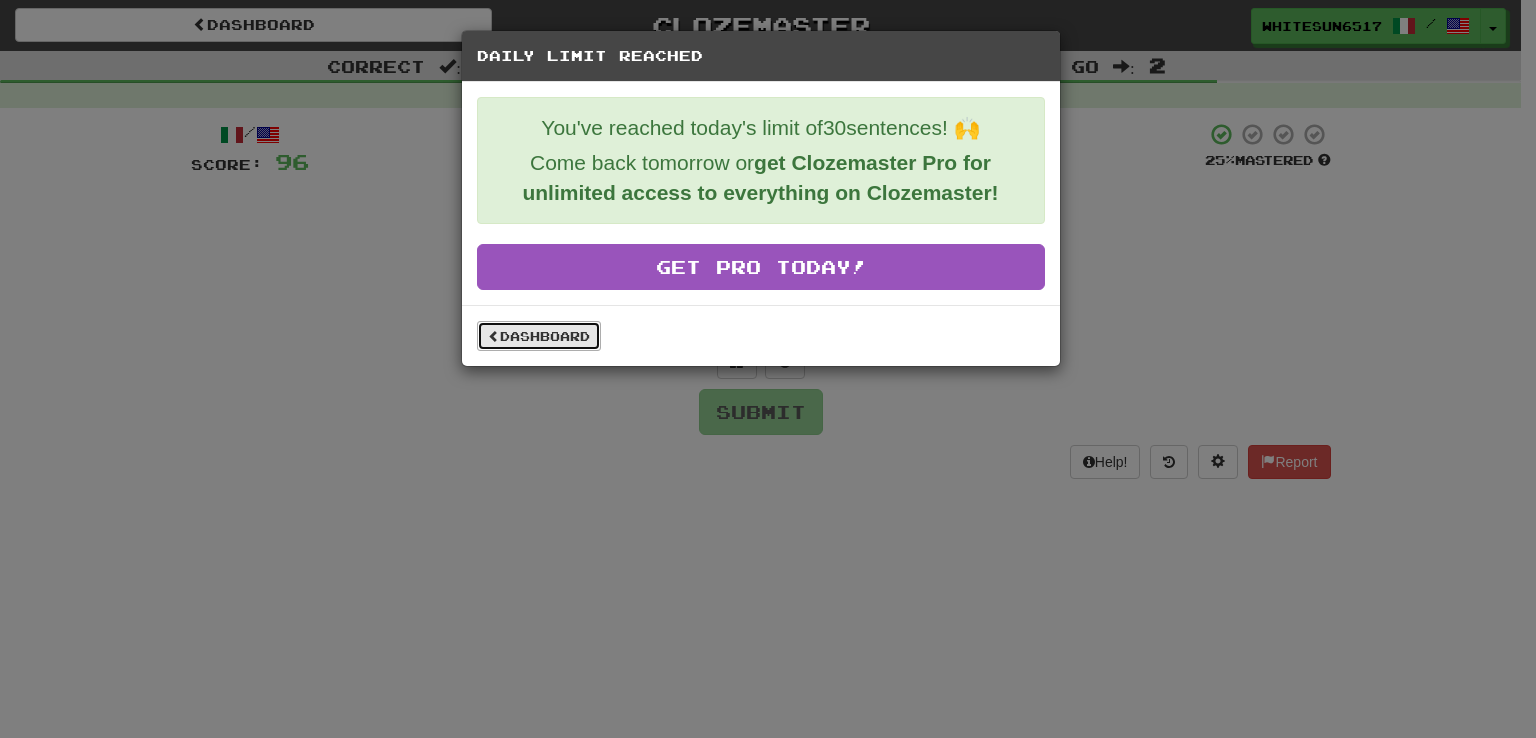 click on "Dashboard" at bounding box center [539, 336] 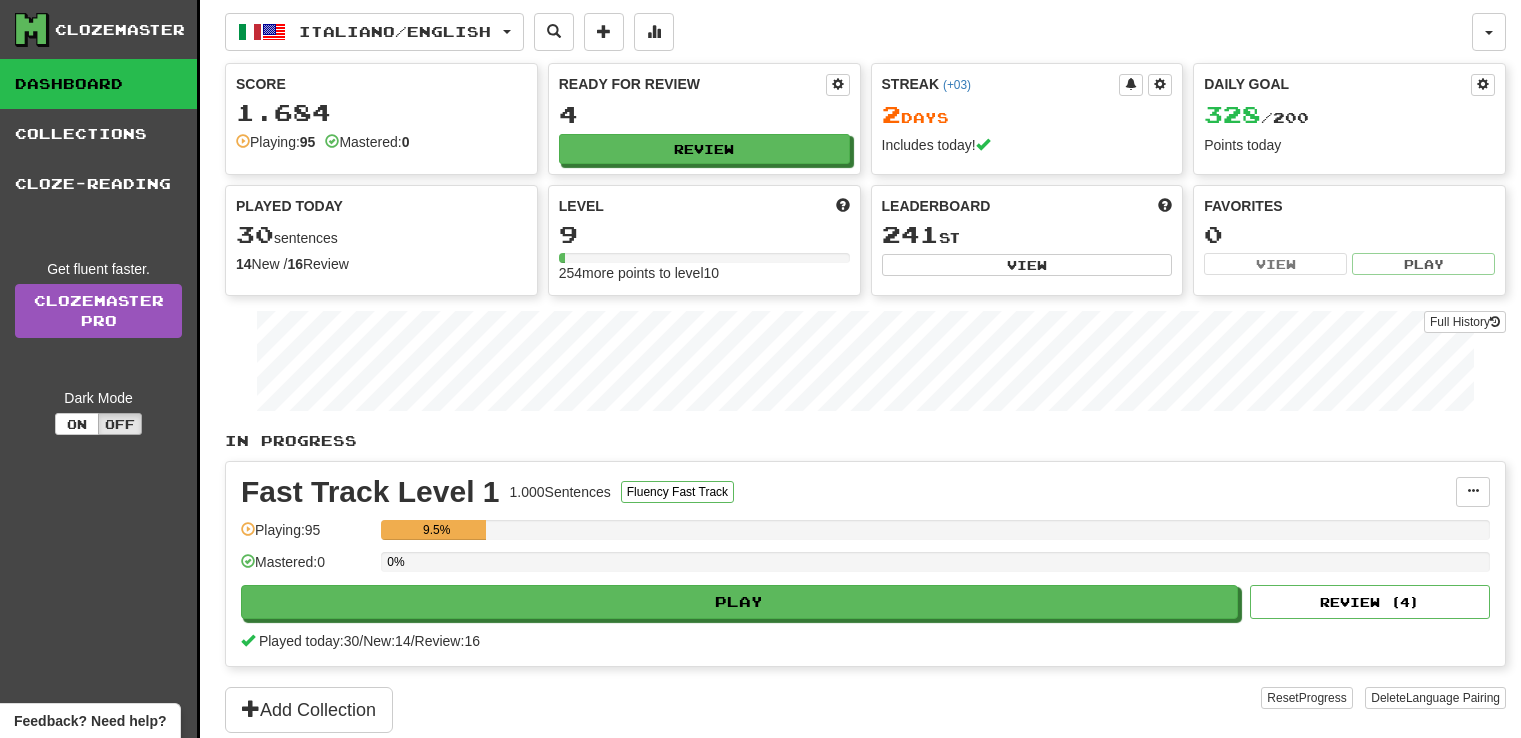scroll, scrollTop: 0, scrollLeft: 0, axis: both 